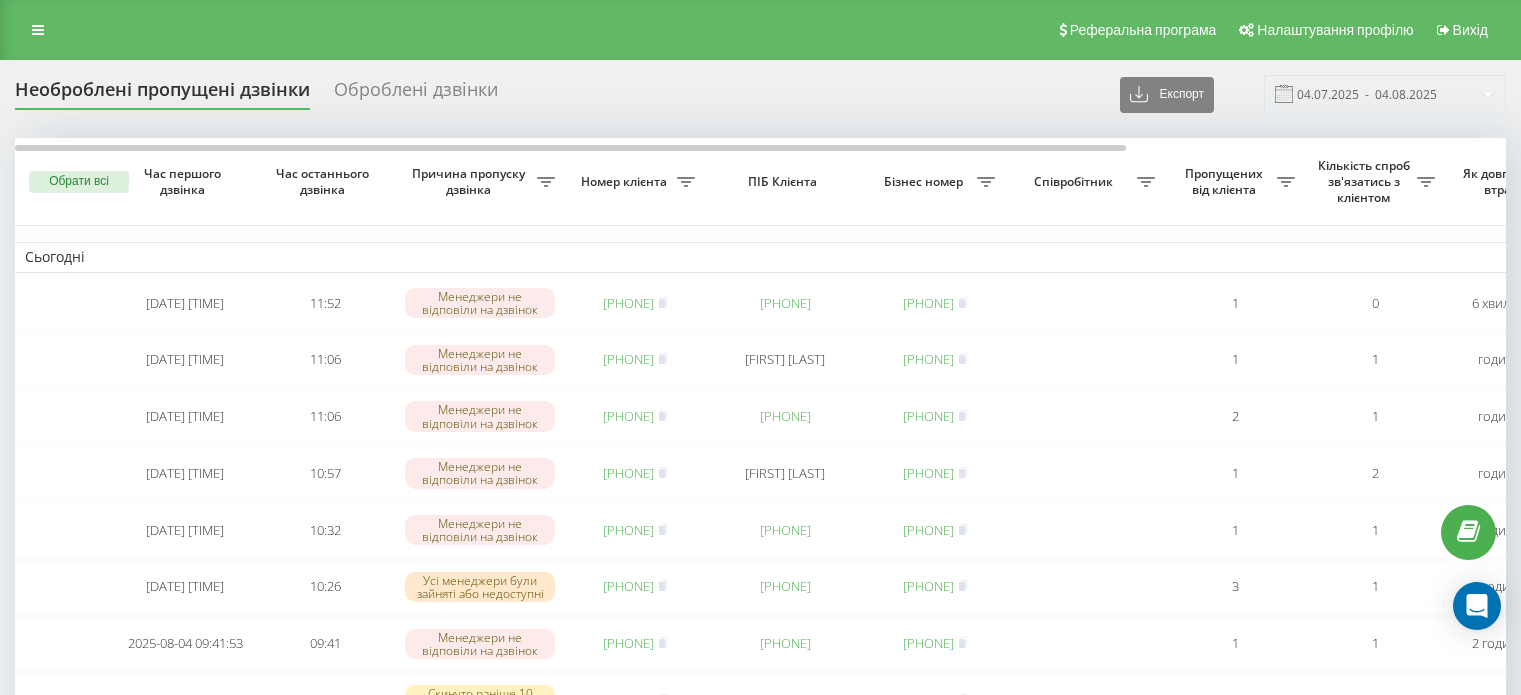 scroll, scrollTop: 0, scrollLeft: 0, axis: both 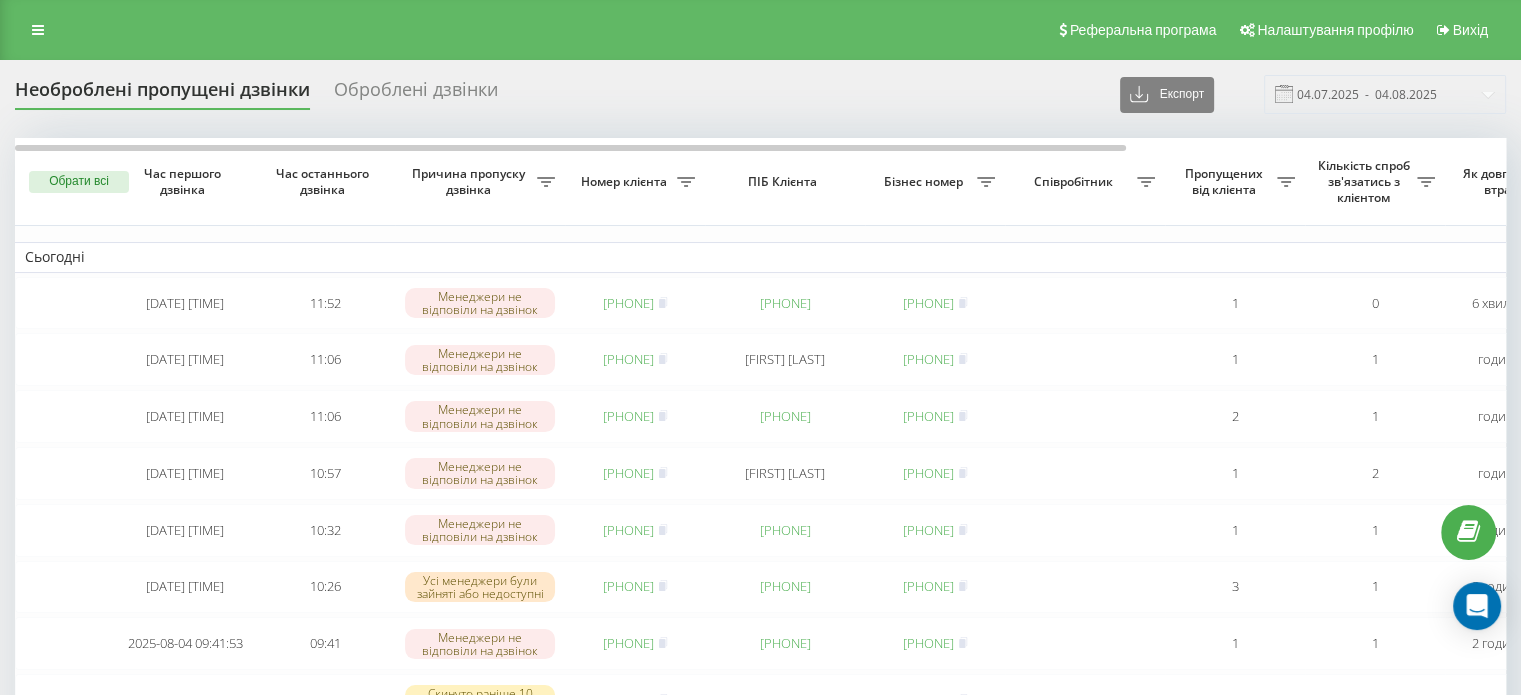 click on "Реферальна програма Налаштування профілю Вихід" at bounding box center [760, 30] 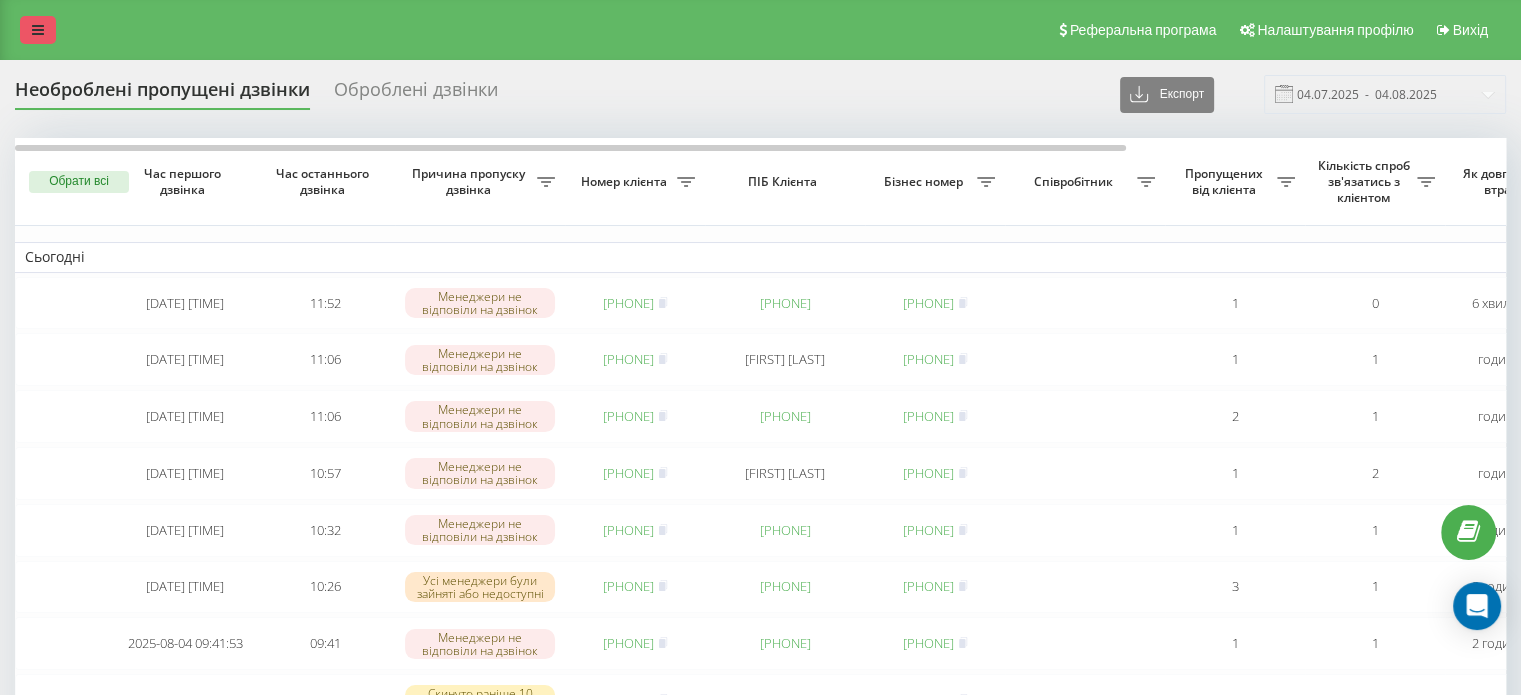 click at bounding box center [38, 30] 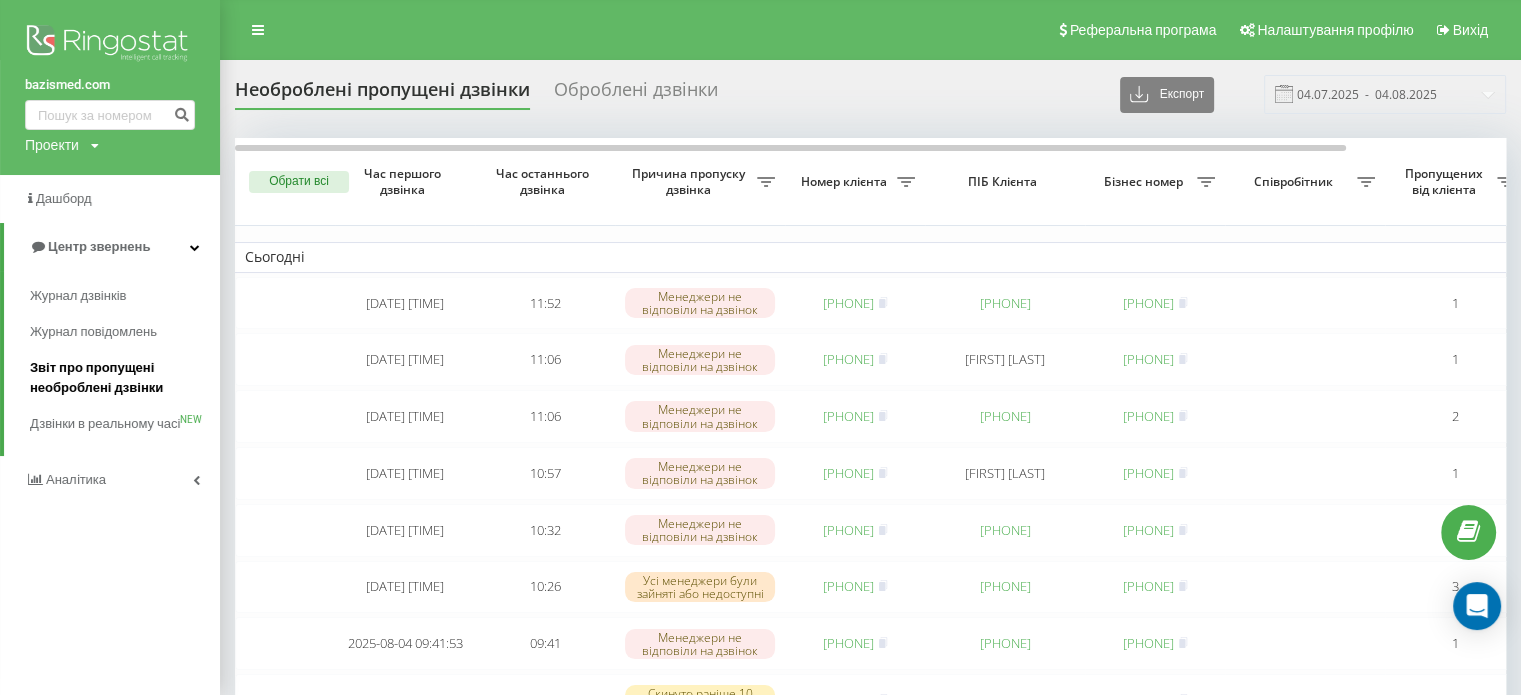 click on "Звіт про пропущені необроблені дзвінки" at bounding box center (120, 378) 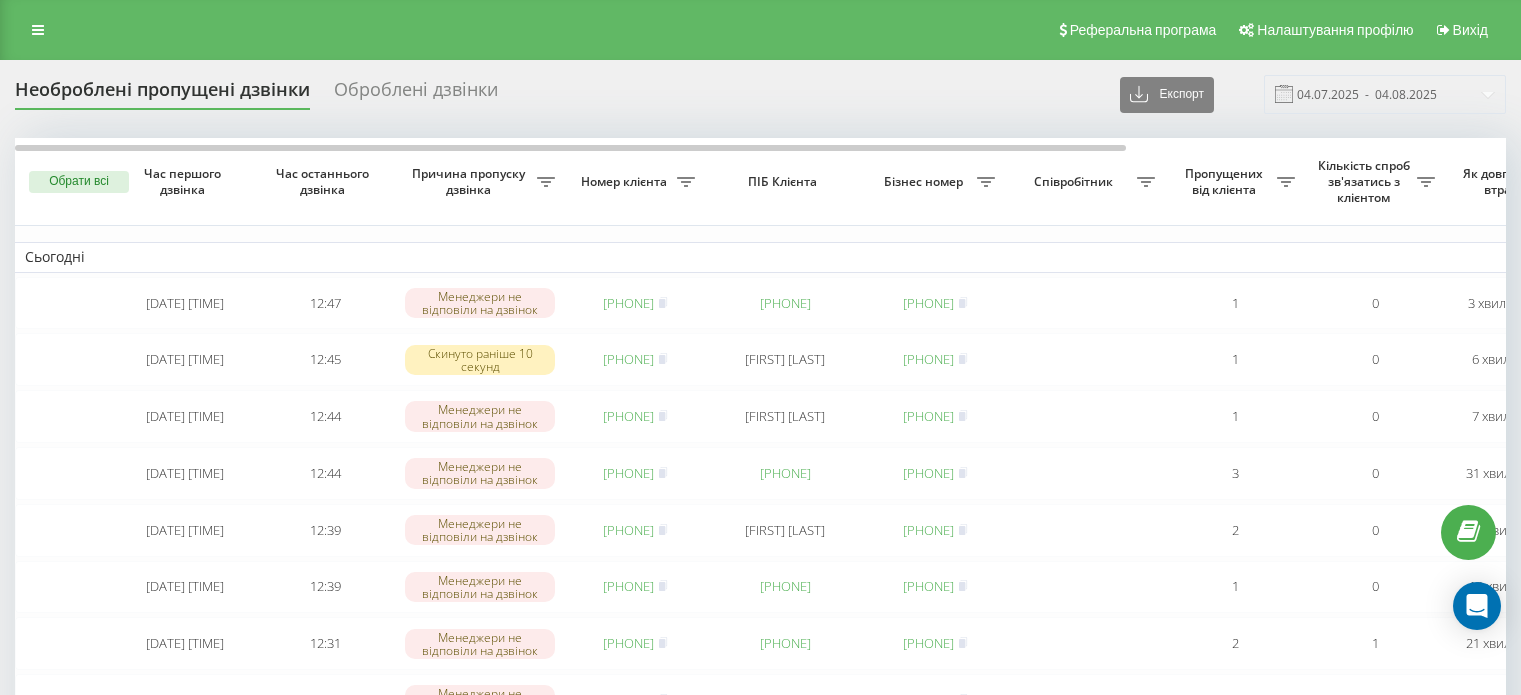 scroll, scrollTop: 0, scrollLeft: 0, axis: both 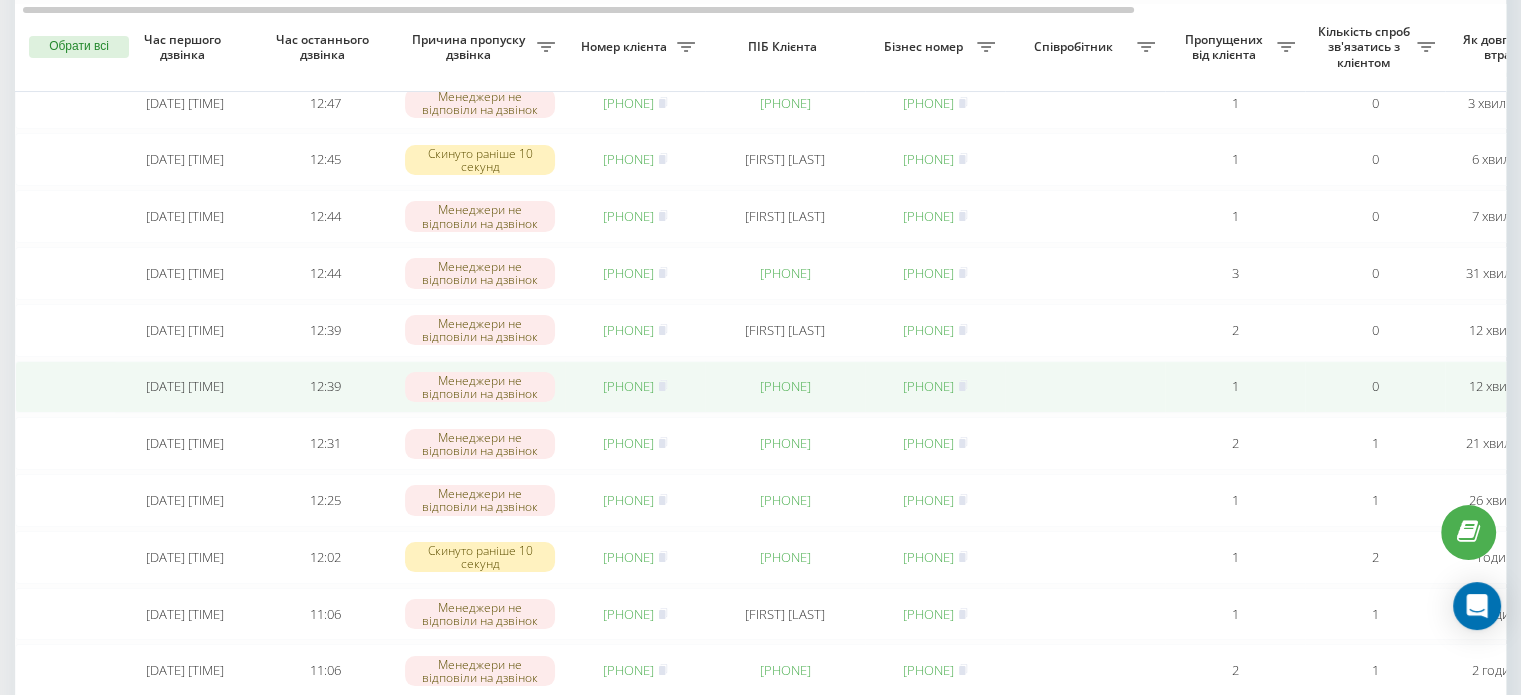 click on "380951923719" at bounding box center (628, 386) 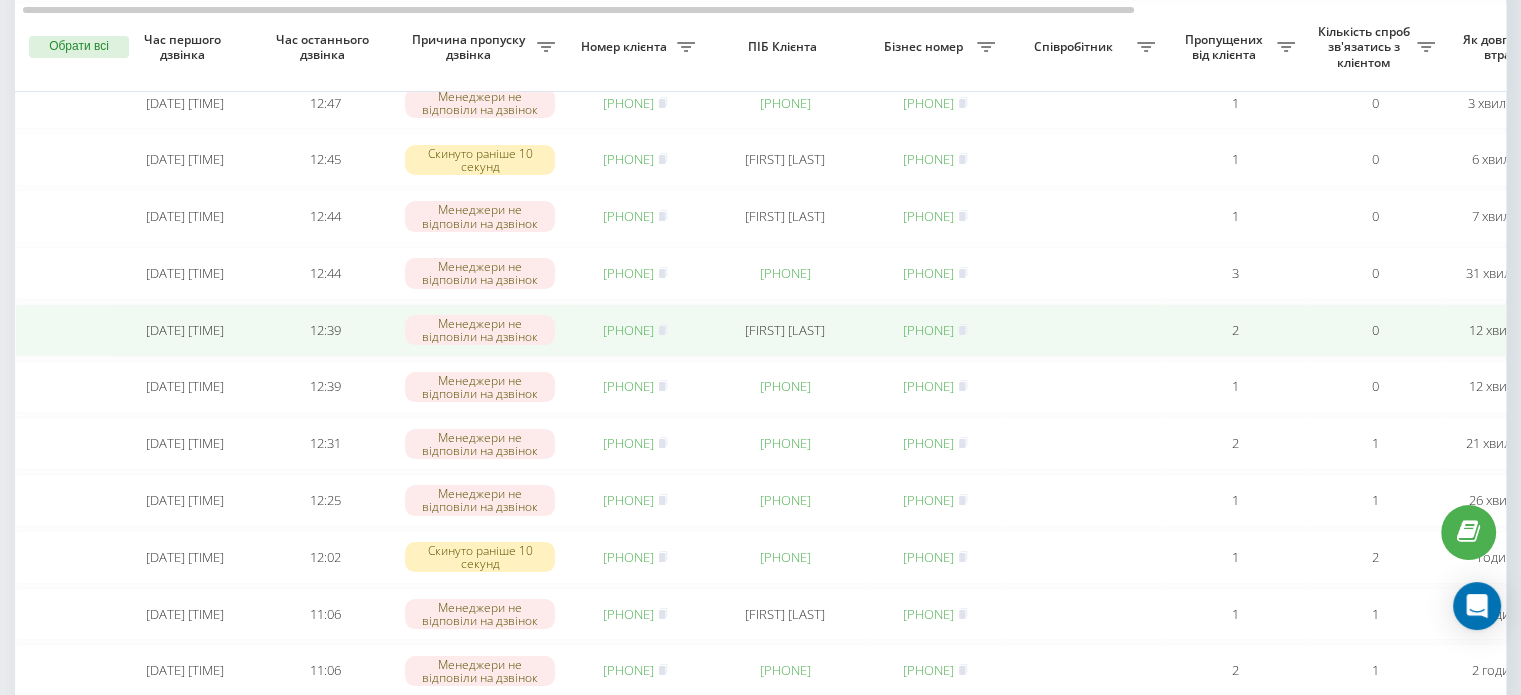 click on "[PHONE]" at bounding box center [628, 330] 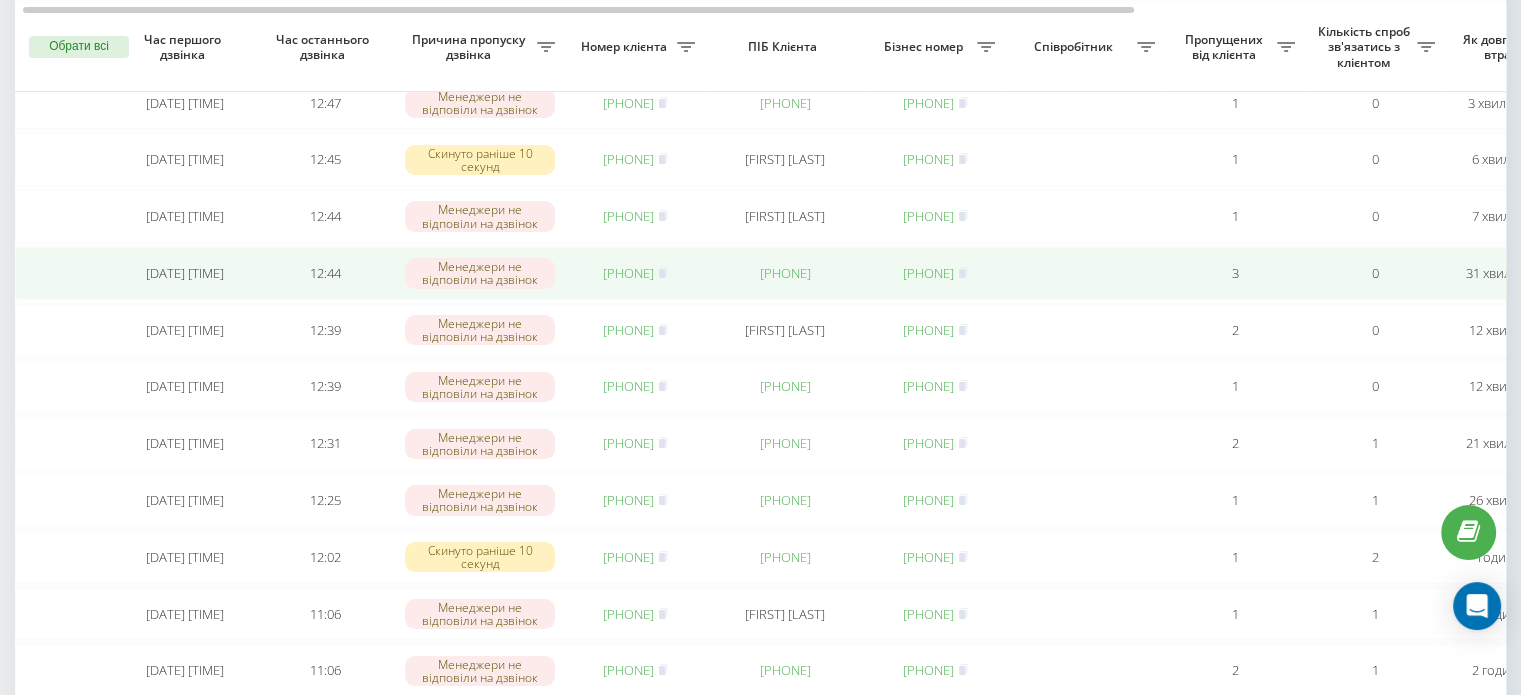 click on "[PHONE]" at bounding box center [628, 273] 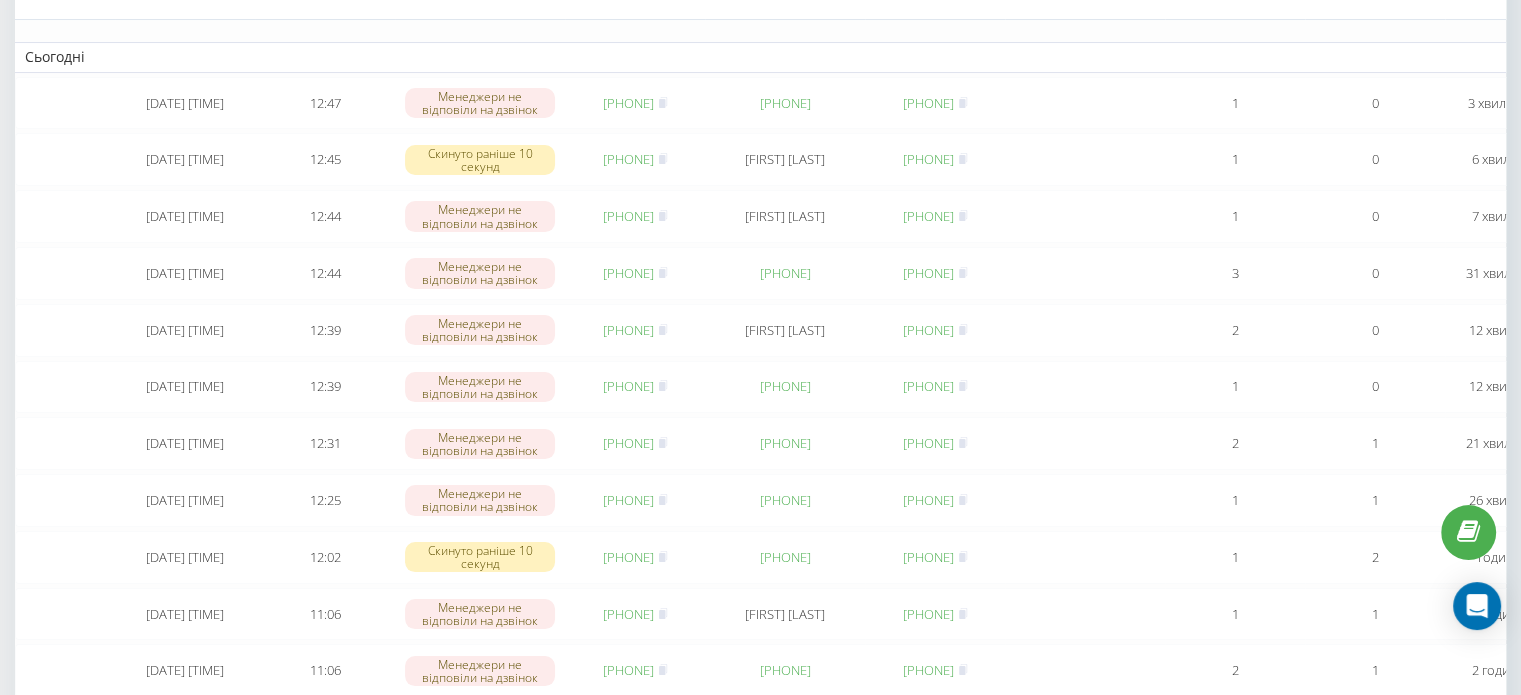 scroll, scrollTop: 0, scrollLeft: 0, axis: both 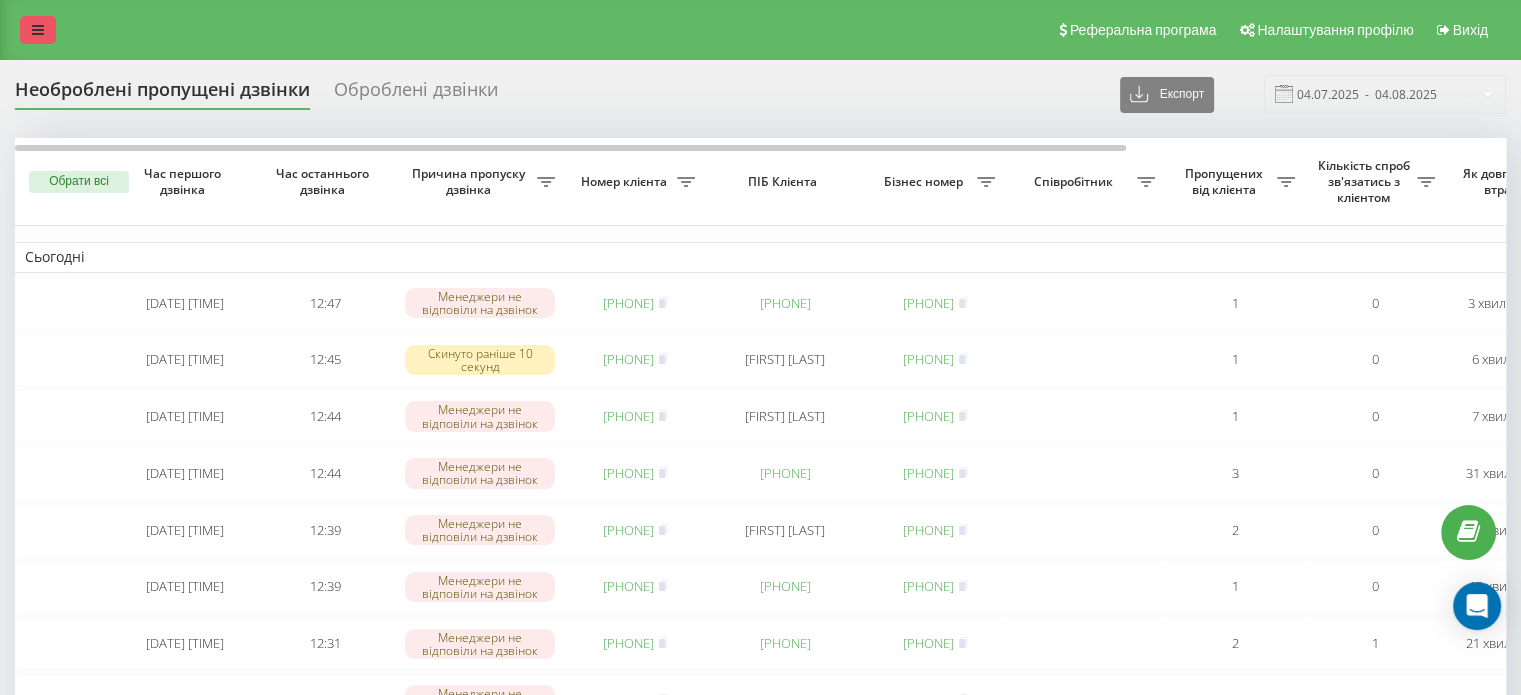 click at bounding box center (38, 30) 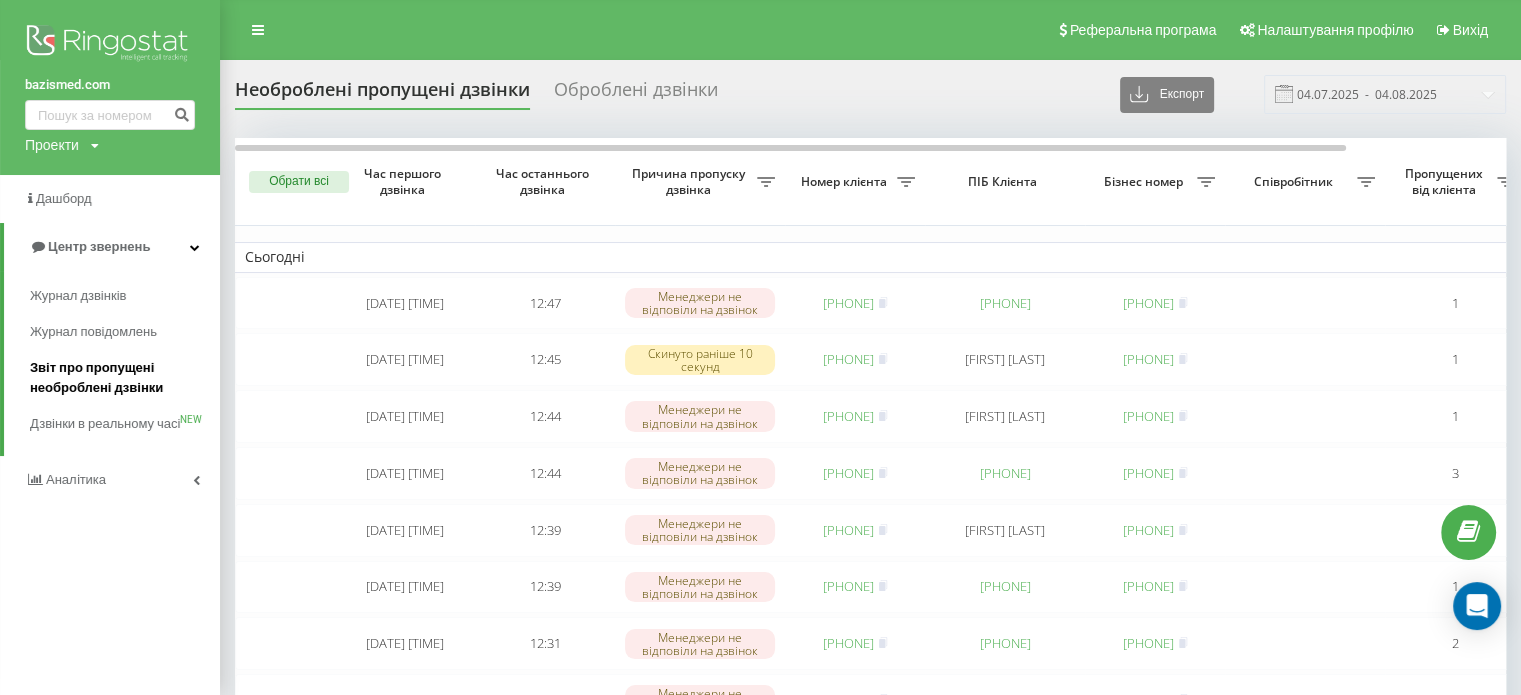 click on "Звіт про пропущені необроблені дзвінки" at bounding box center [120, 378] 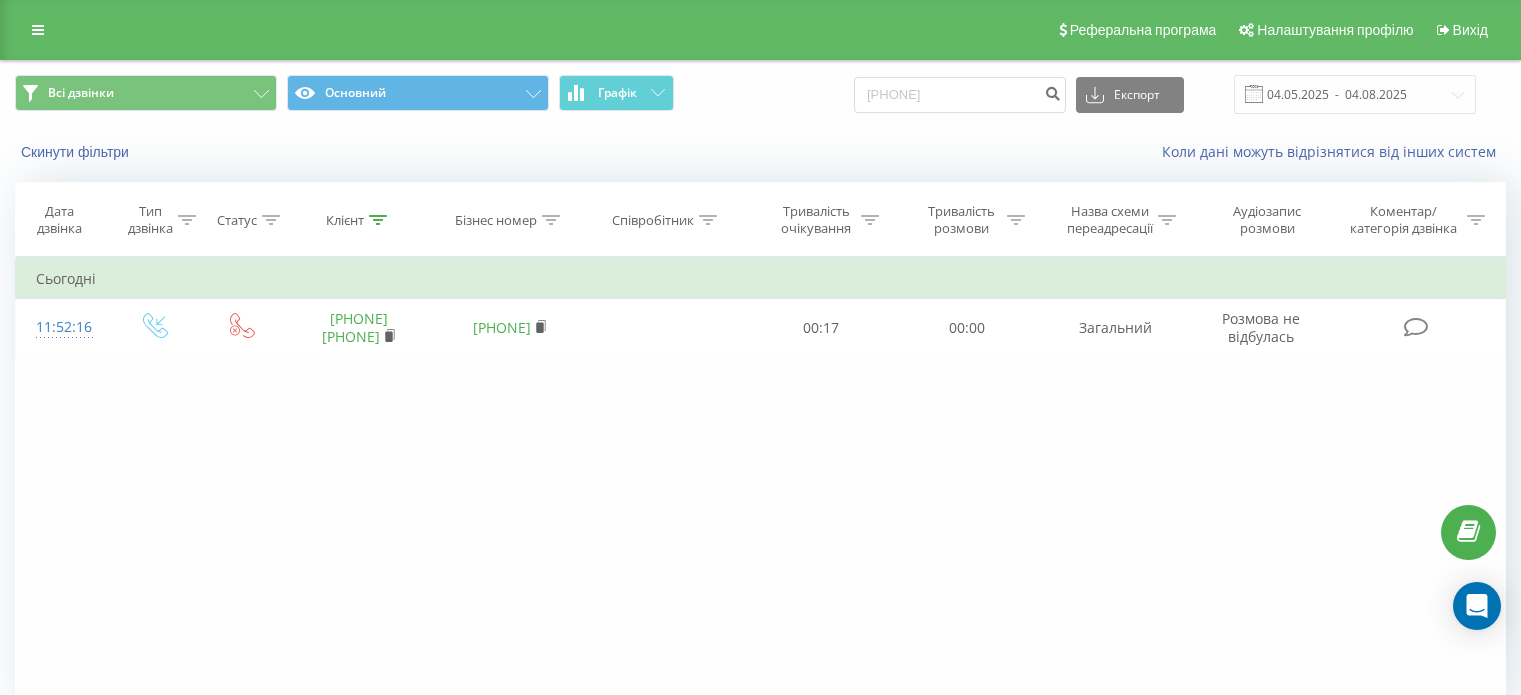 scroll, scrollTop: 0, scrollLeft: 0, axis: both 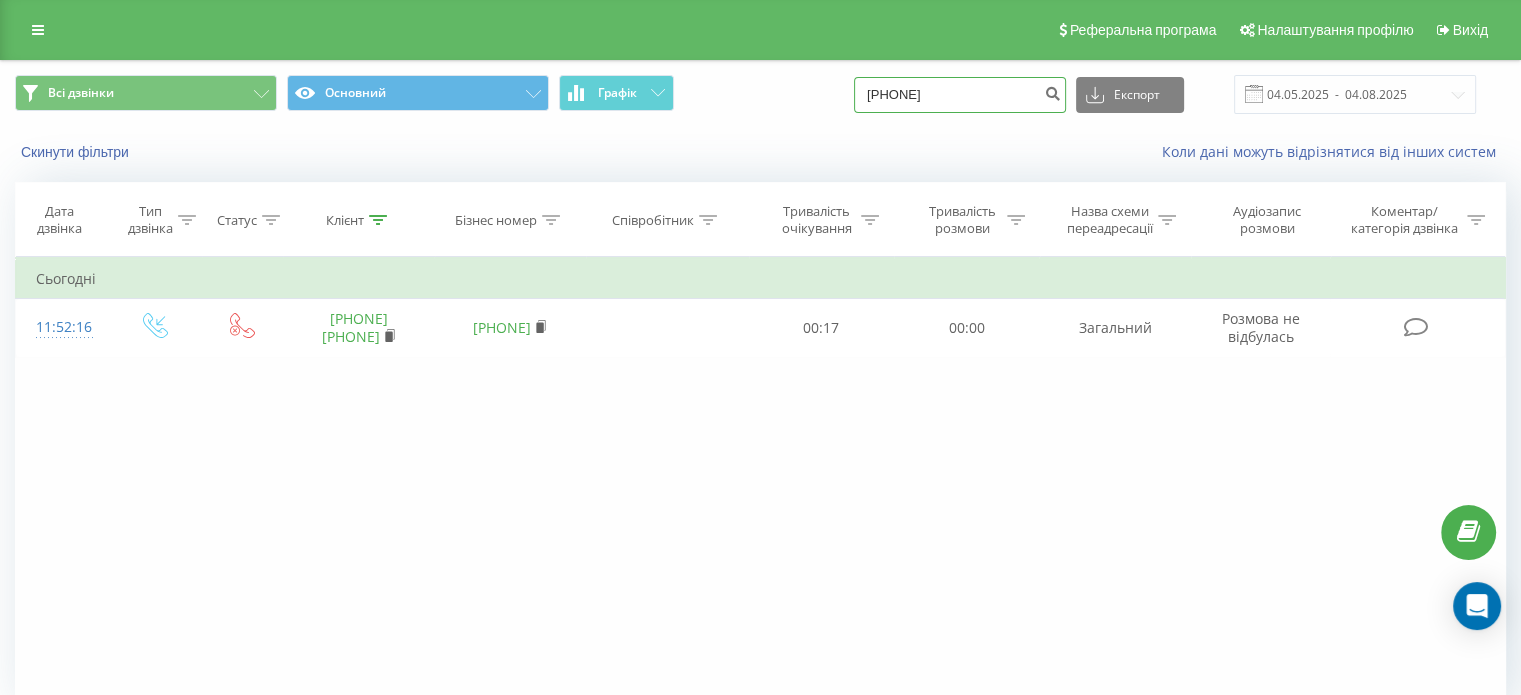 drag, startPoint x: 1000, startPoint y: 99, endPoint x: 721, endPoint y: 93, distance: 279.0645 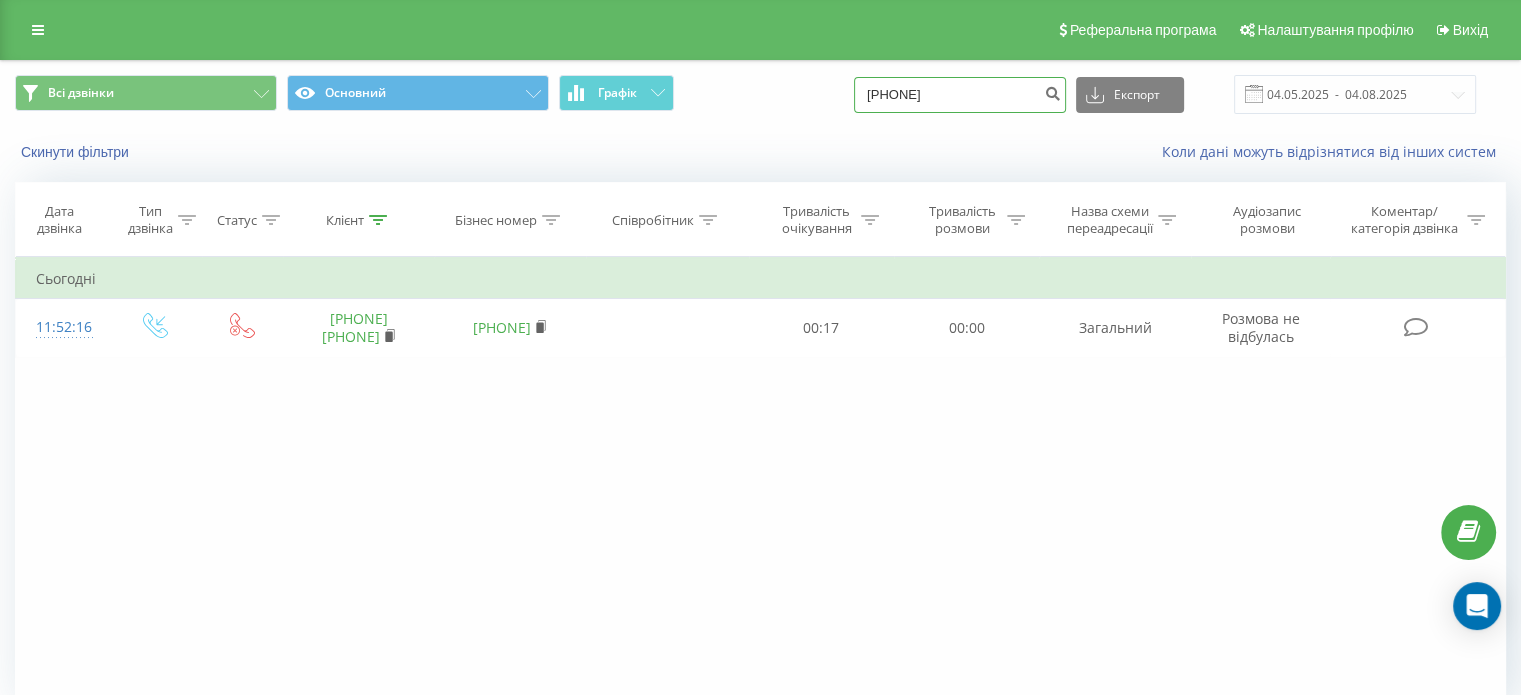 paste on "7500830" 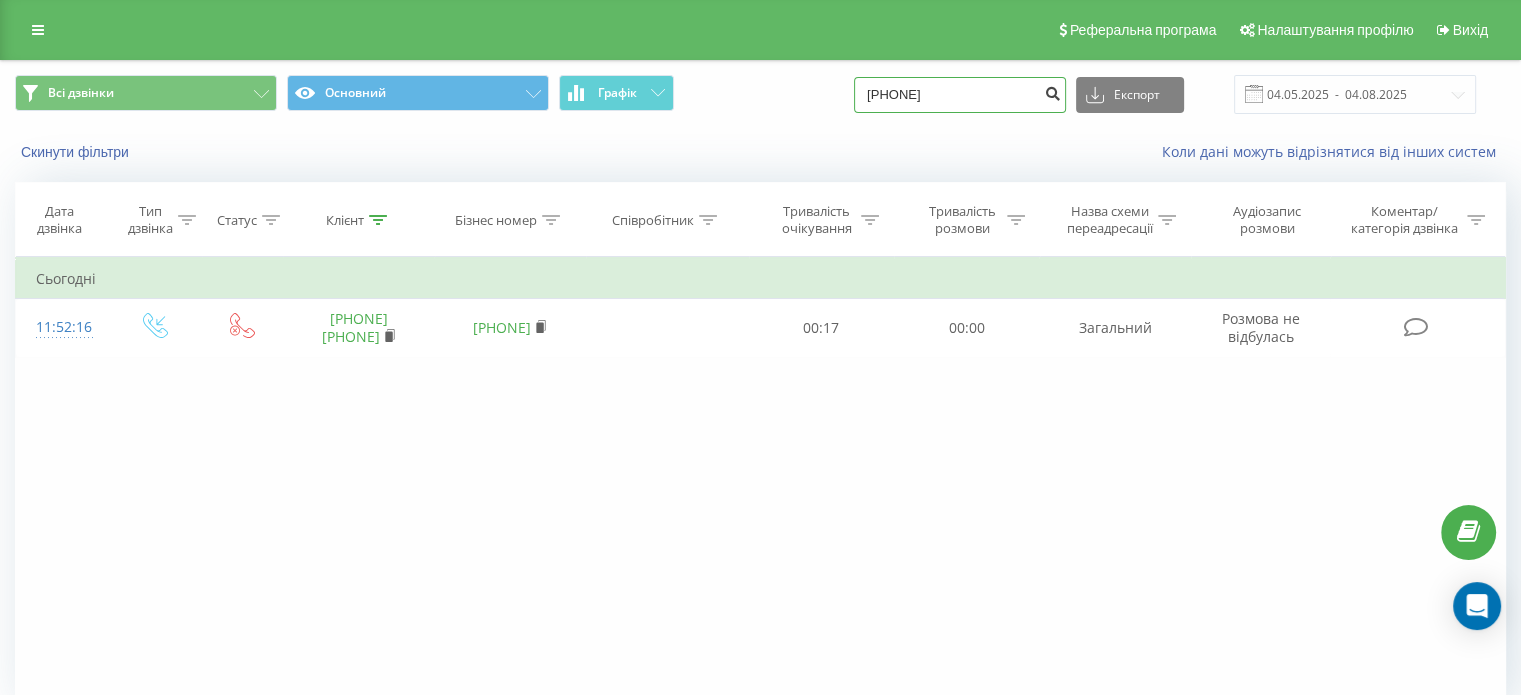 type on "380997500830" 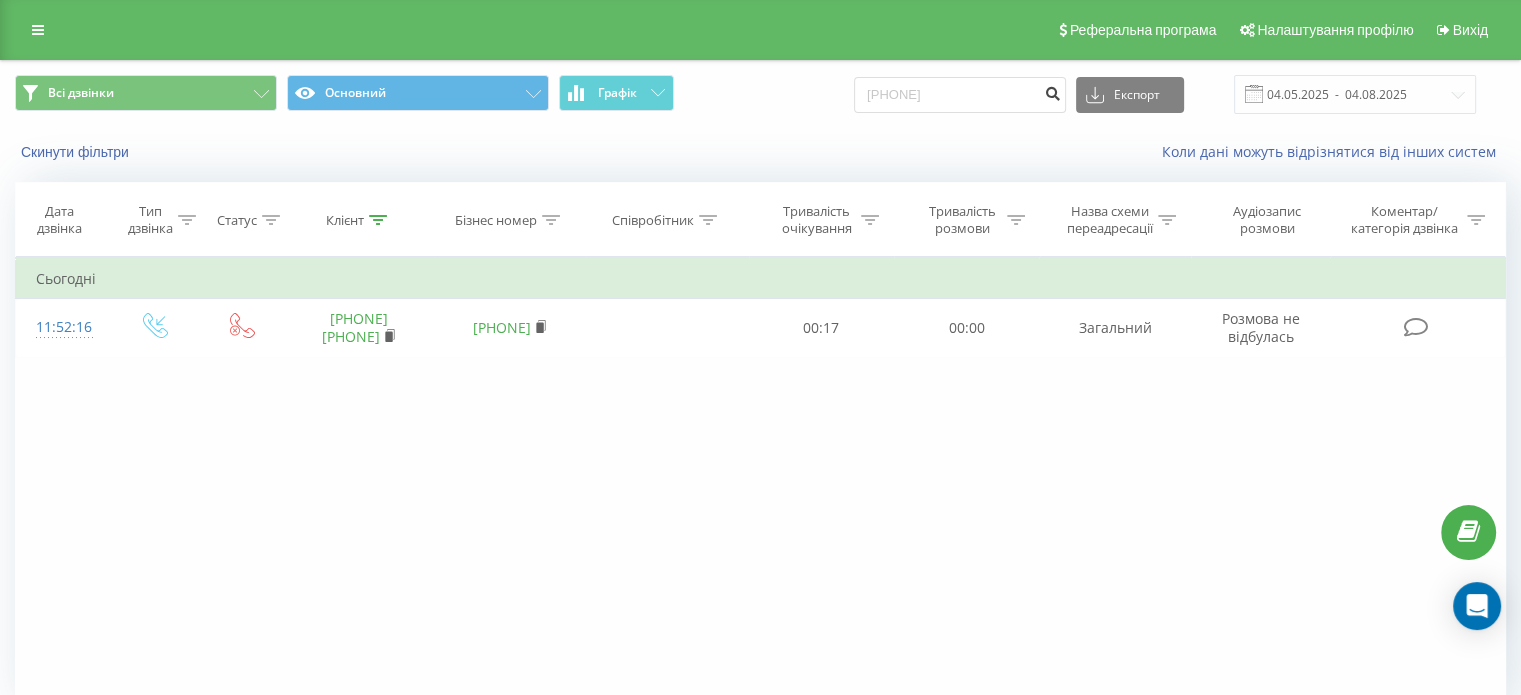 click at bounding box center [1052, 95] 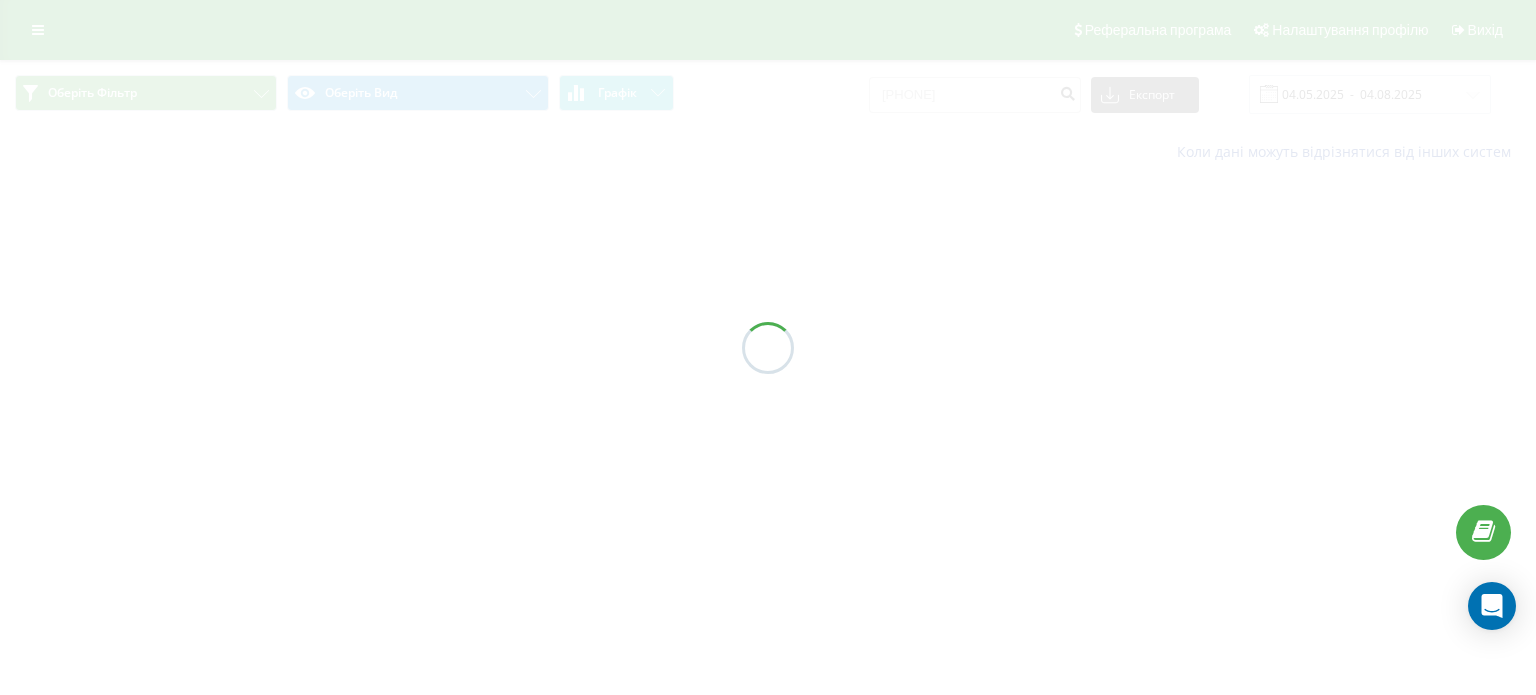 scroll, scrollTop: 0, scrollLeft: 0, axis: both 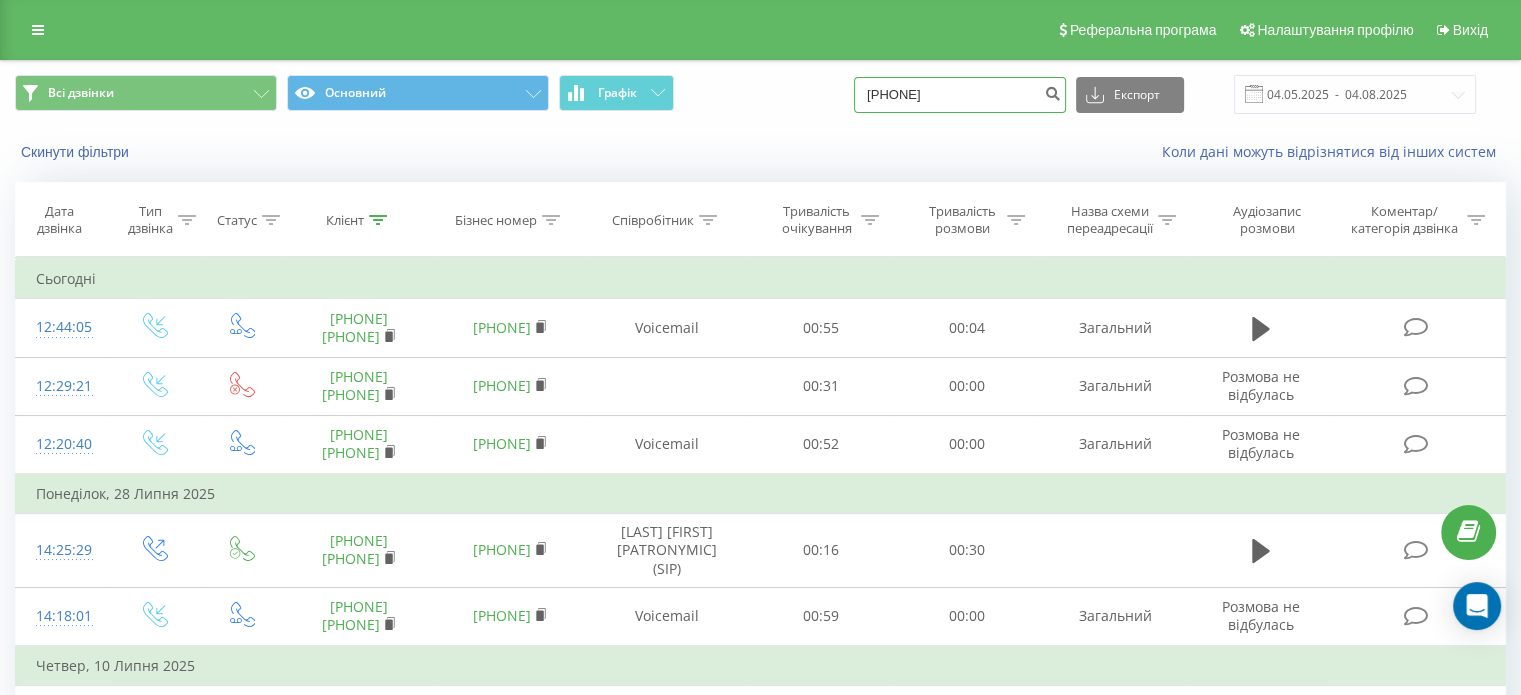 drag, startPoint x: 981, startPoint y: 101, endPoint x: 768, endPoint y: 102, distance: 213.00235 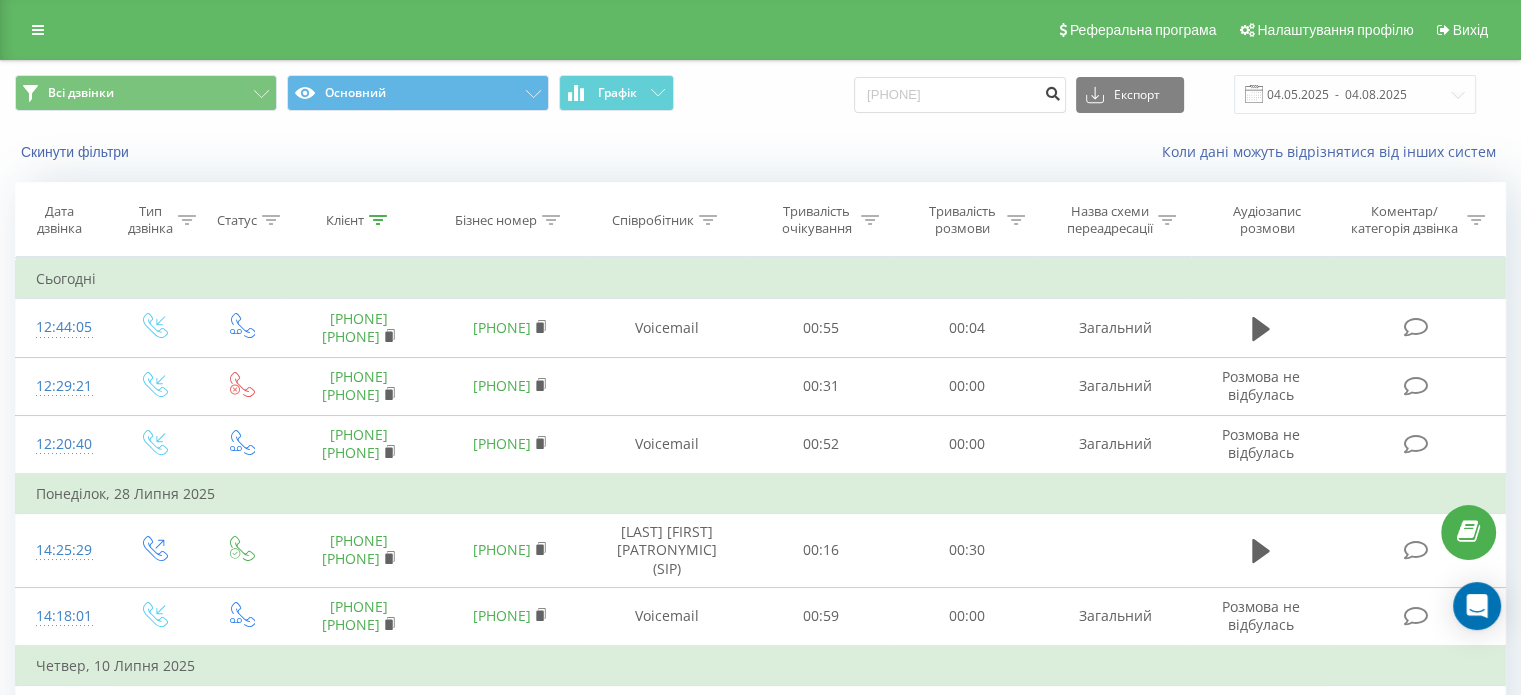 click at bounding box center [1052, 91] 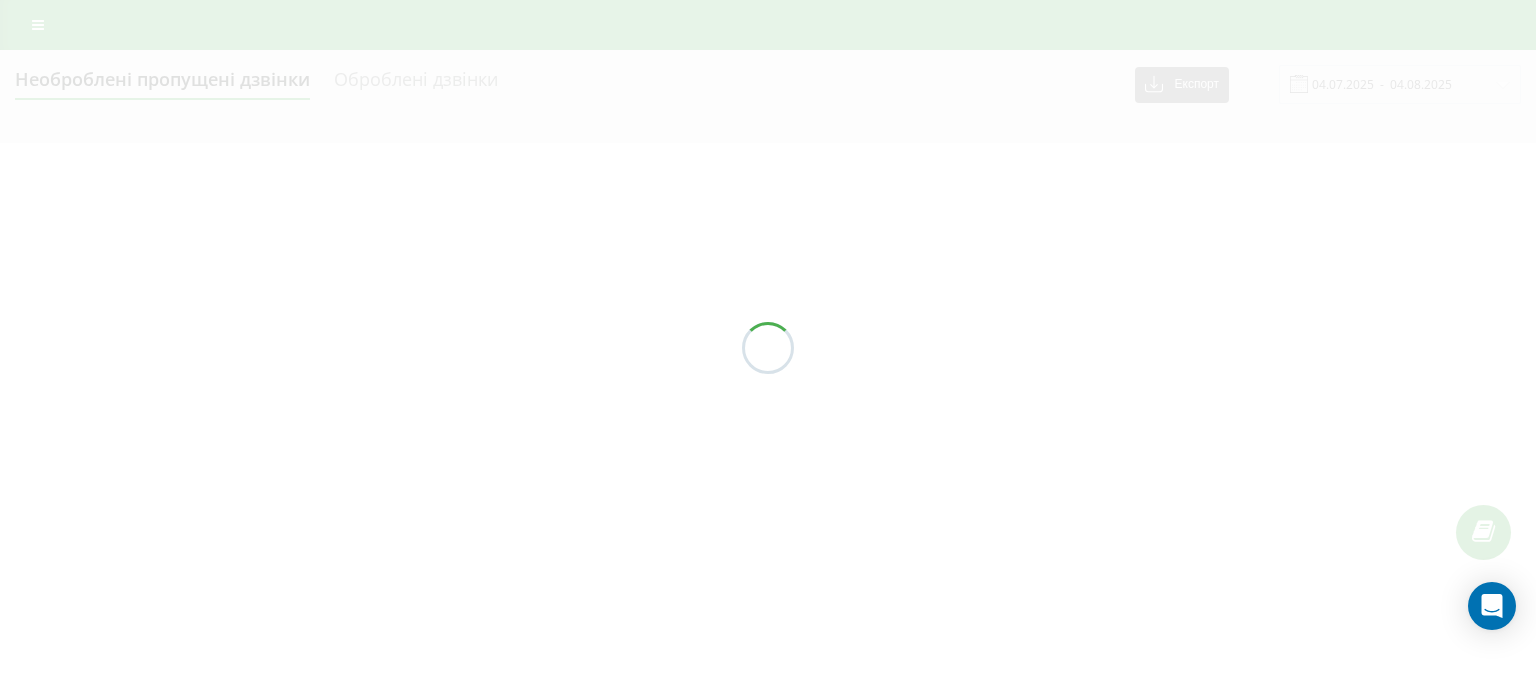 scroll, scrollTop: 0, scrollLeft: 0, axis: both 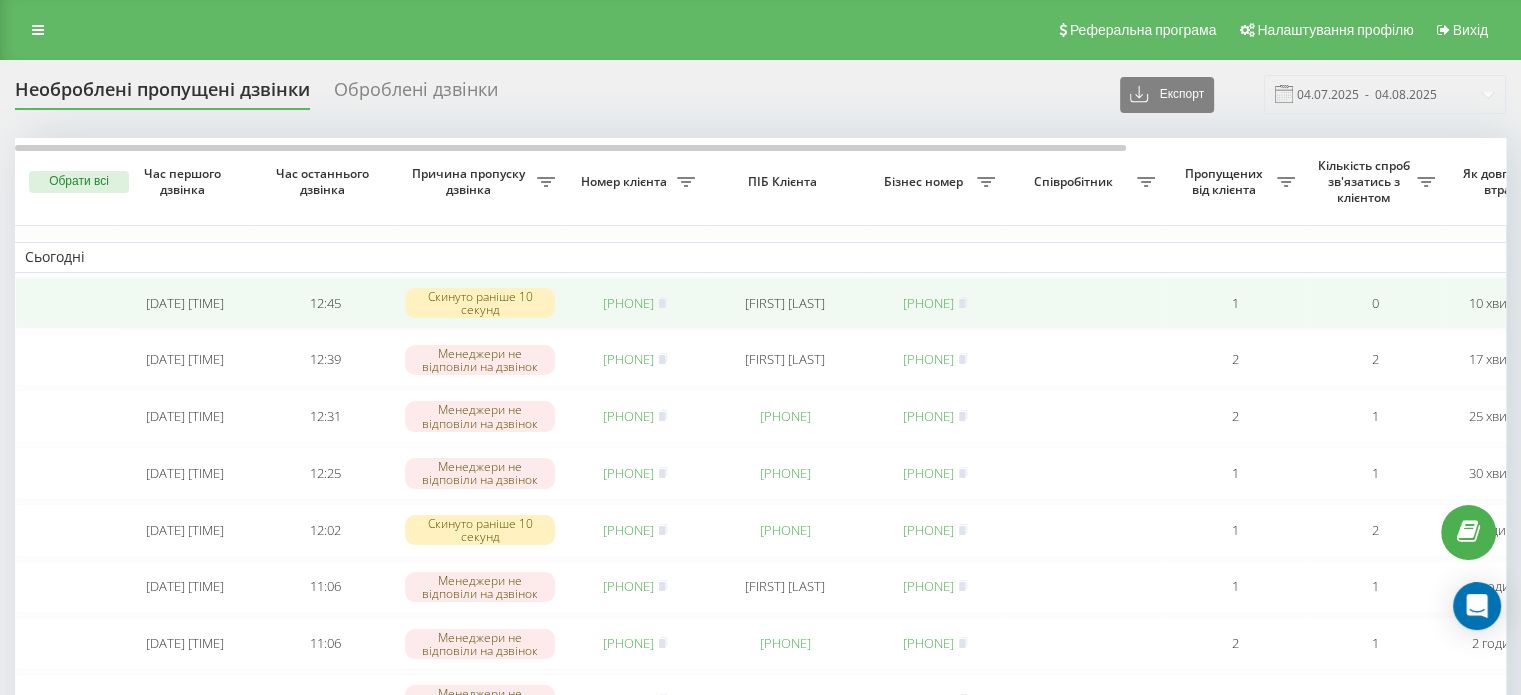 click on "380976170037" at bounding box center (635, 303) 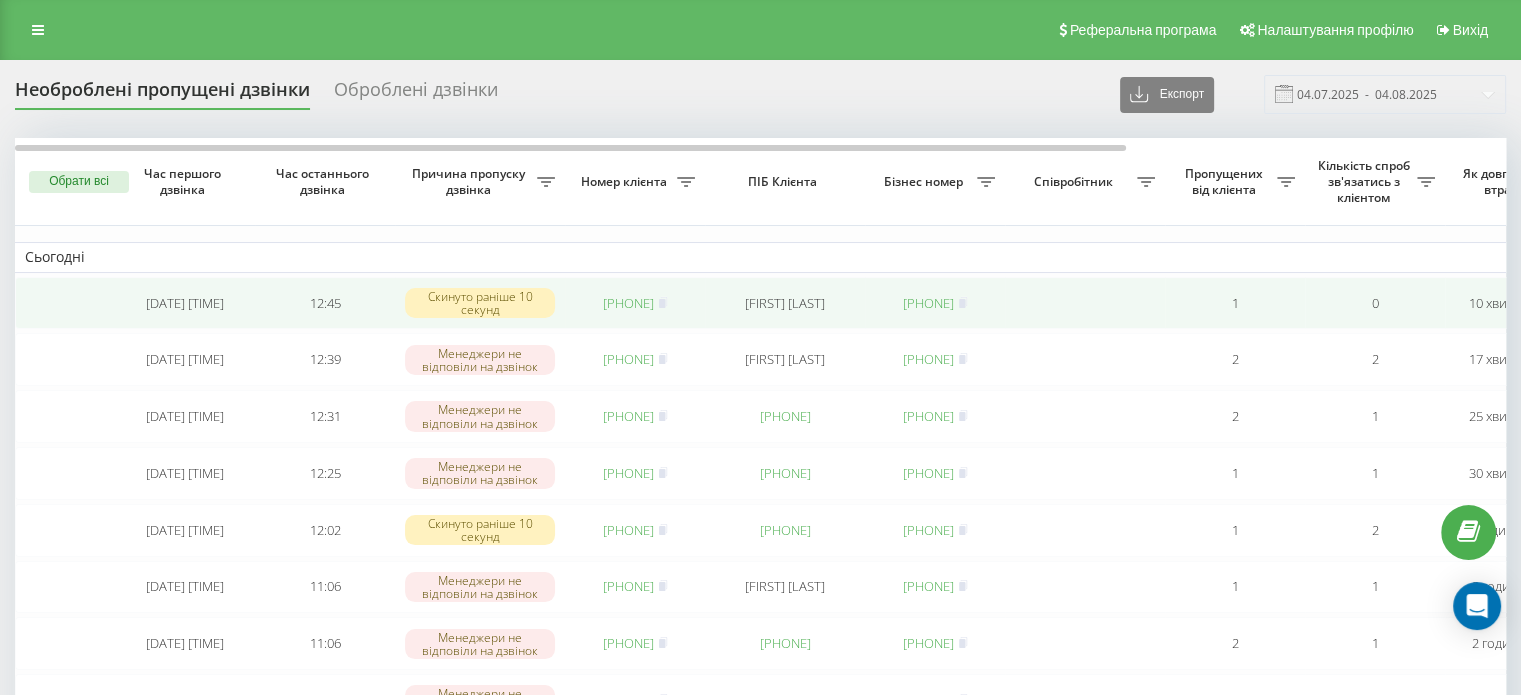 click on "380976170037" at bounding box center (635, 303) 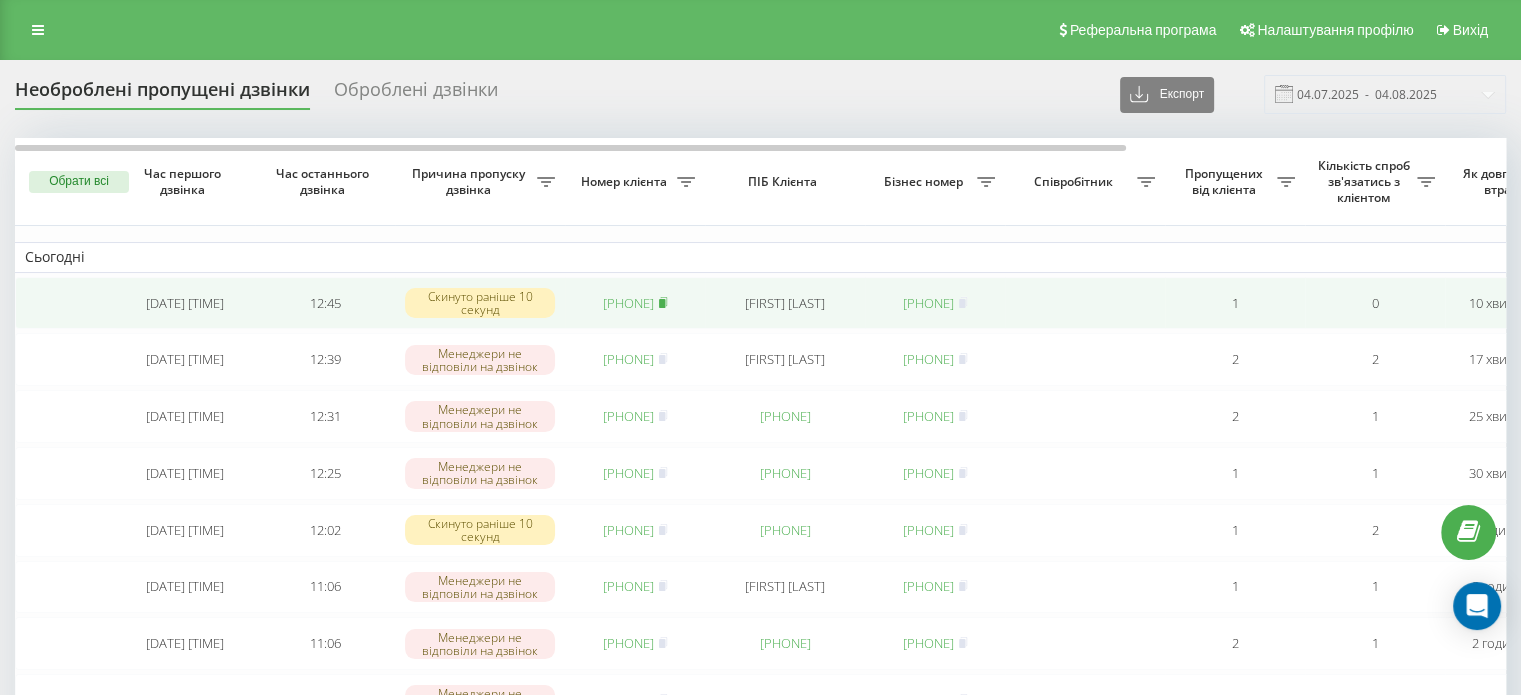 click 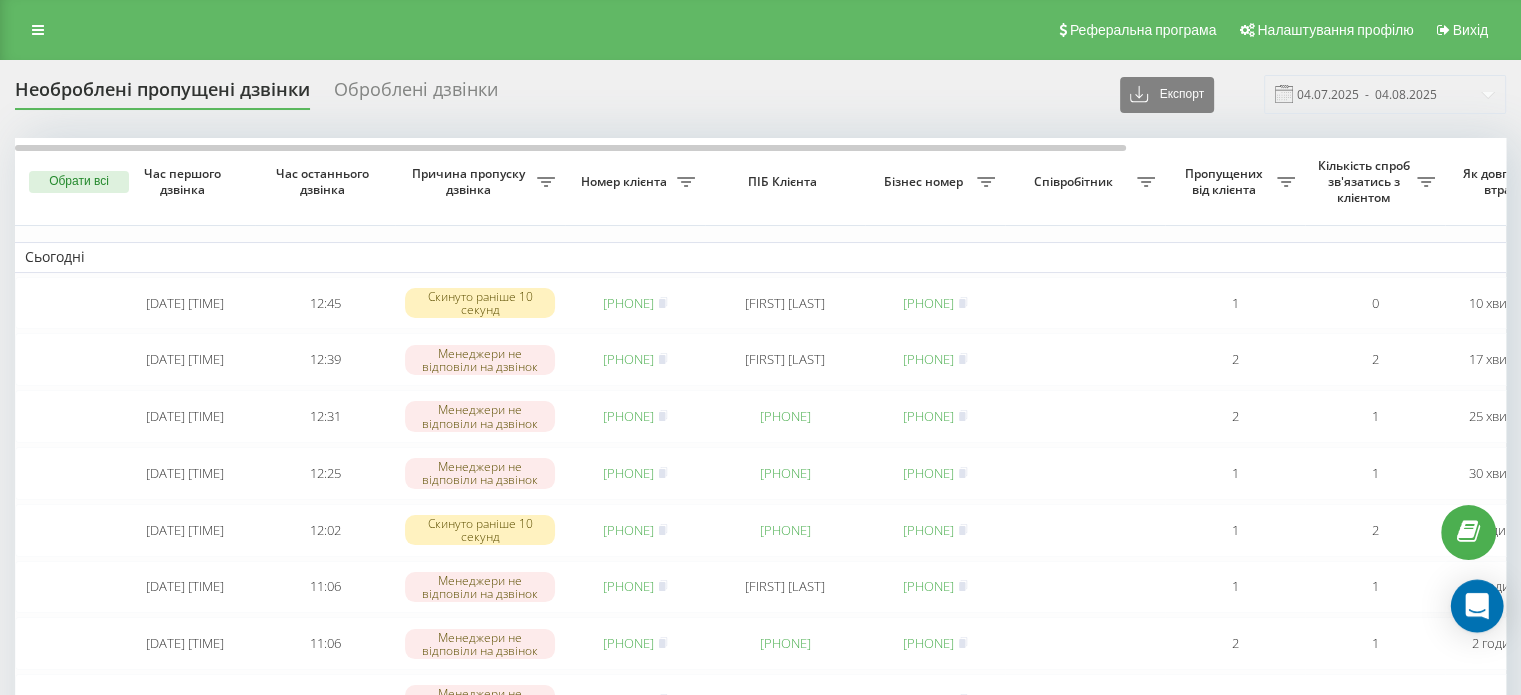 click 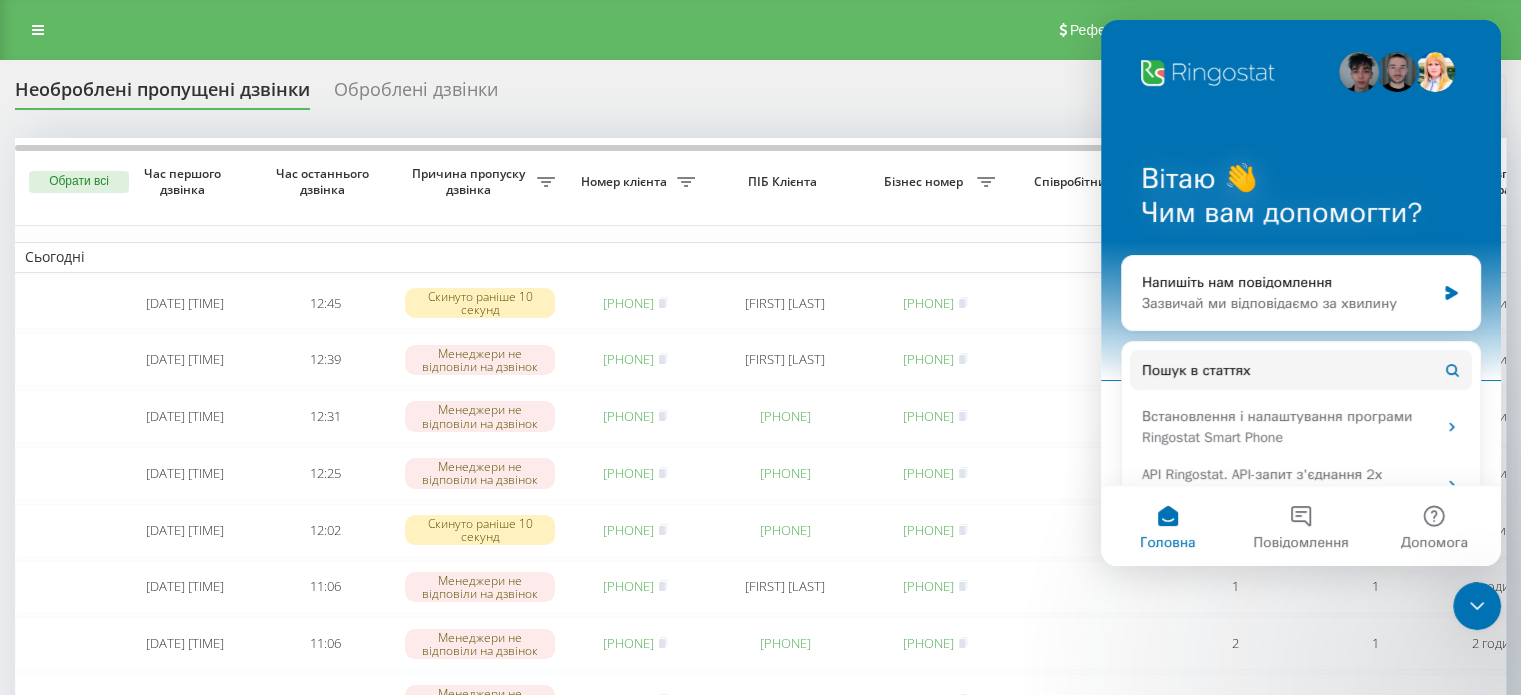 scroll, scrollTop: 0, scrollLeft: 0, axis: both 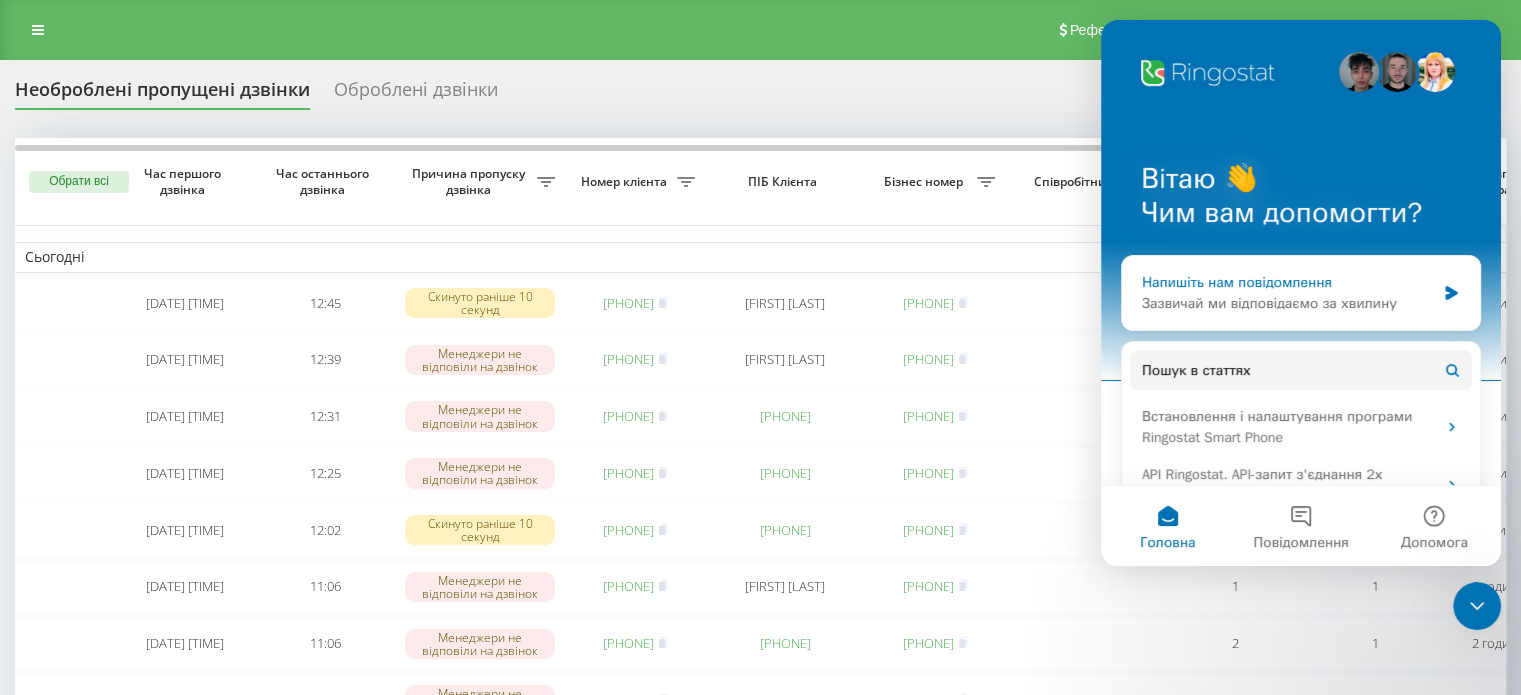 click on "Зазвичай ми відповідаємо за хвилину" at bounding box center (1288, 303) 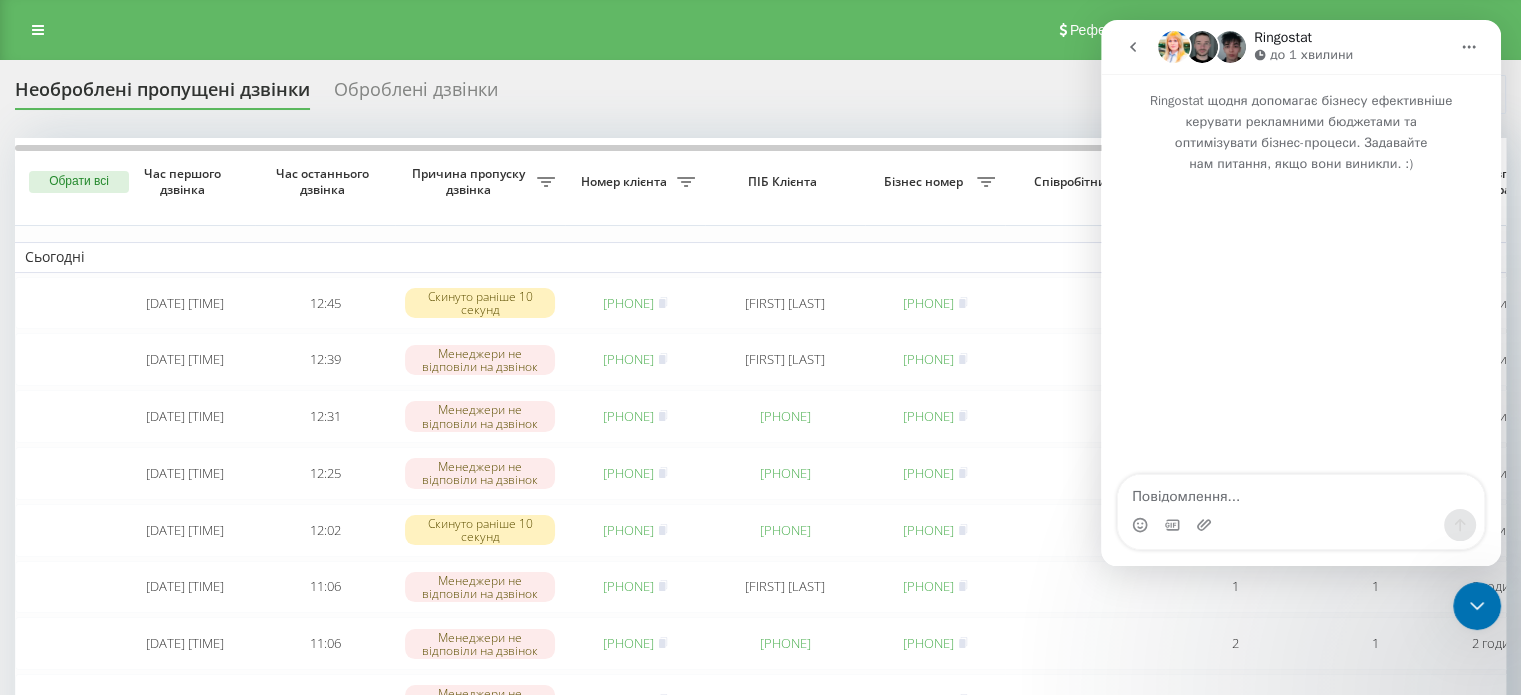 click 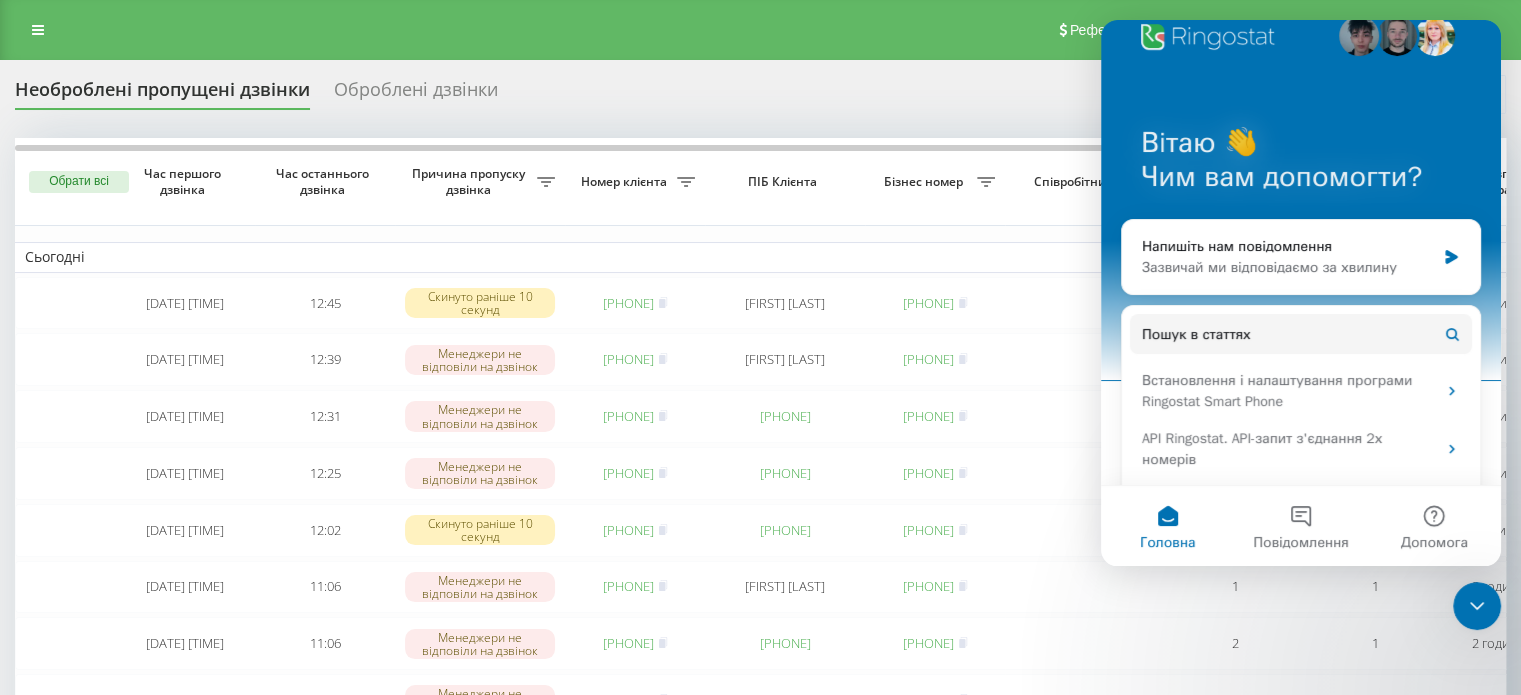 scroll, scrollTop: 0, scrollLeft: 0, axis: both 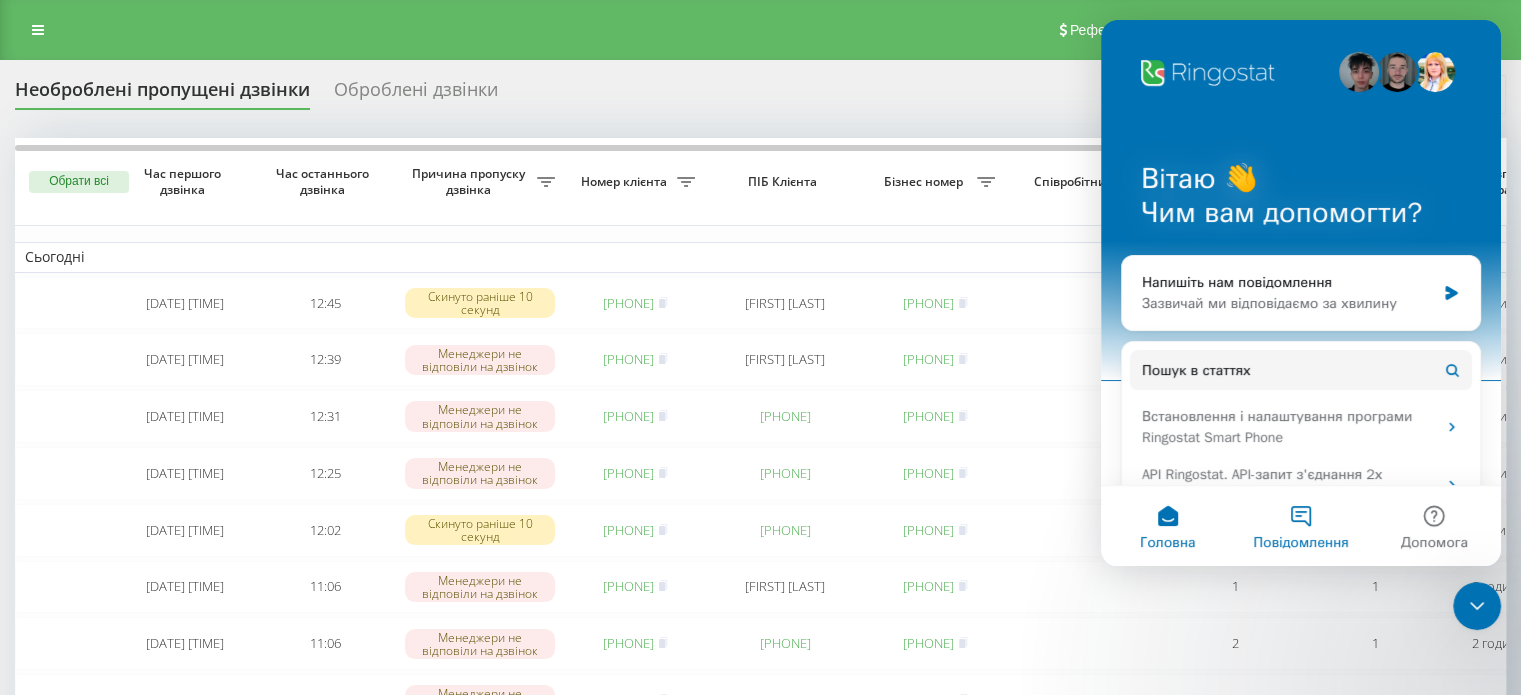 click on "Повідомлення" at bounding box center (1300, 526) 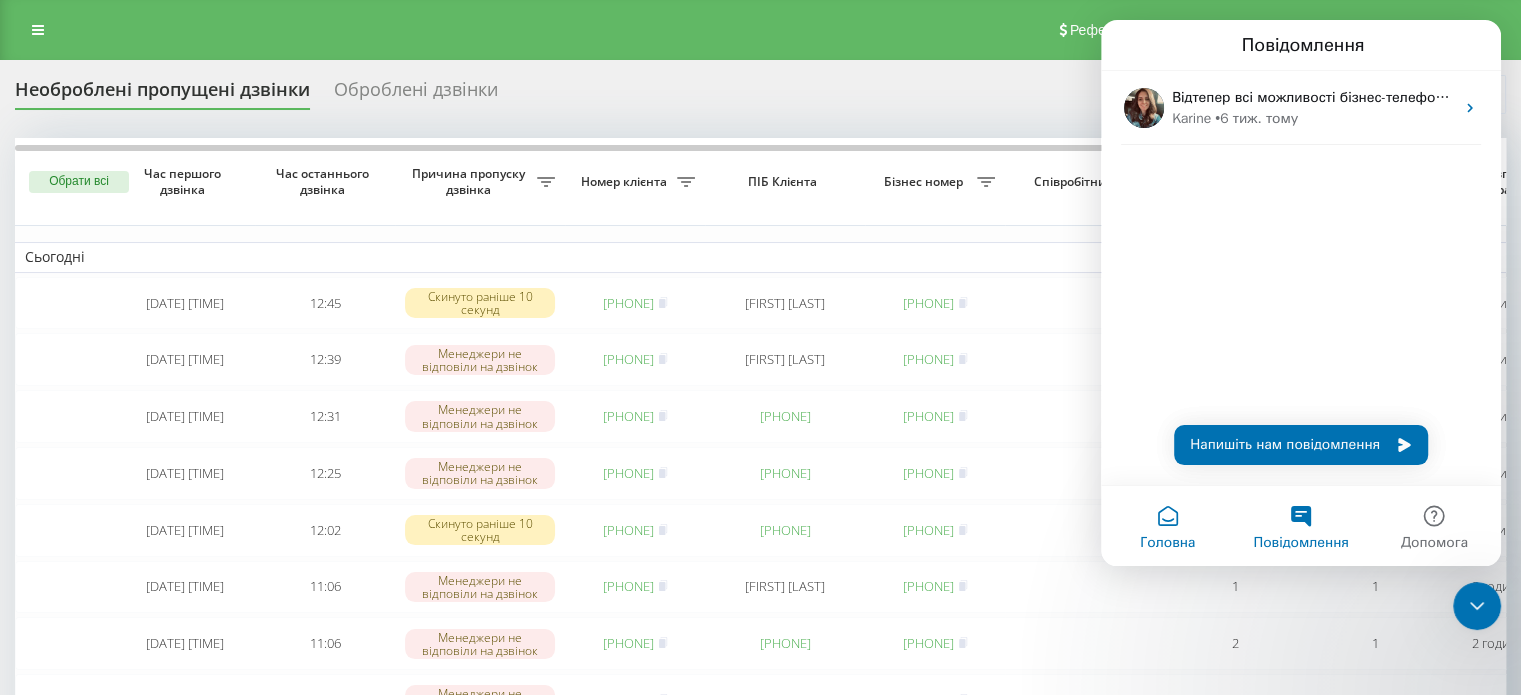 click on "Головна" at bounding box center [1167, 526] 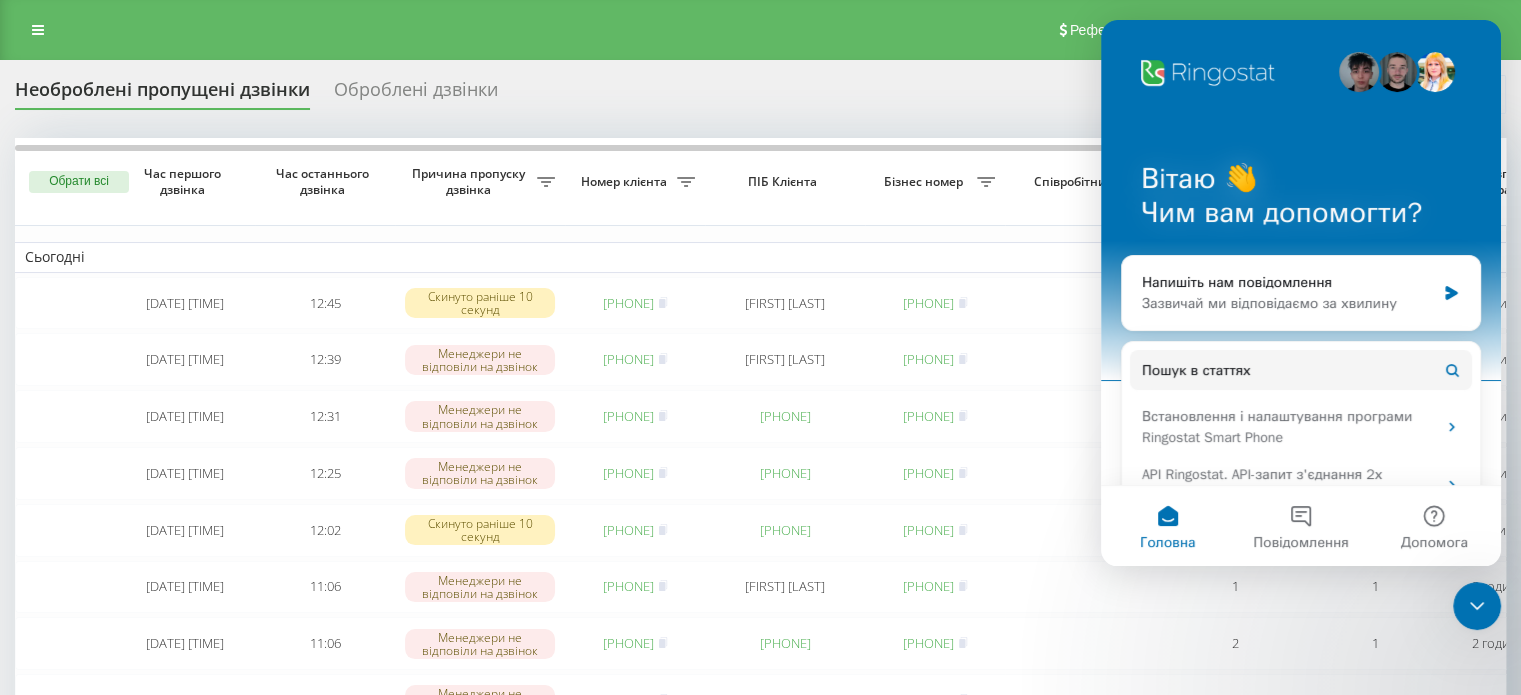 click on "Необроблені пропущені дзвінки Оброблені дзвінки Експорт .csv .xlsx 04.07.2025  -  04.08.2025" at bounding box center (760, 94) 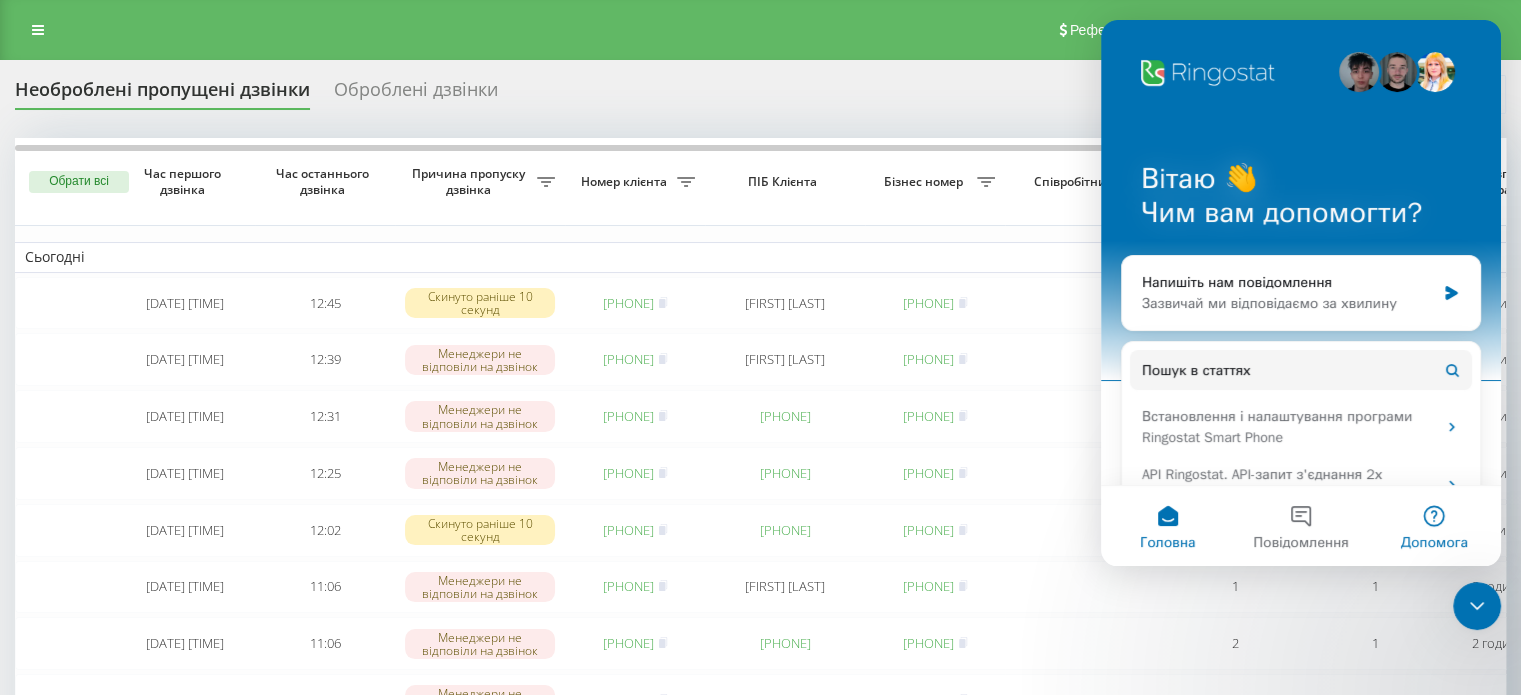 click on "Допомога" at bounding box center (1434, 543) 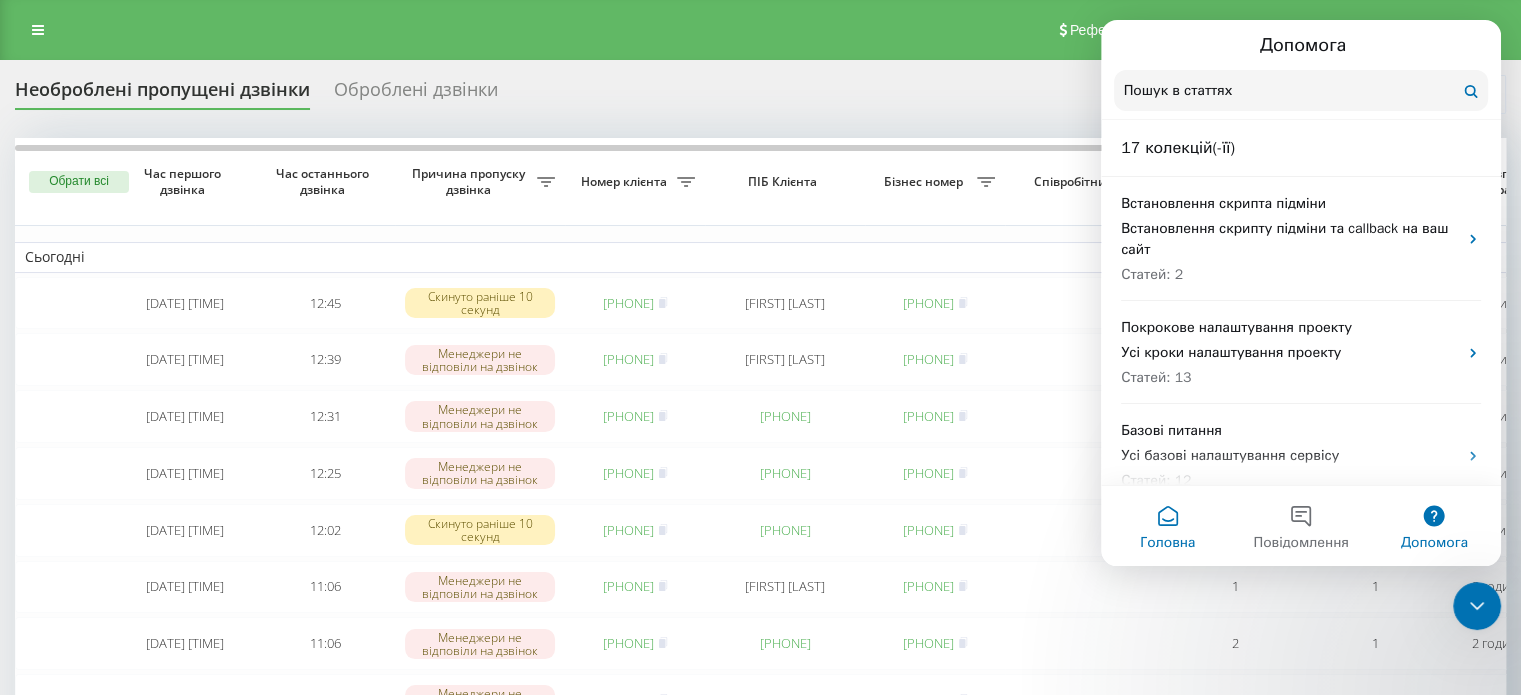 click on "Головна" at bounding box center (1167, 526) 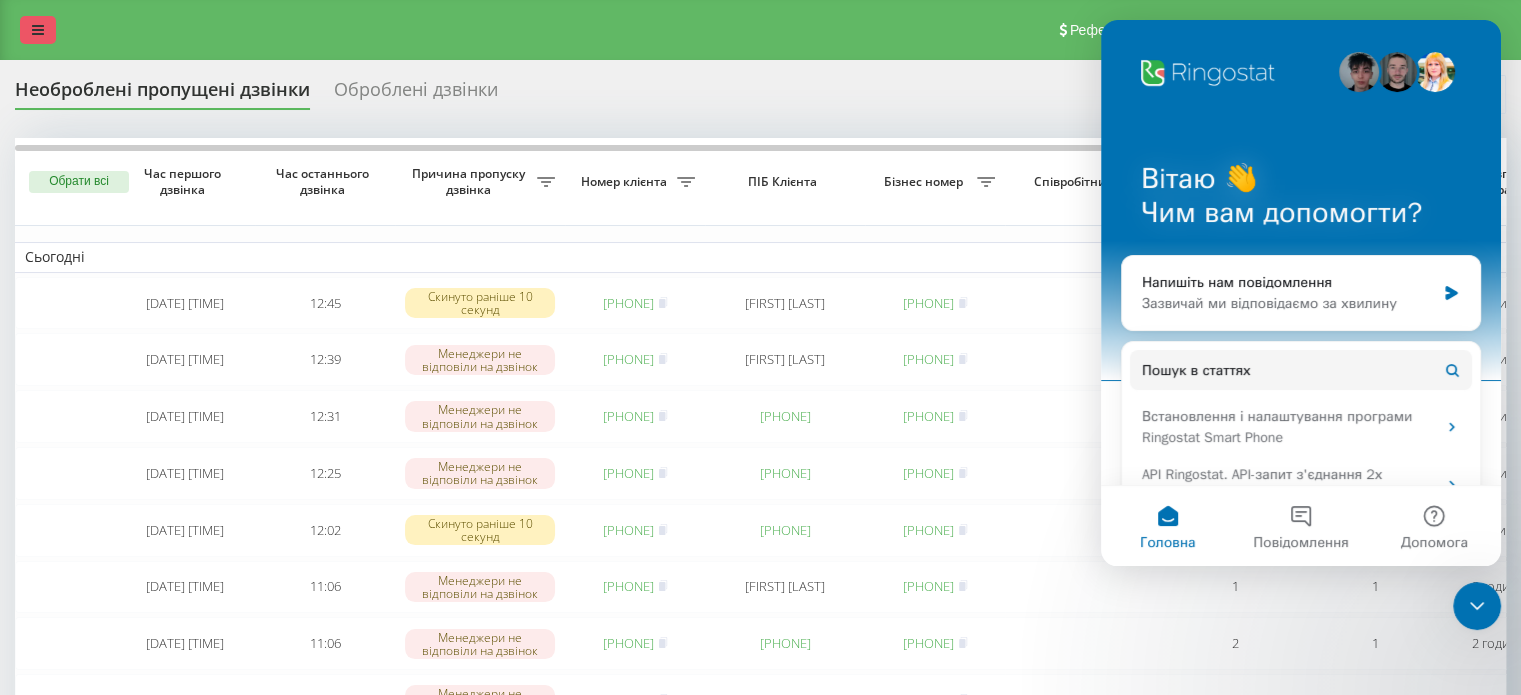 click at bounding box center [38, 30] 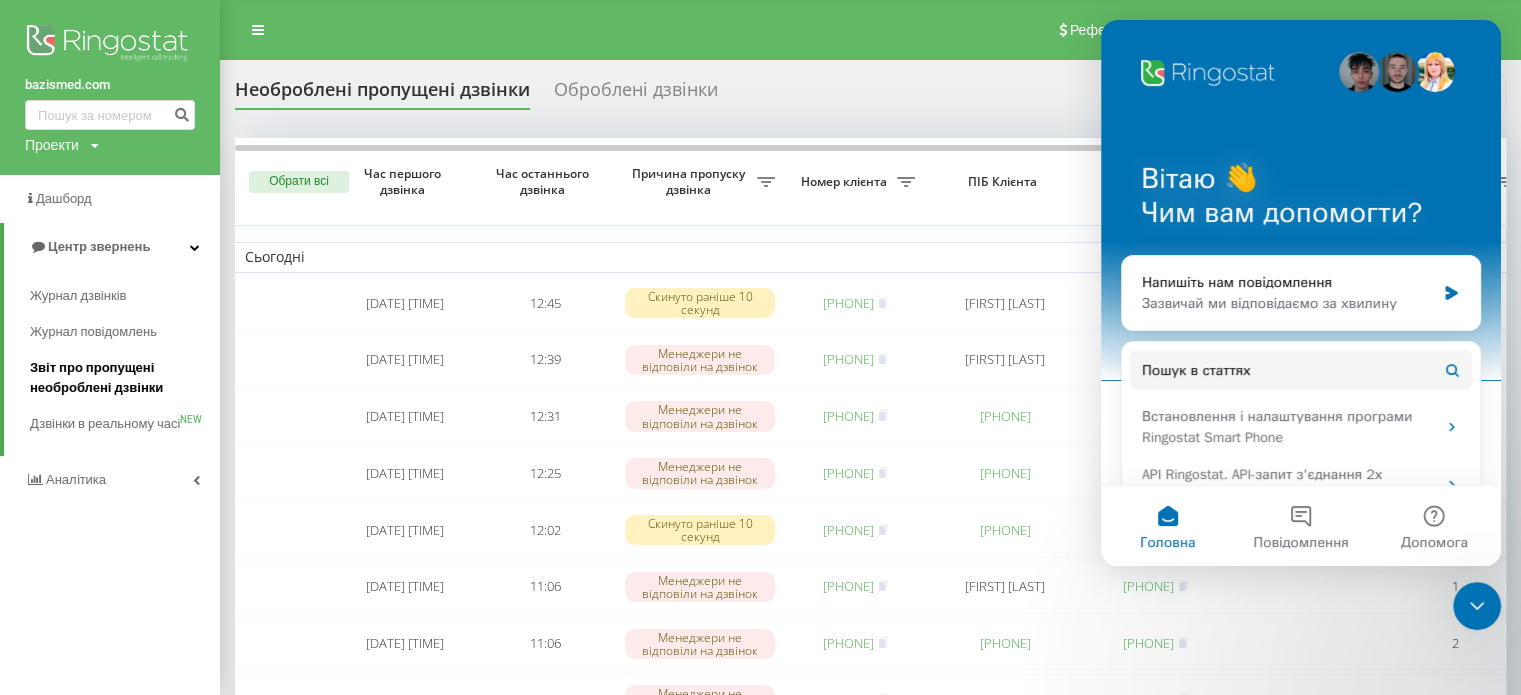 click on "Звіт про пропущені необроблені дзвінки" at bounding box center (120, 378) 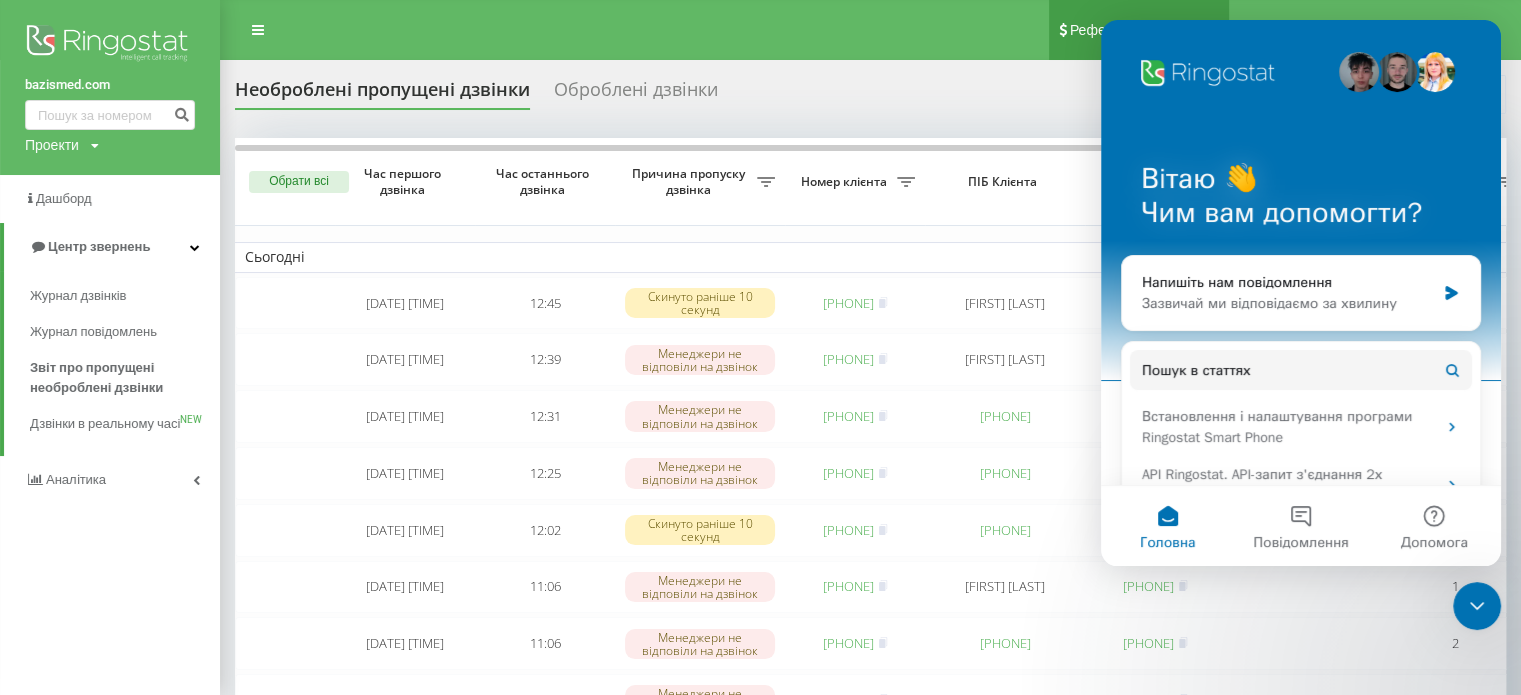 drag, startPoint x: 257, startPoint y: 18, endPoint x: 1084, endPoint y: 8, distance: 827.0605 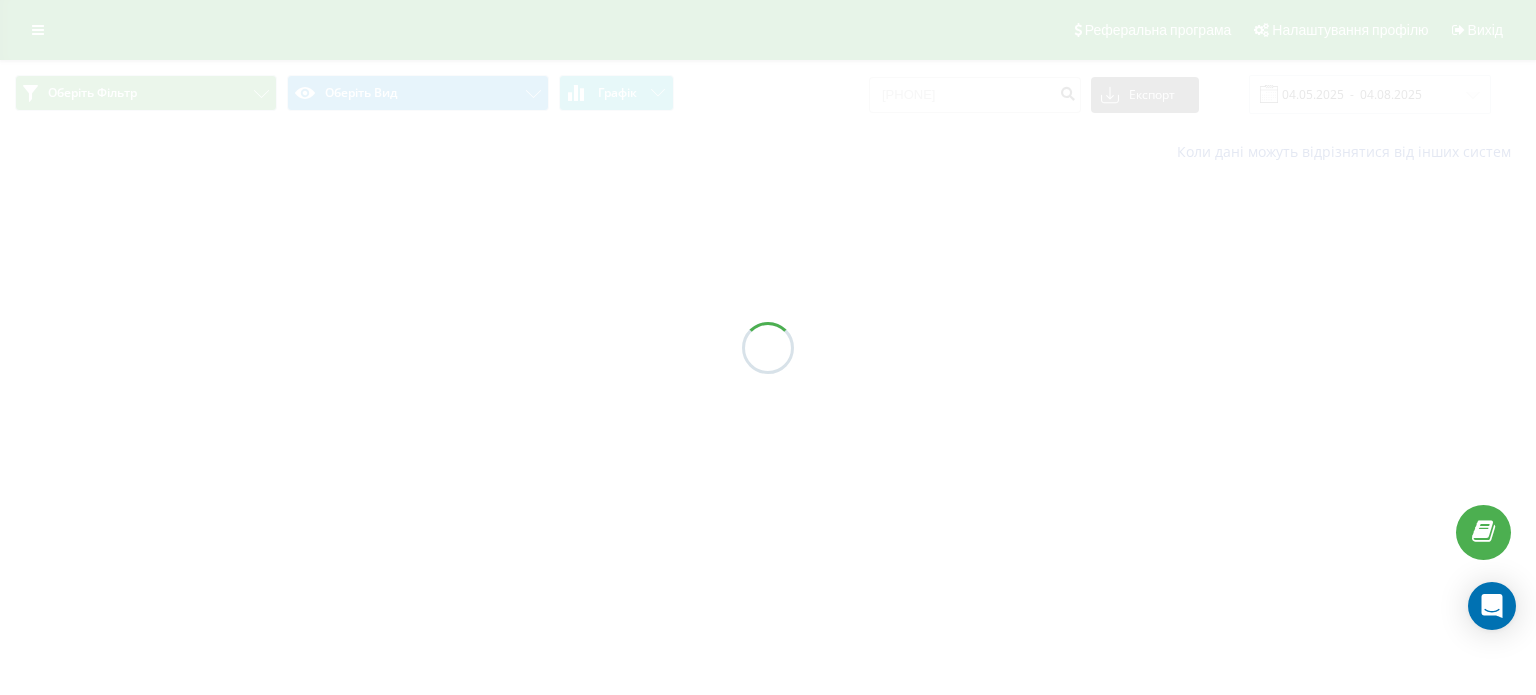 scroll, scrollTop: 0, scrollLeft: 0, axis: both 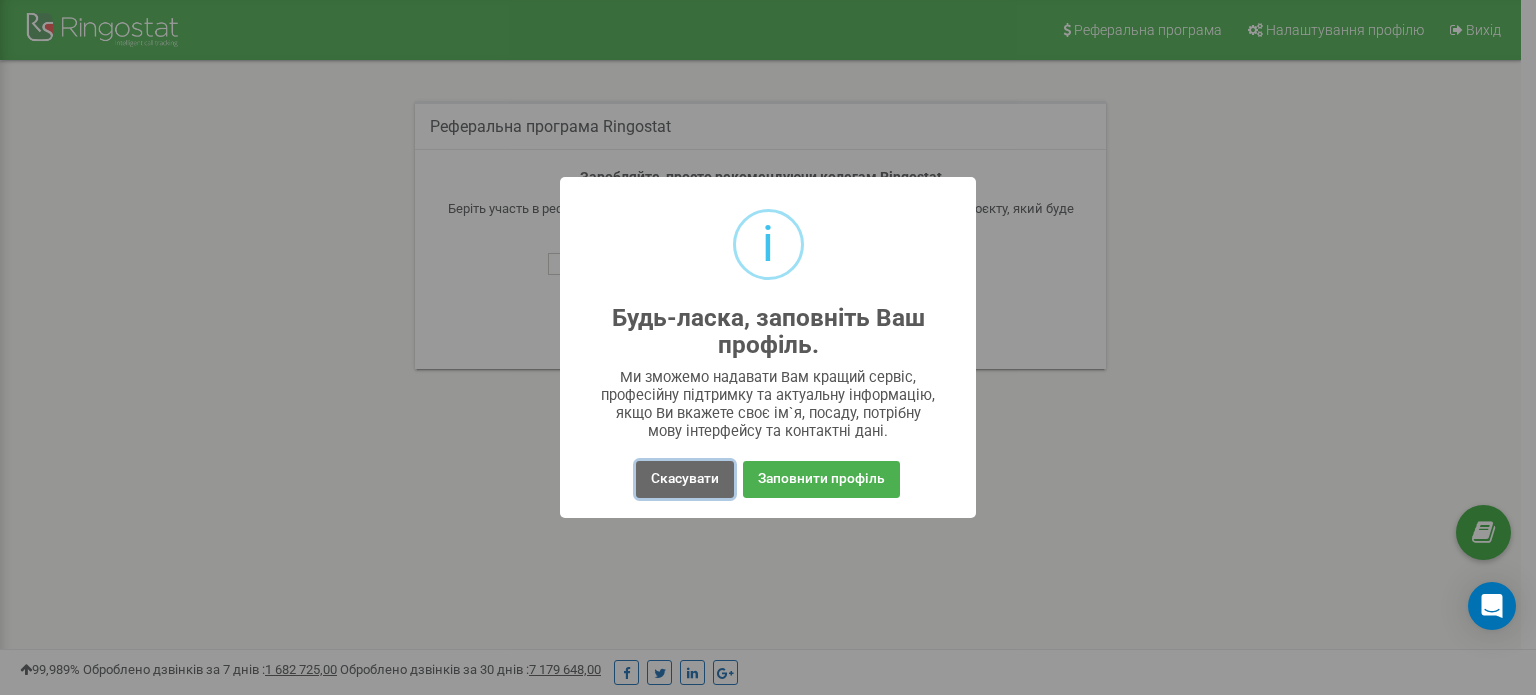 click on "Скасувати" at bounding box center (685, 479) 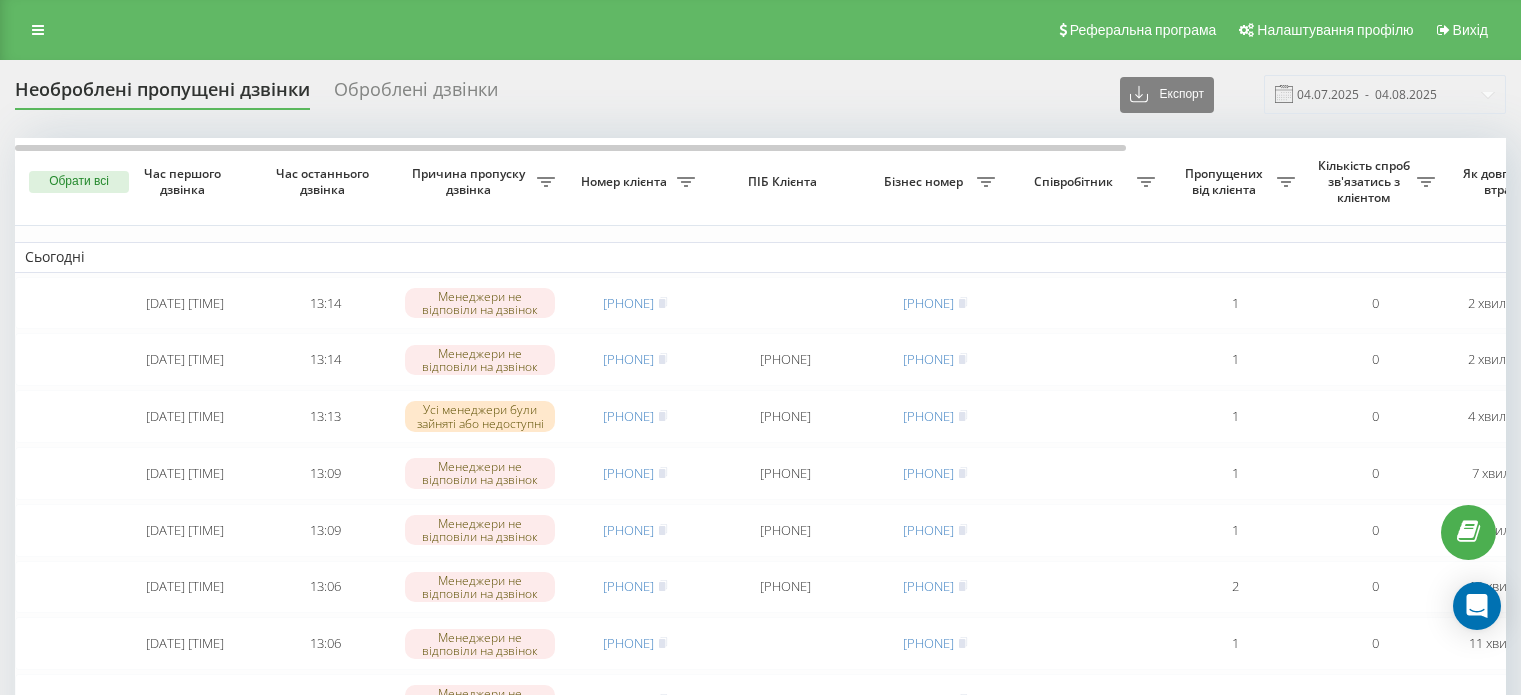 scroll, scrollTop: 0, scrollLeft: 0, axis: both 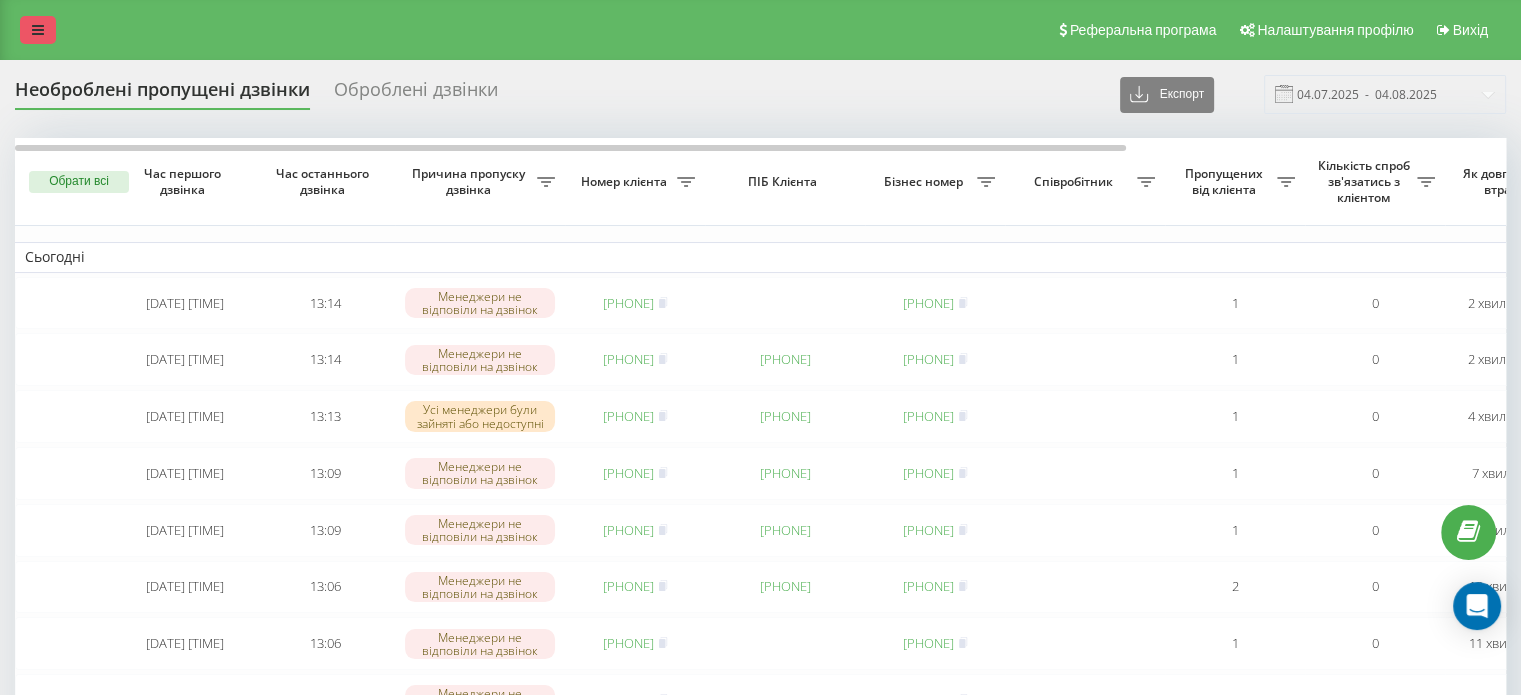 click at bounding box center (38, 30) 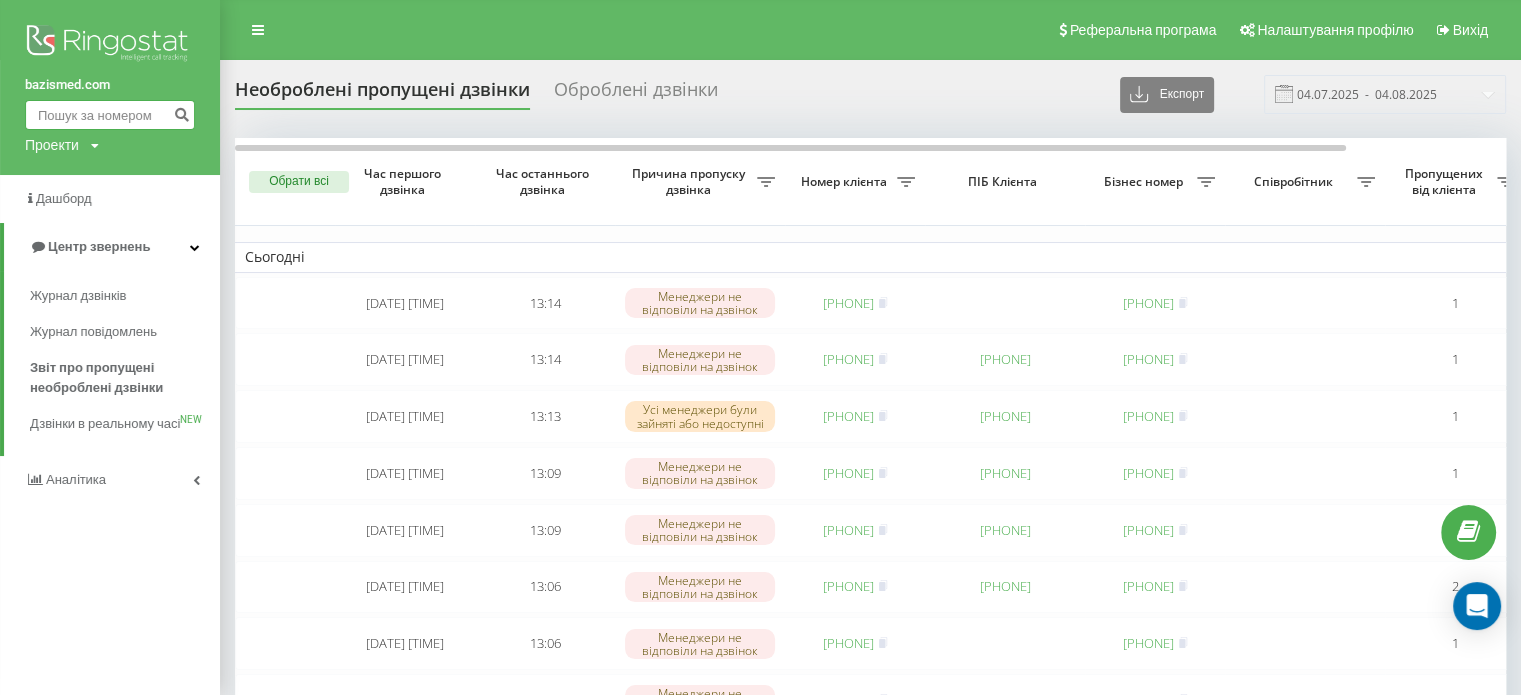 click at bounding box center [110, 115] 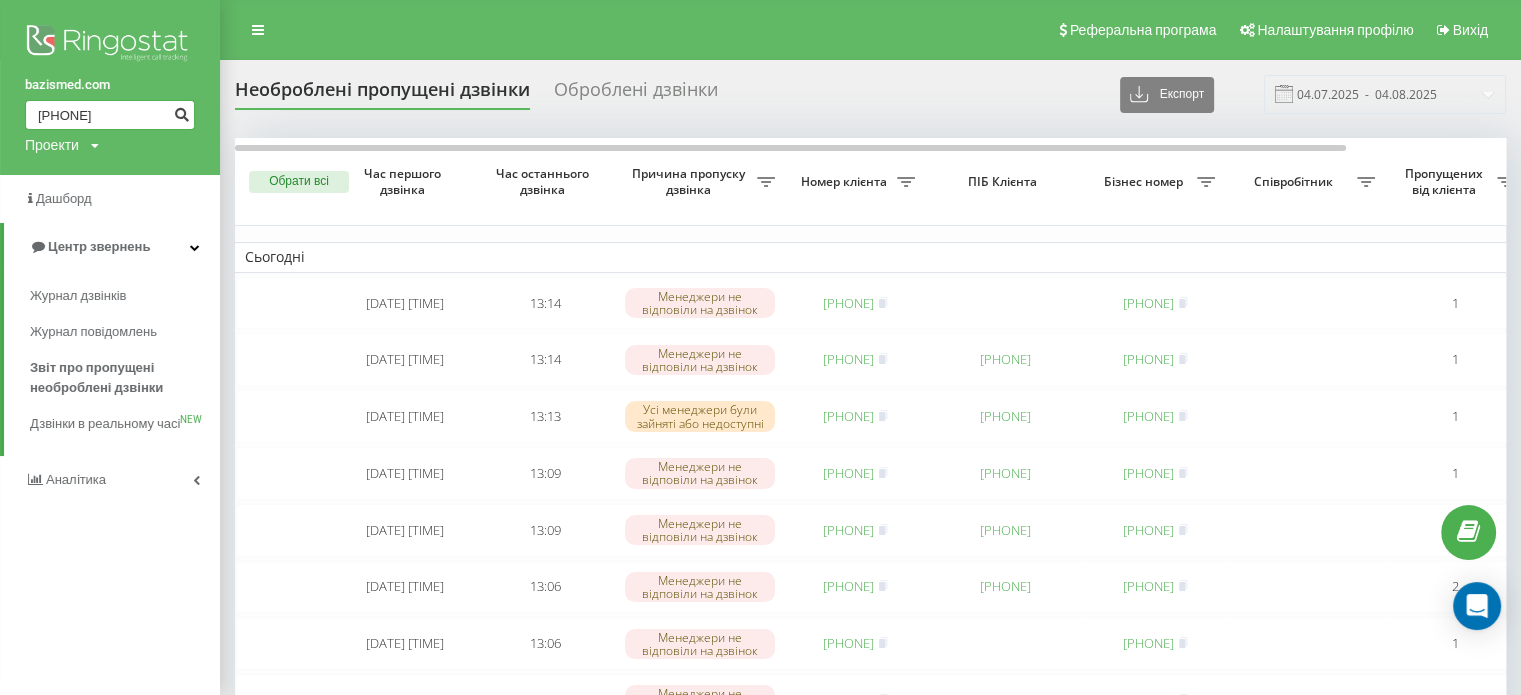 type on "[PHONE]" 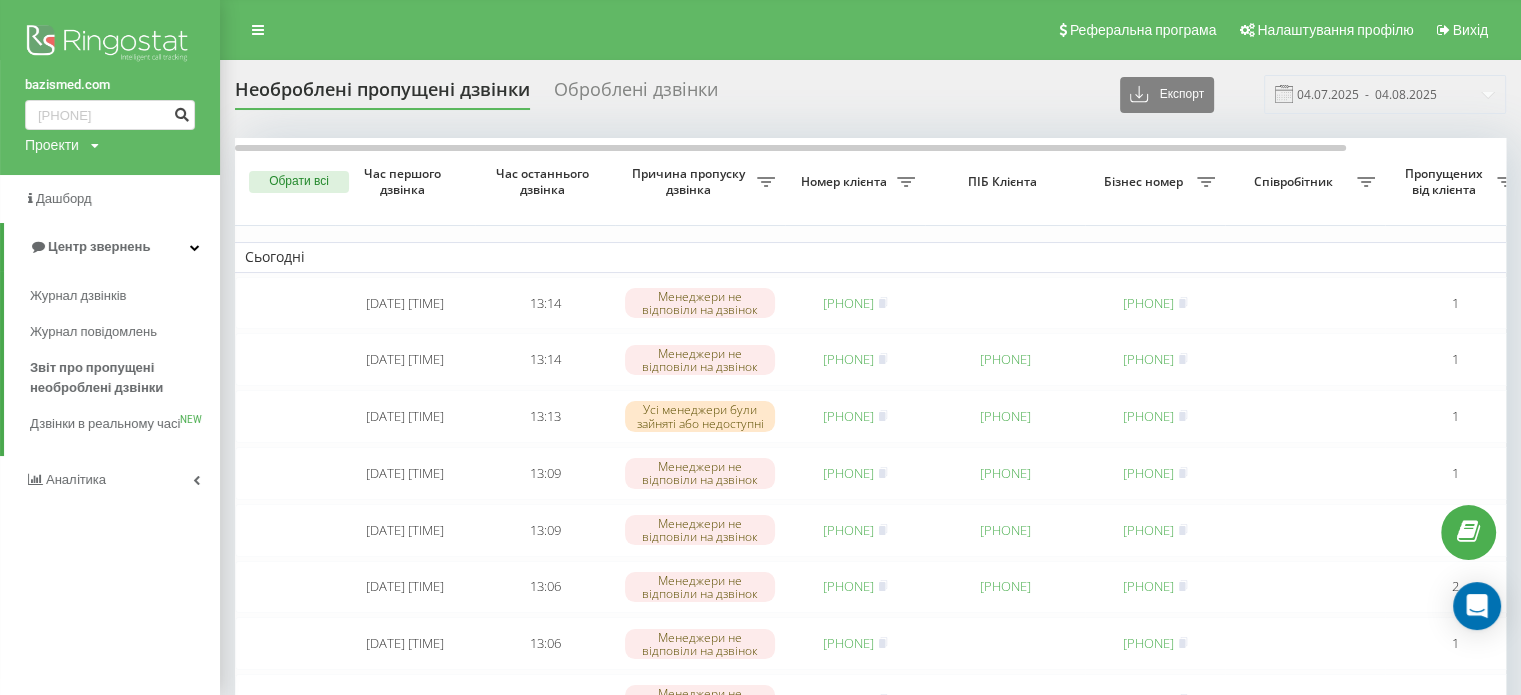 click at bounding box center (181, 115) 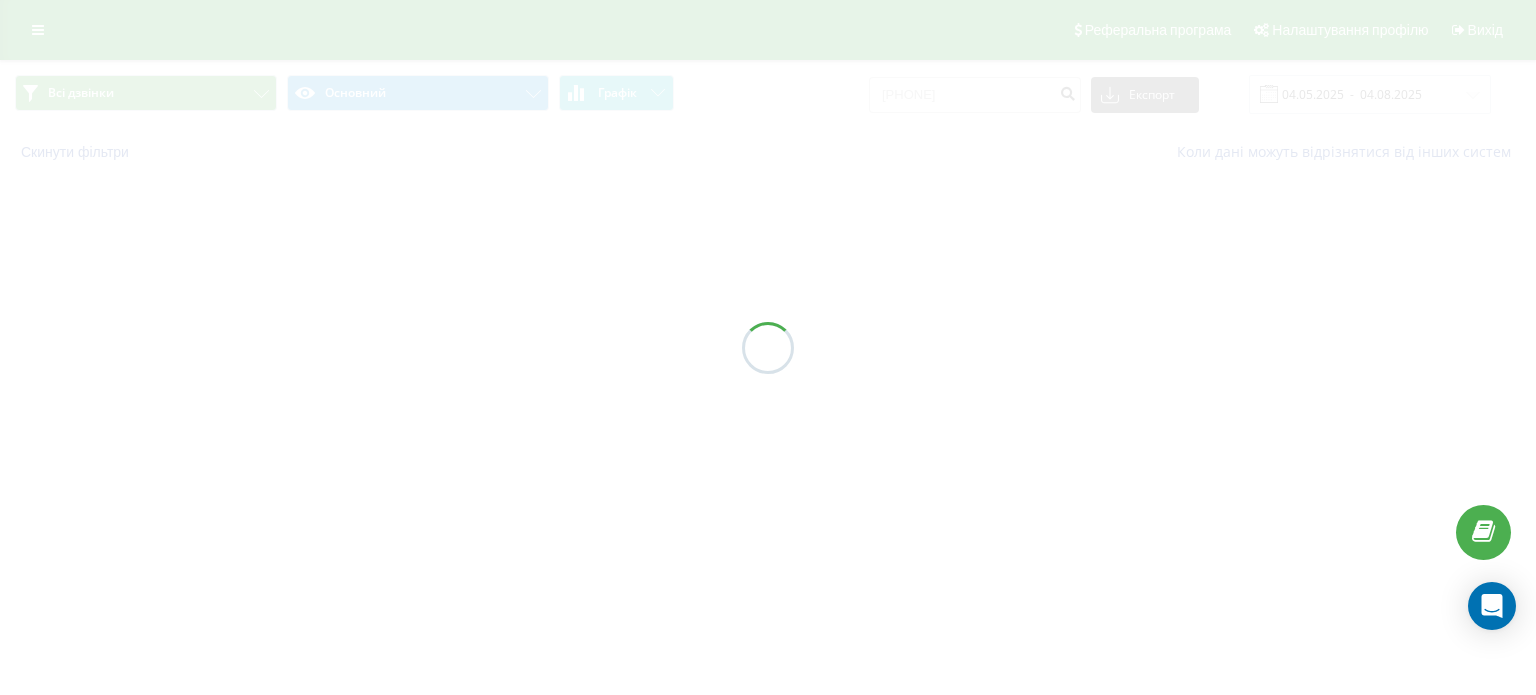 scroll, scrollTop: 0, scrollLeft: 0, axis: both 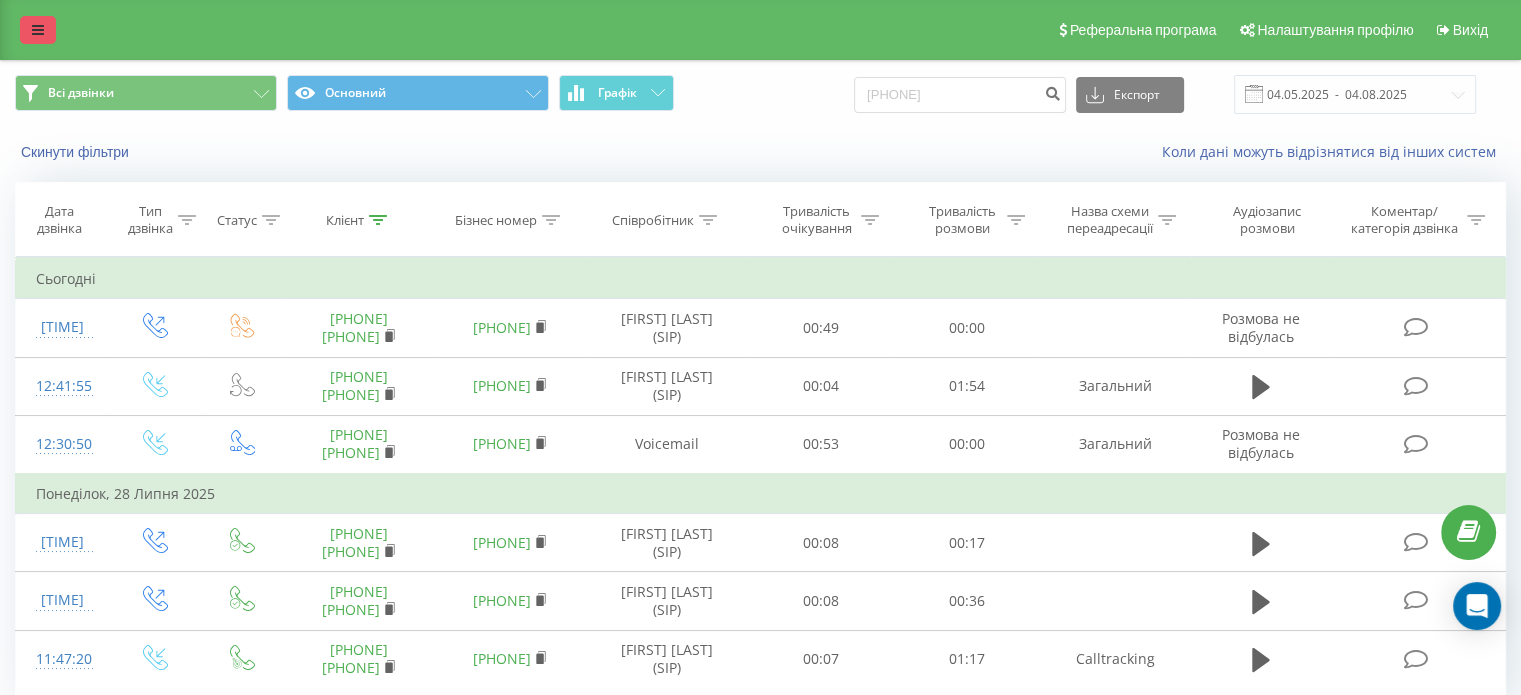click at bounding box center (38, 30) 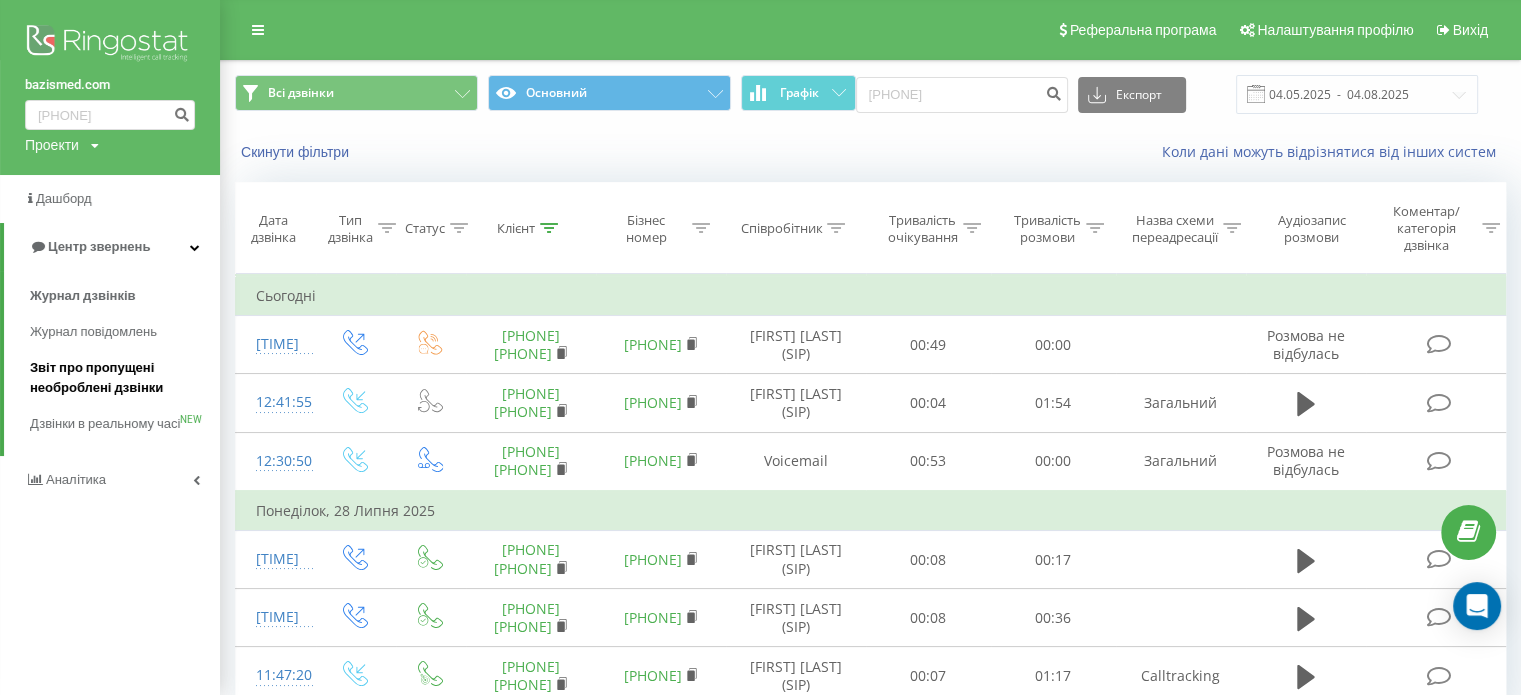 click on "Звіт про пропущені необроблені дзвінки" at bounding box center (120, 378) 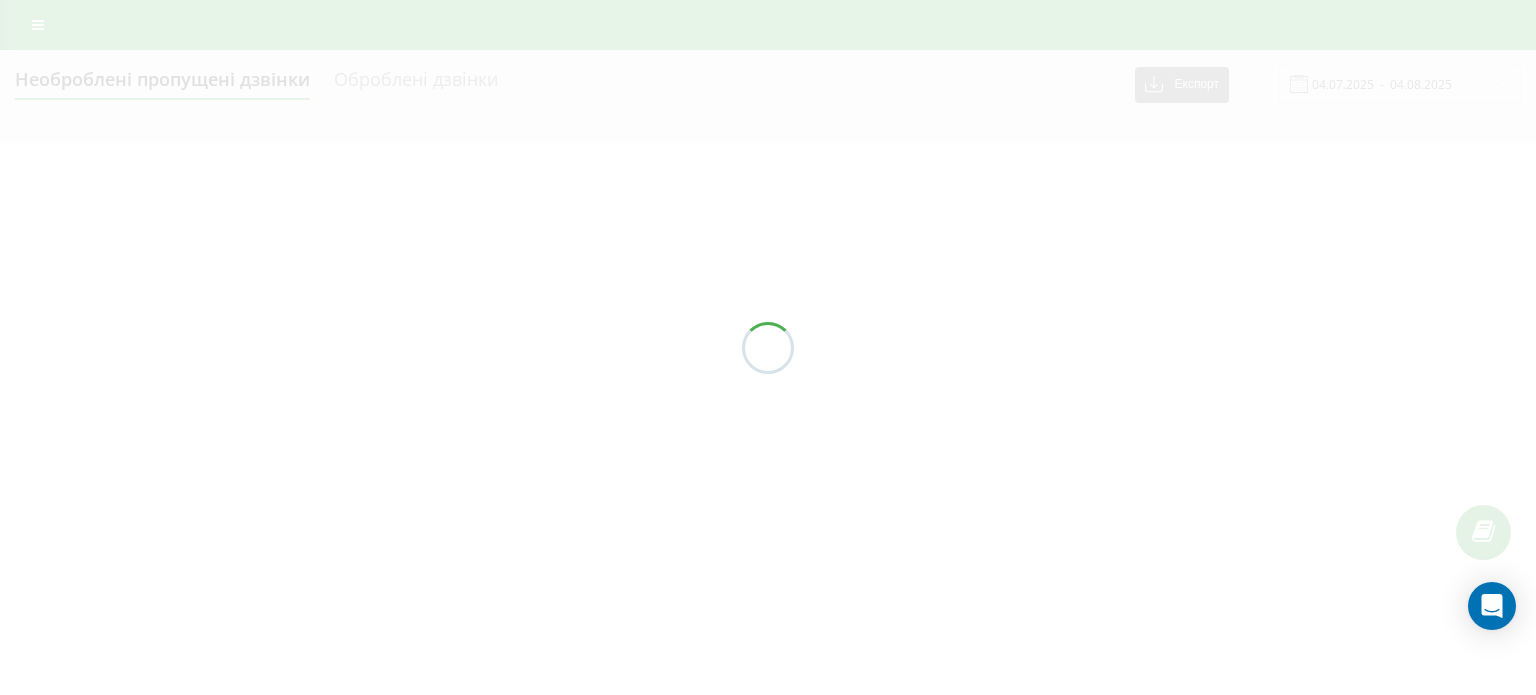 scroll, scrollTop: 0, scrollLeft: 0, axis: both 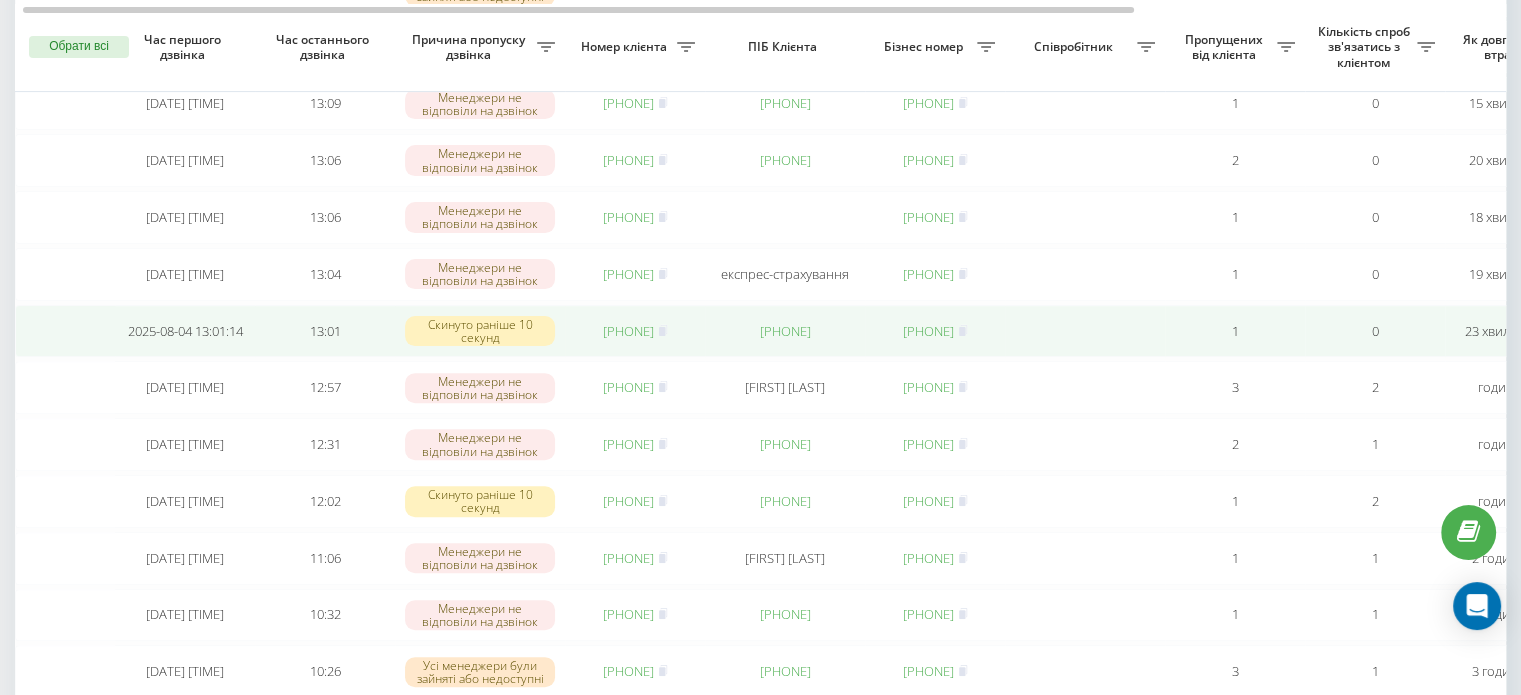 click on "[PHONE]" at bounding box center [628, 331] 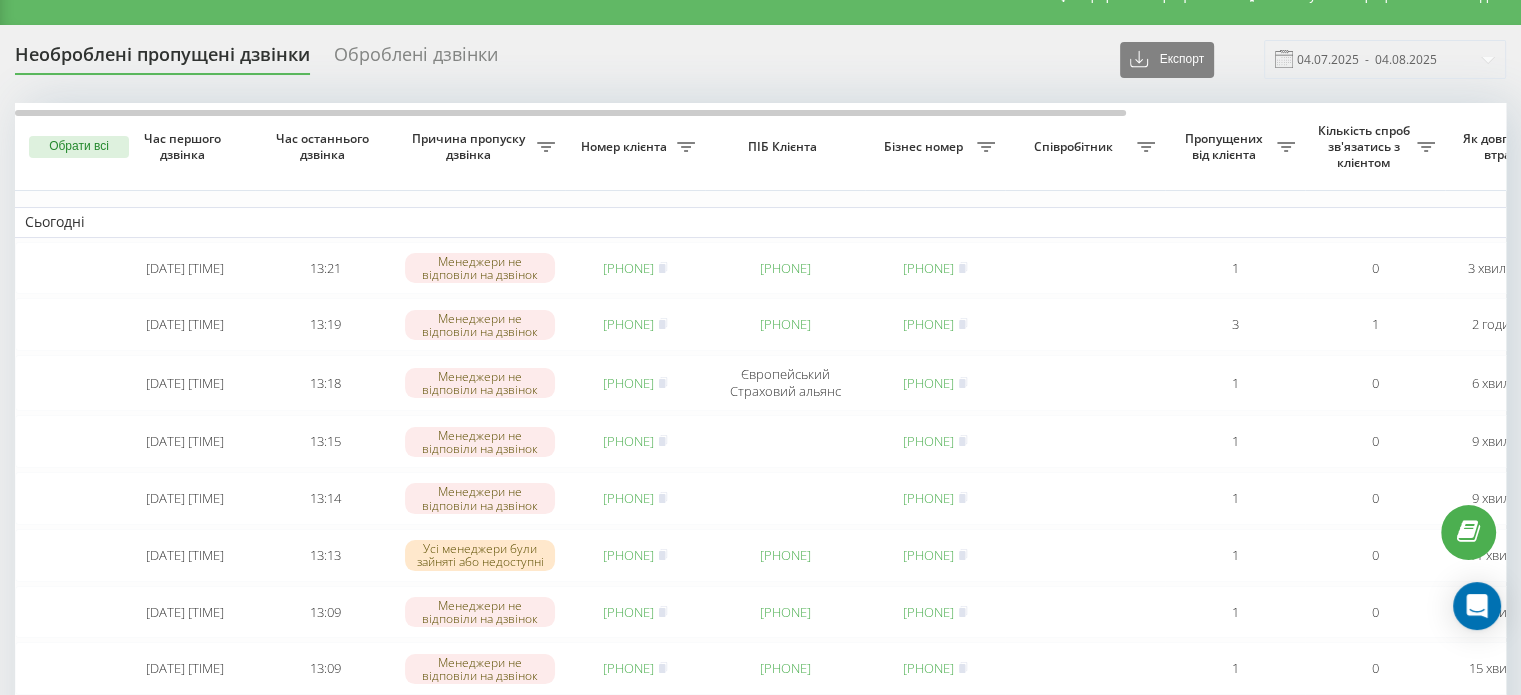 scroll, scrollTop: 0, scrollLeft: 0, axis: both 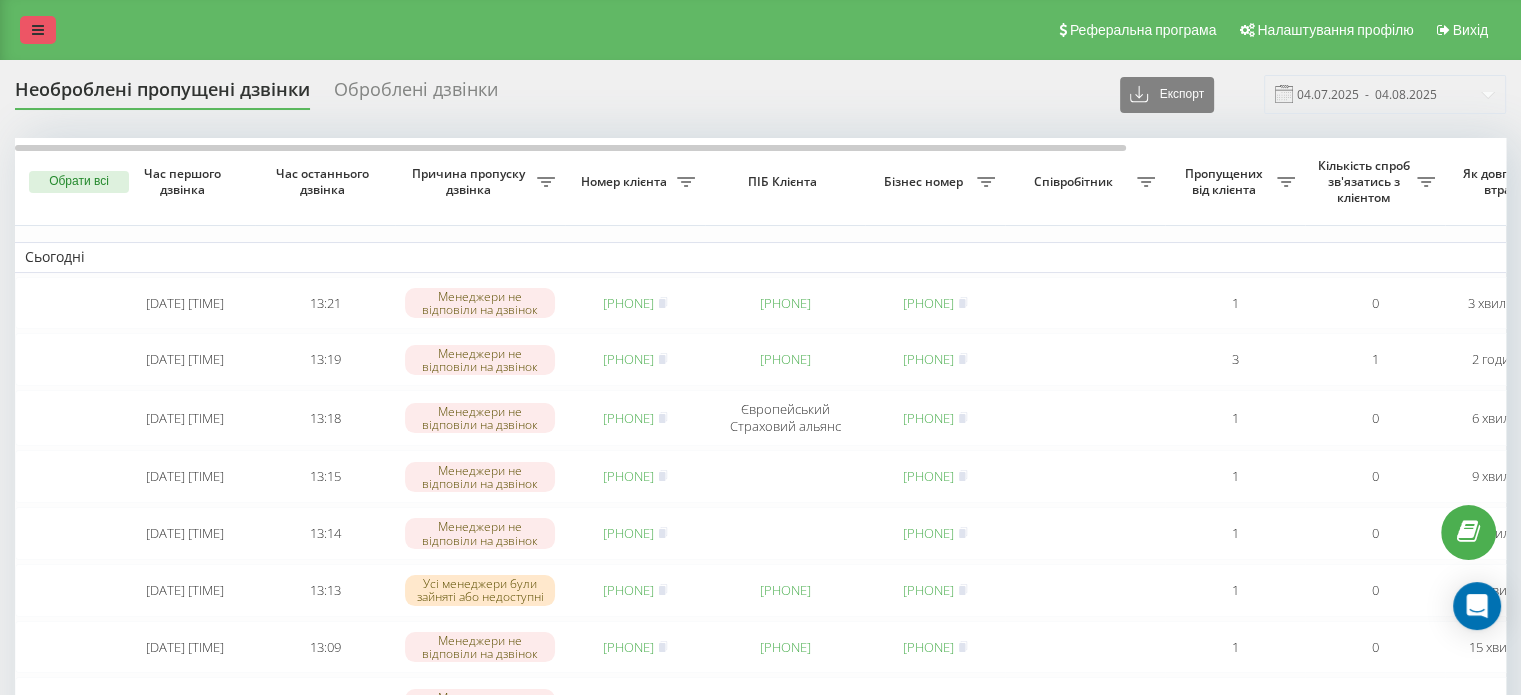 click at bounding box center (38, 30) 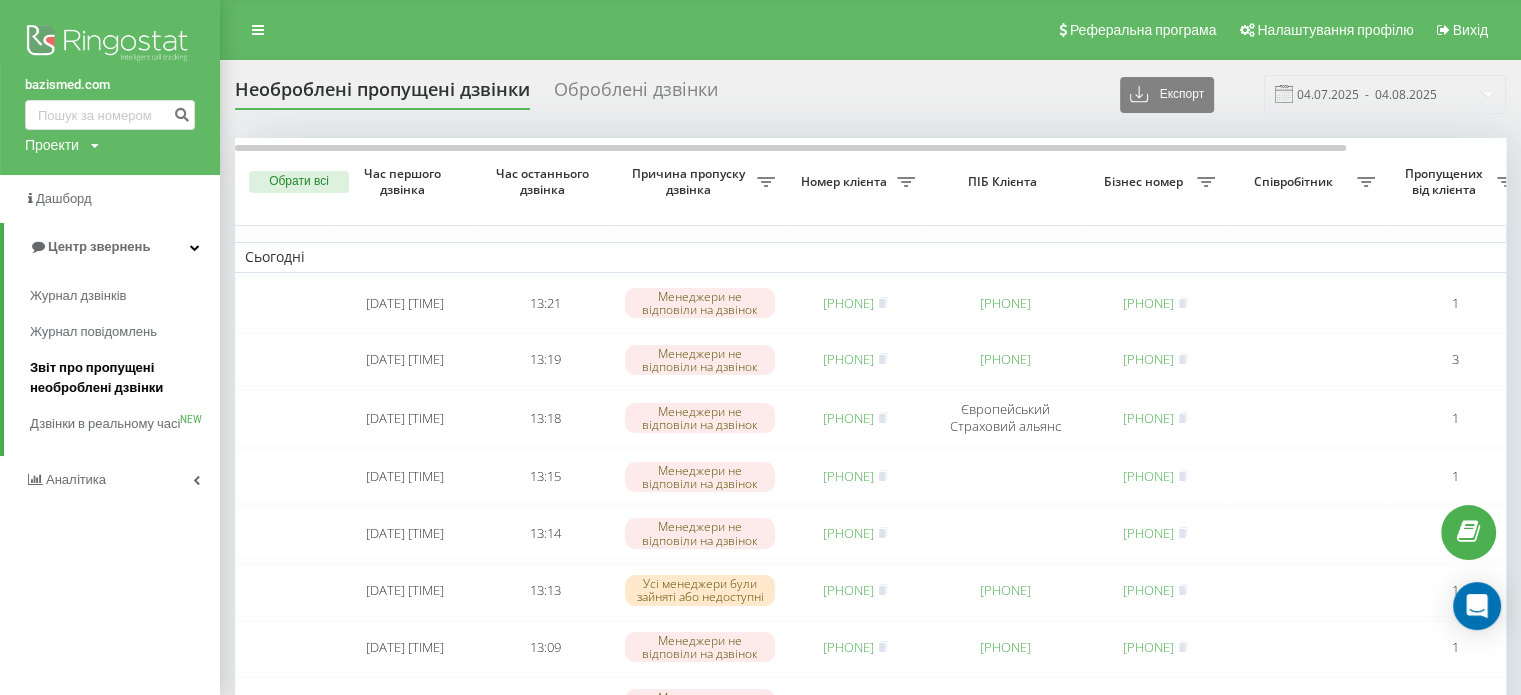 click on "Звіт про пропущені необроблені дзвінки" at bounding box center (120, 378) 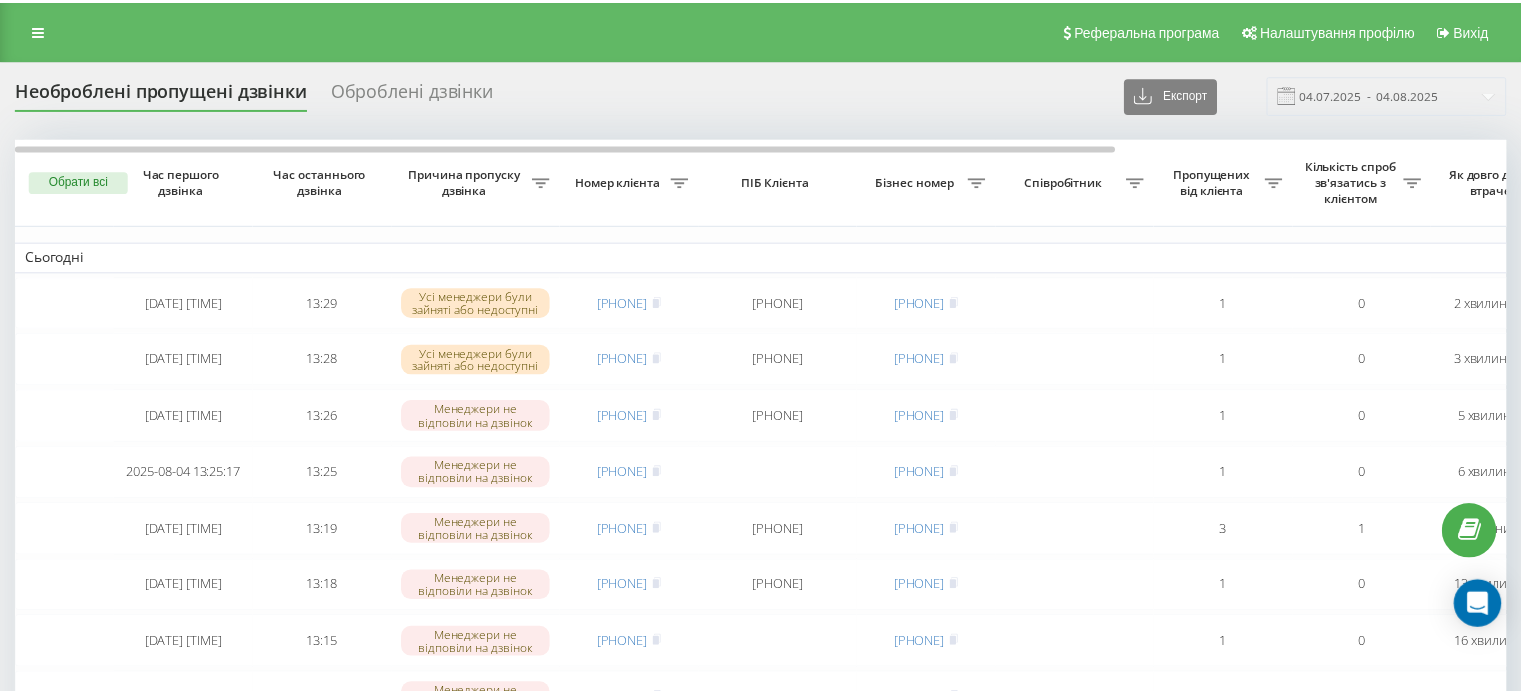 scroll, scrollTop: 0, scrollLeft: 0, axis: both 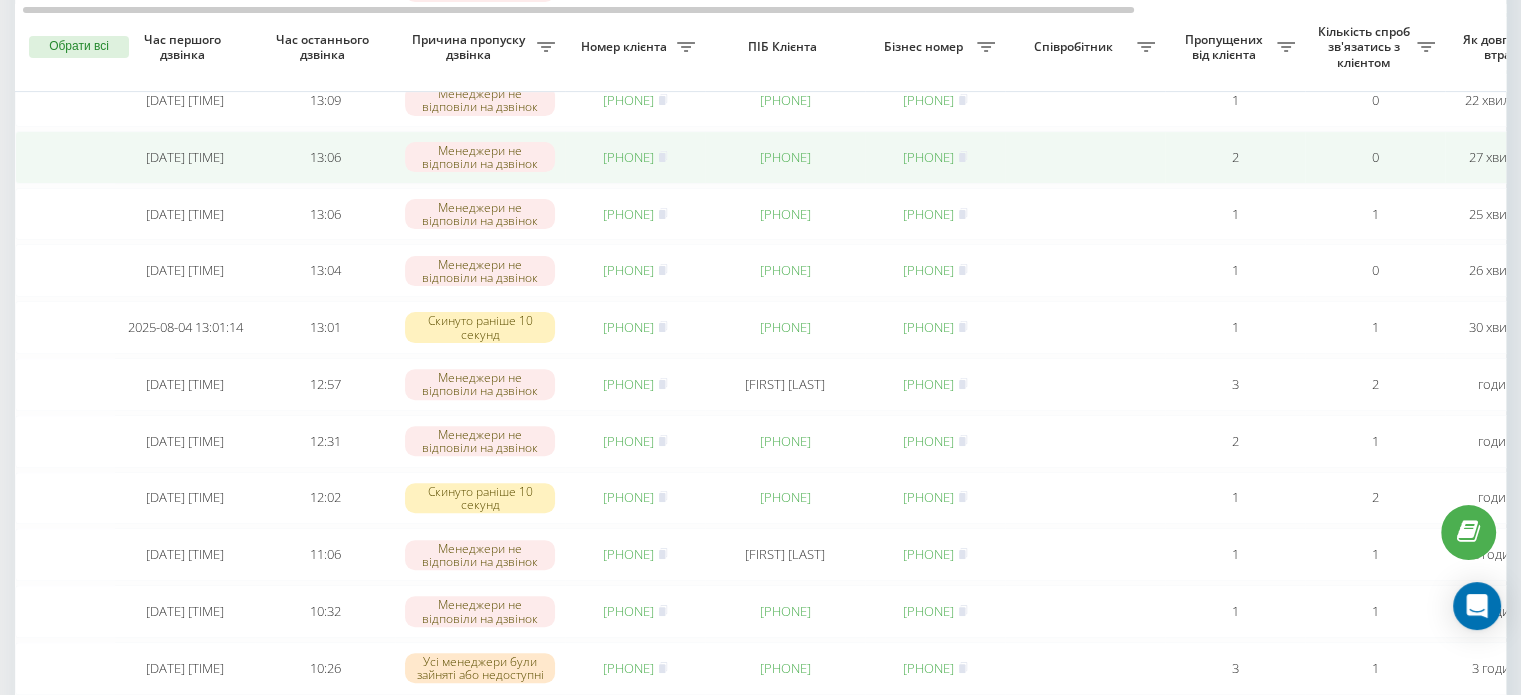click on "[PHONE]" at bounding box center [628, 157] 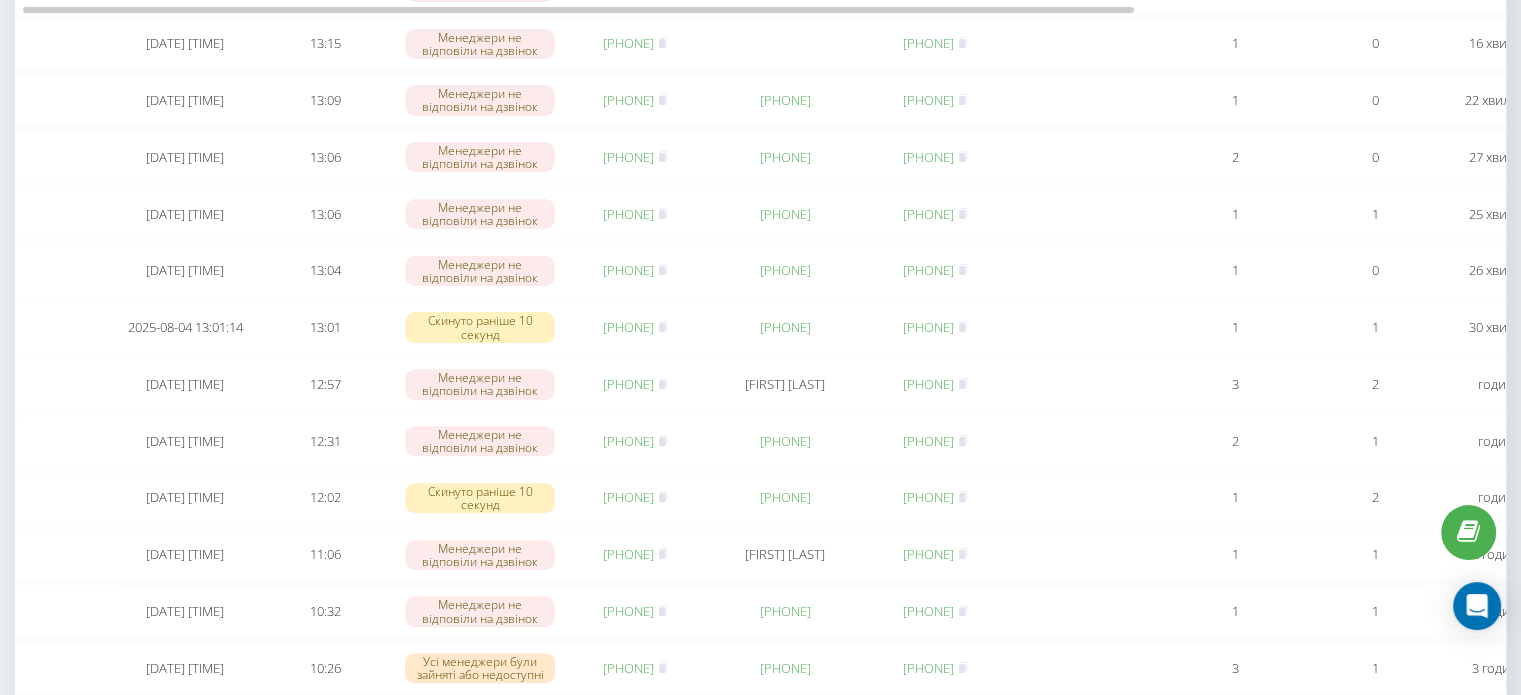scroll, scrollTop: 0, scrollLeft: 0, axis: both 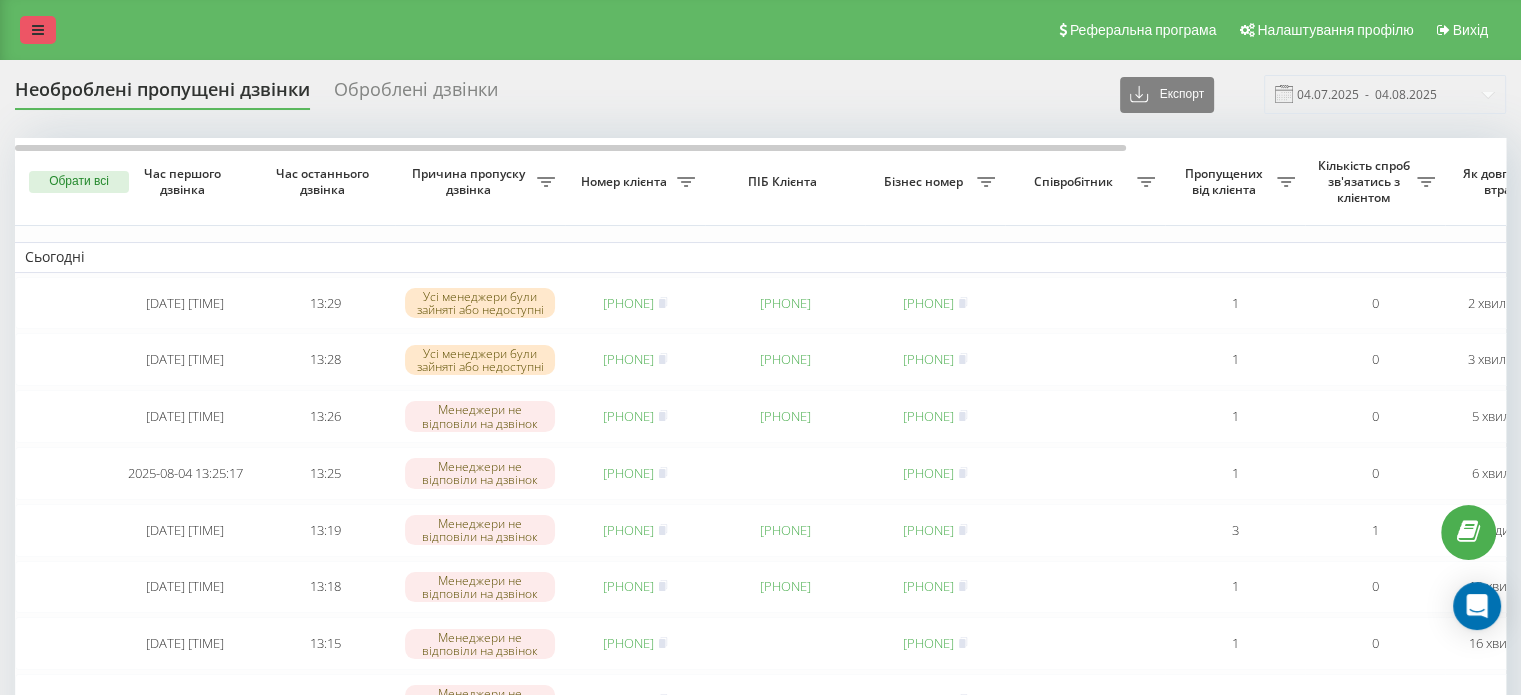 click at bounding box center (38, 30) 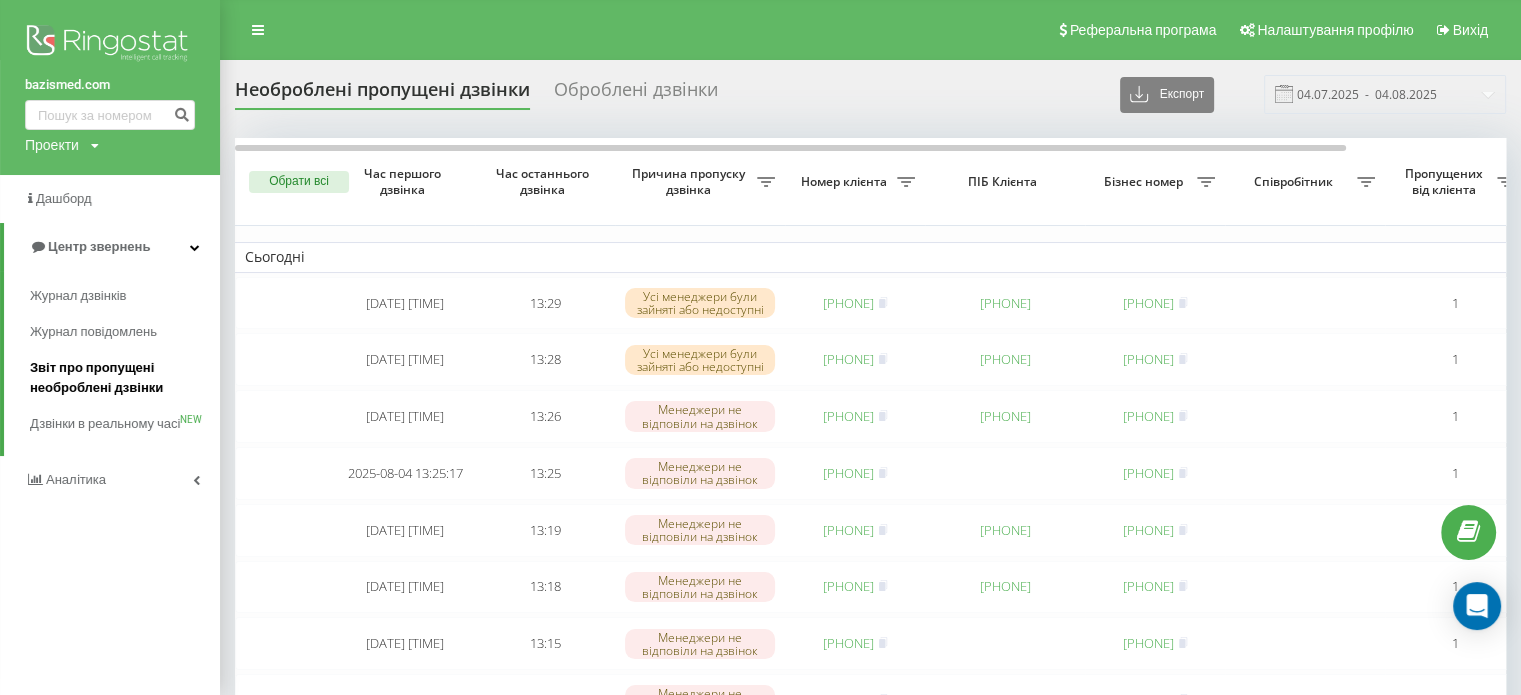 click on "Звіт про пропущені необроблені дзвінки" at bounding box center (120, 378) 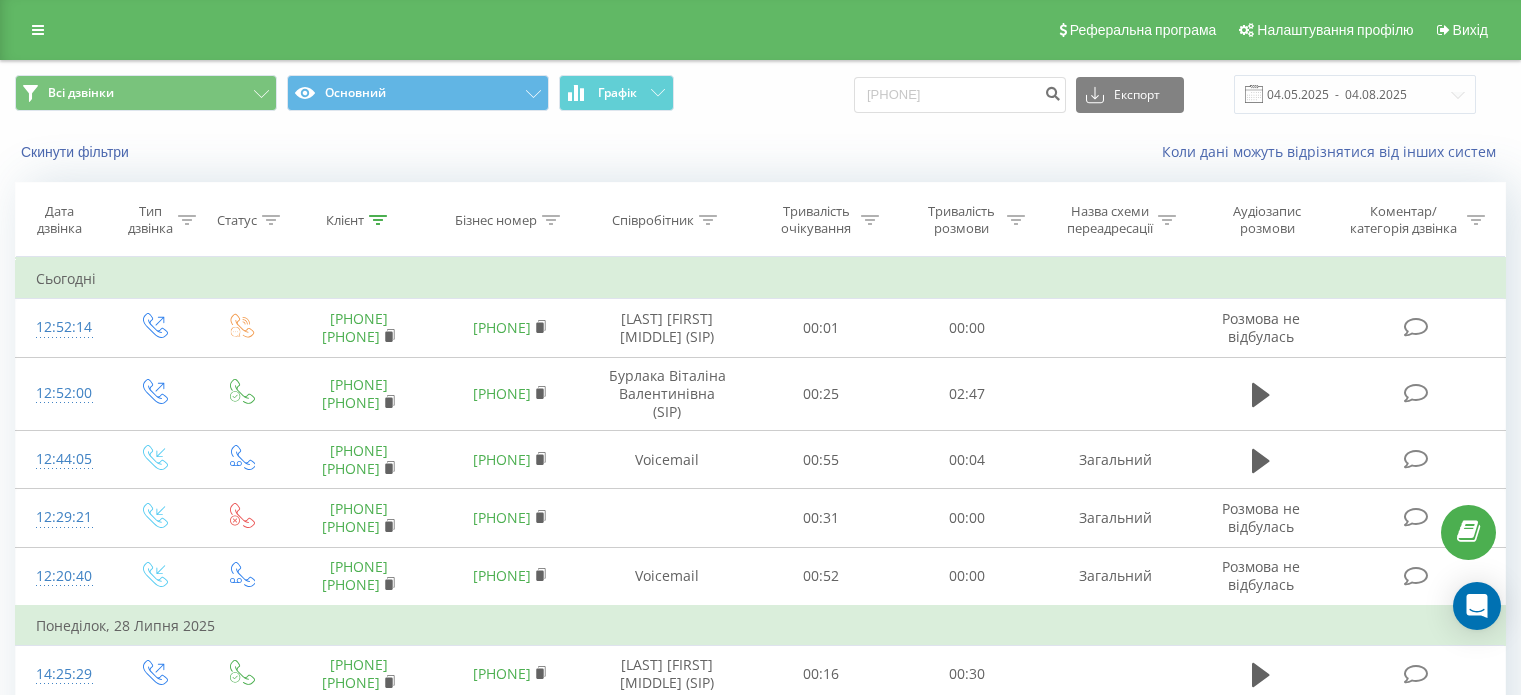 scroll, scrollTop: 0, scrollLeft: 0, axis: both 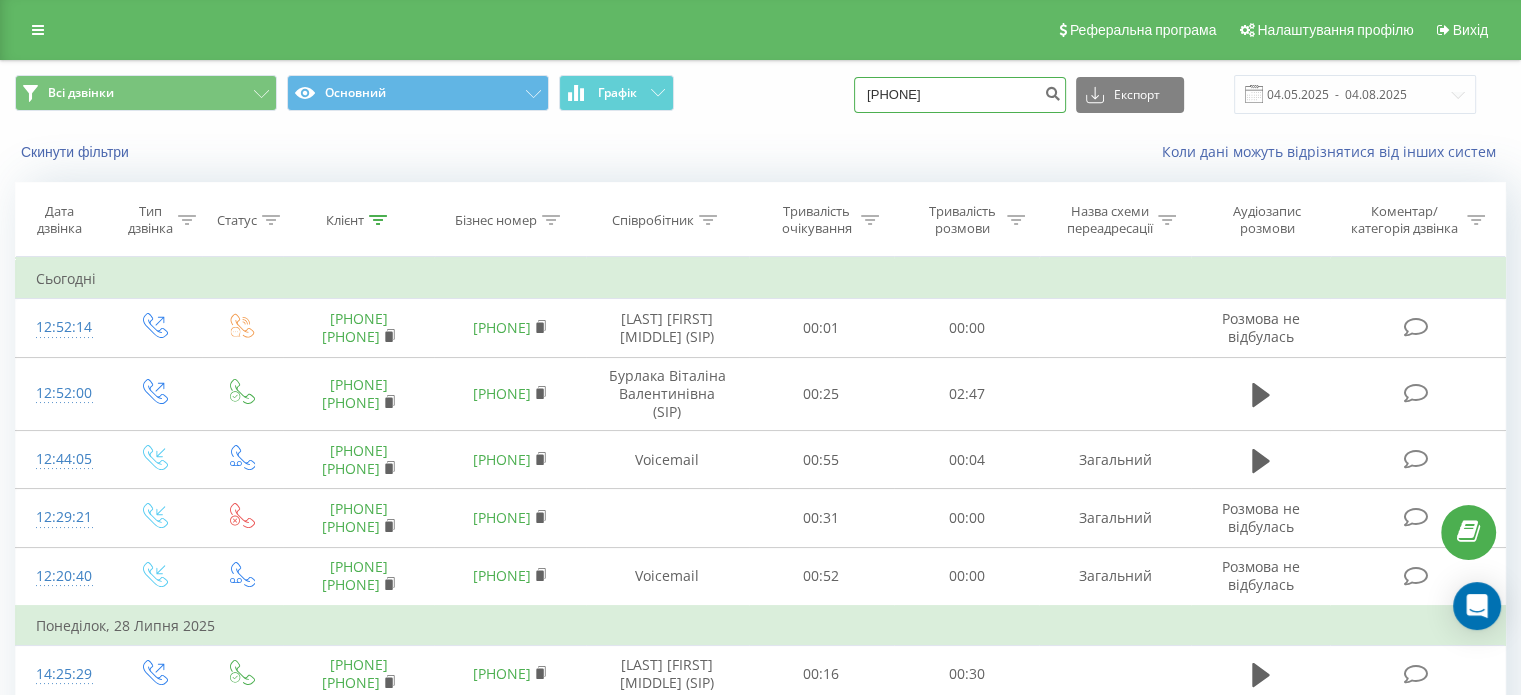 drag, startPoint x: 1008, startPoint y: 91, endPoint x: 716, endPoint y: 75, distance: 292.43802 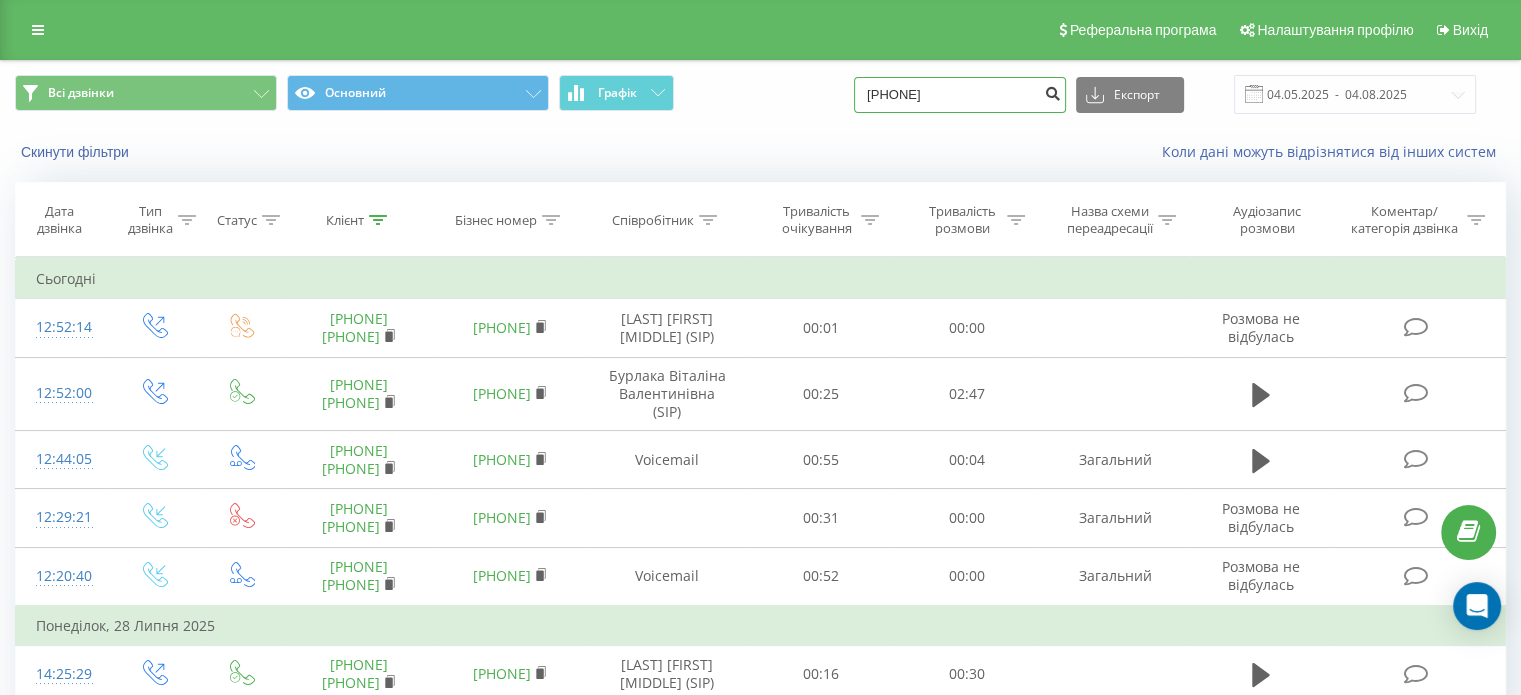 type on "[PHONE]" 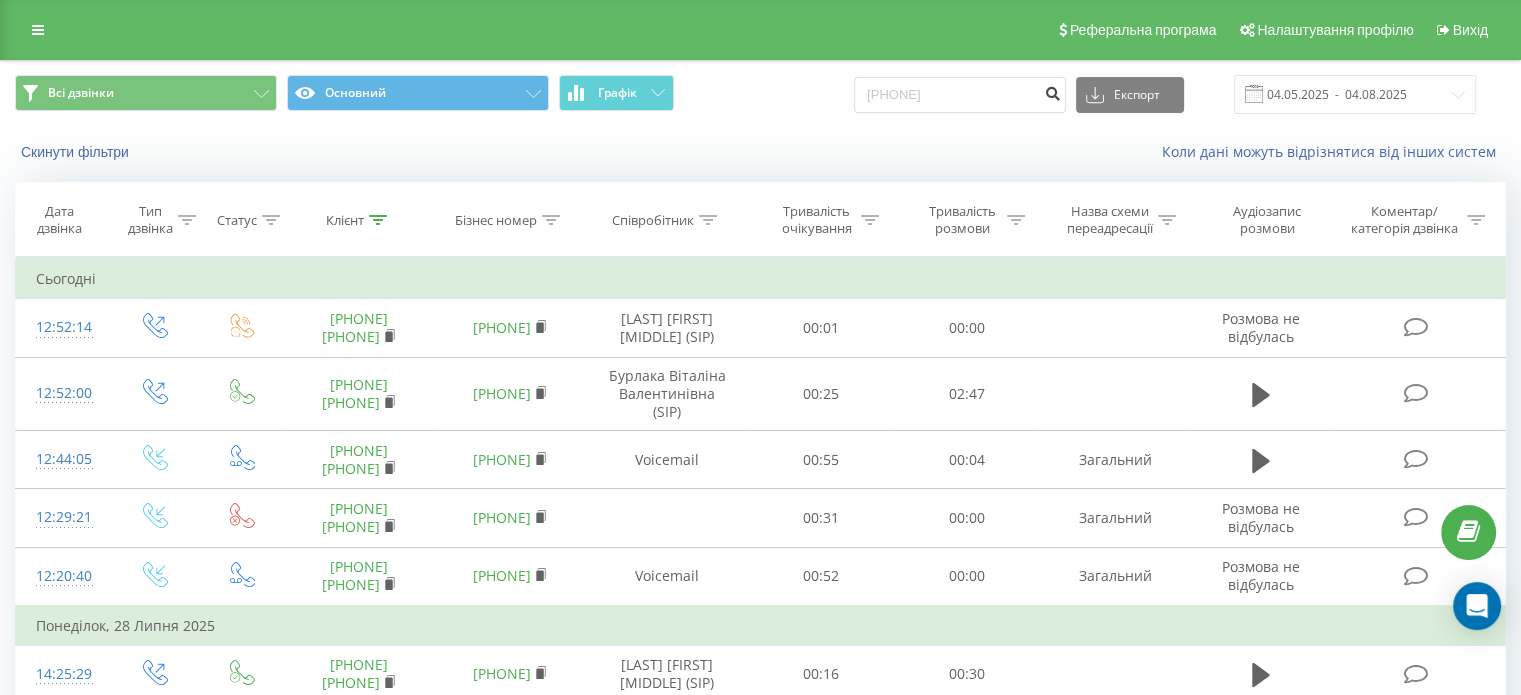 click at bounding box center (1052, 95) 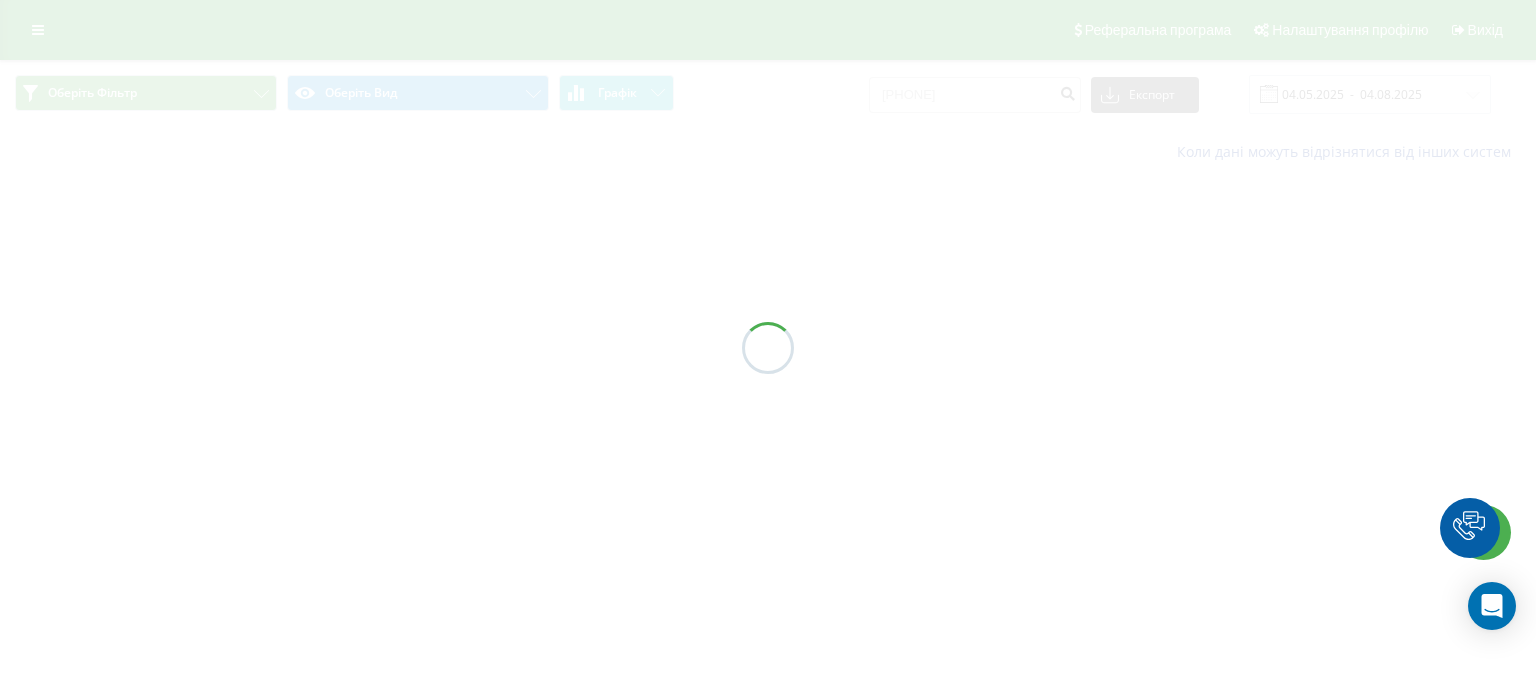 scroll, scrollTop: 0, scrollLeft: 0, axis: both 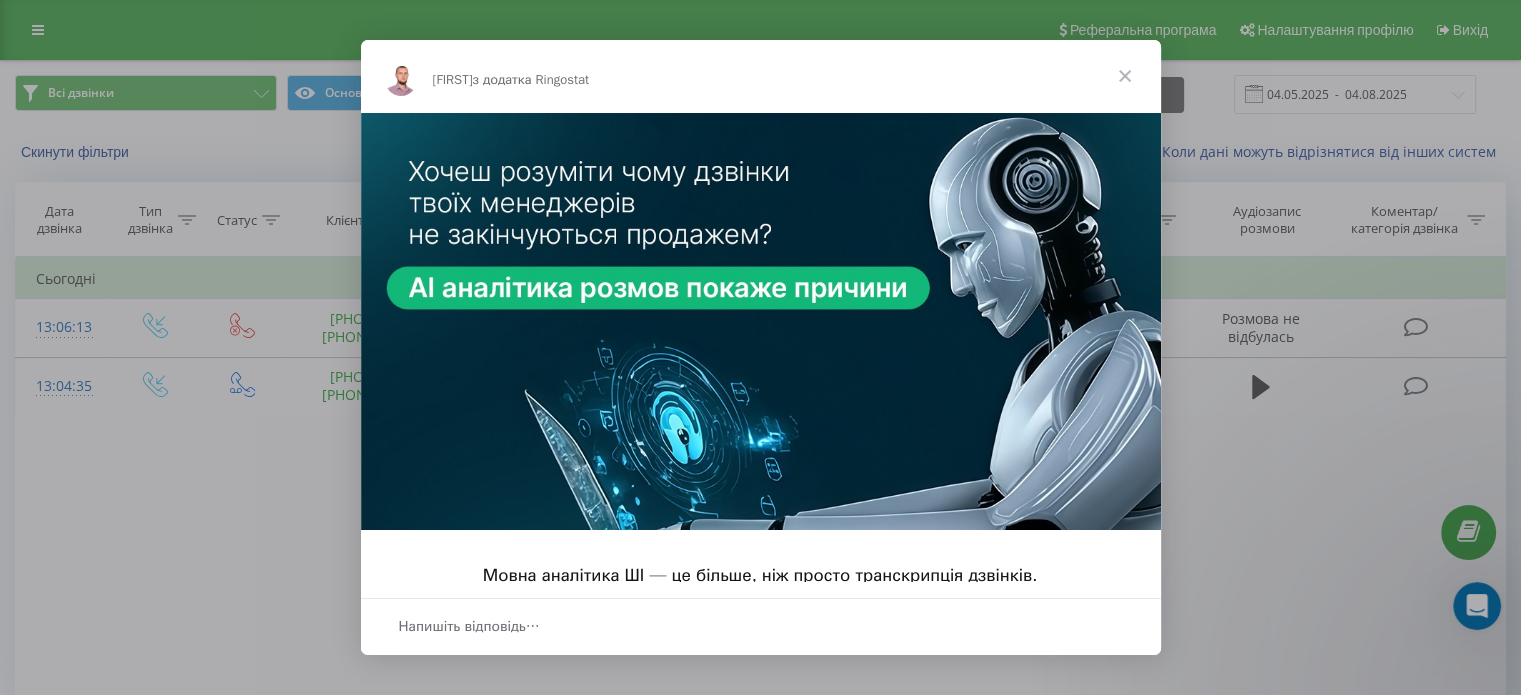 click at bounding box center [1125, 76] 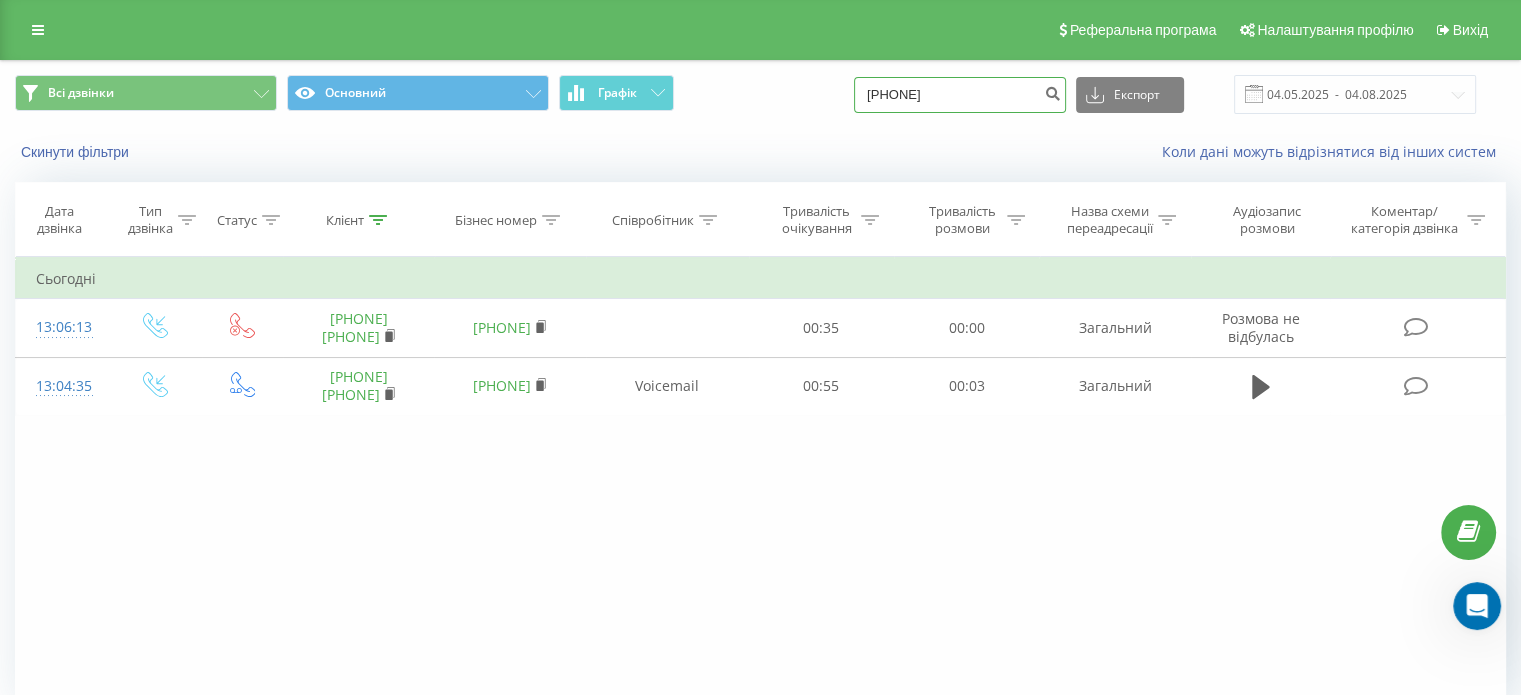 drag, startPoint x: 1008, startPoint y: 93, endPoint x: 732, endPoint y: 114, distance: 276.79776 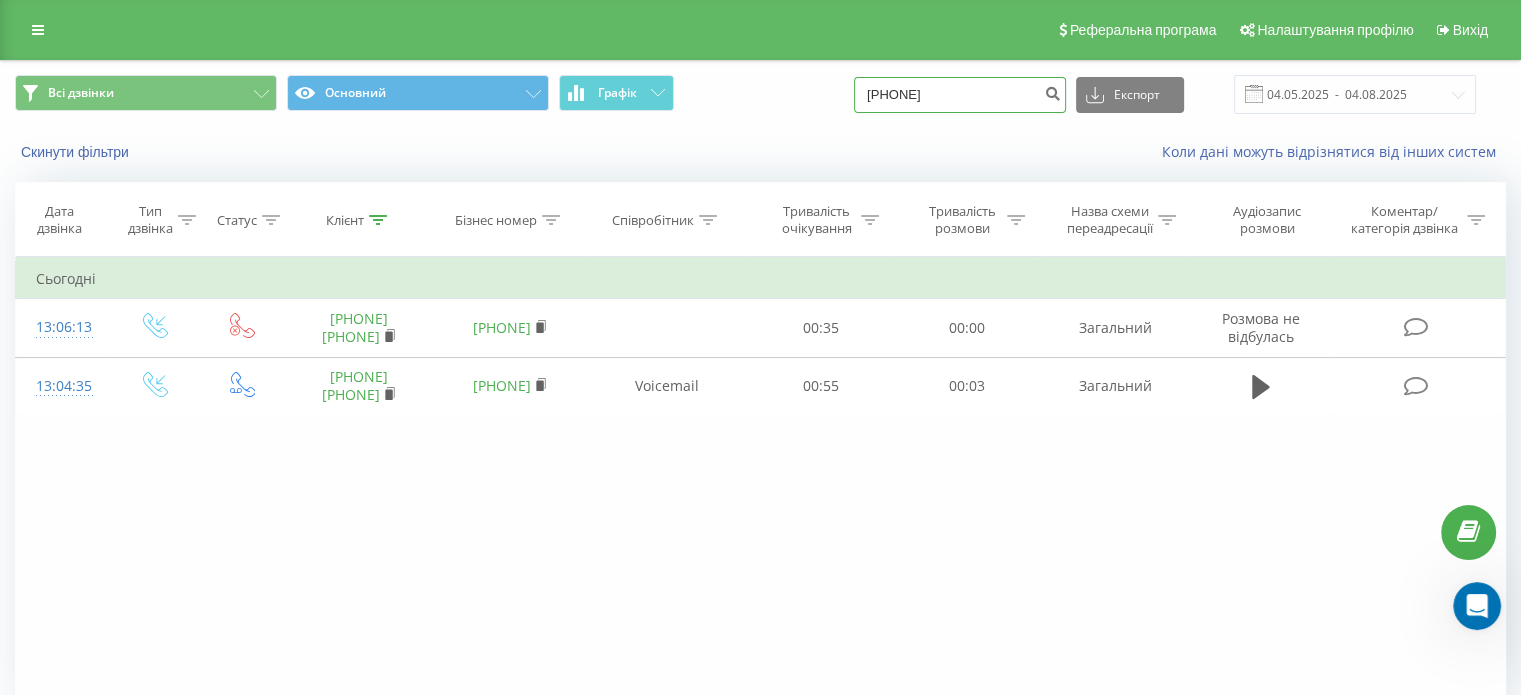 paste on "996649039" 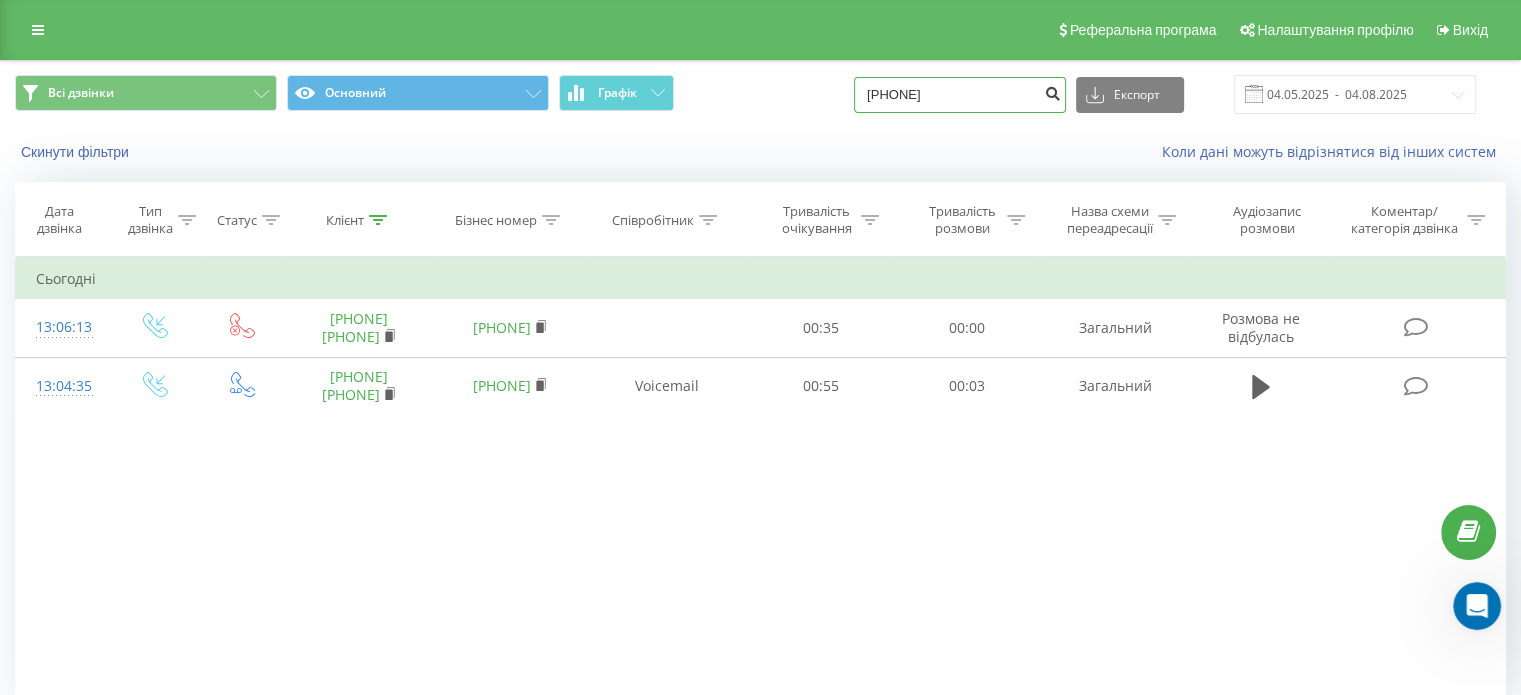 type on "380996649039" 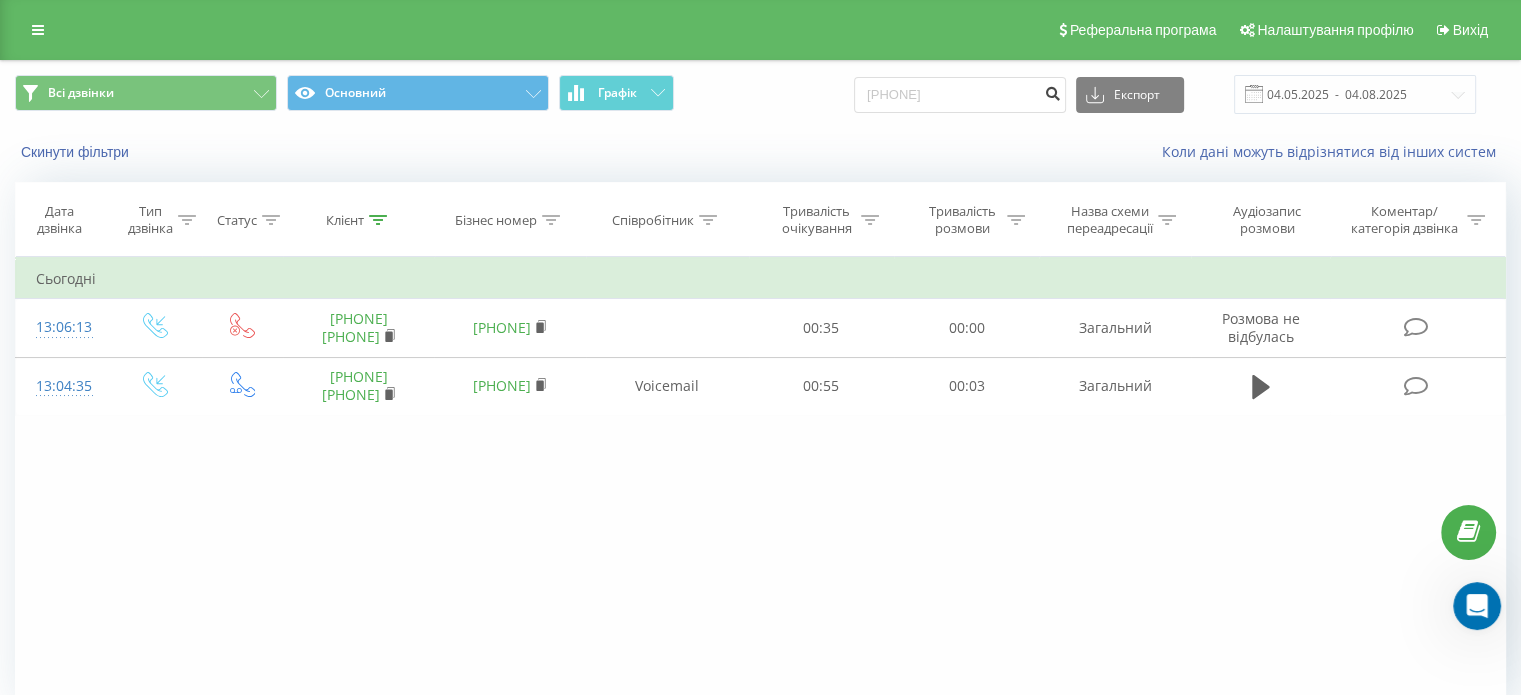 click at bounding box center (1052, 91) 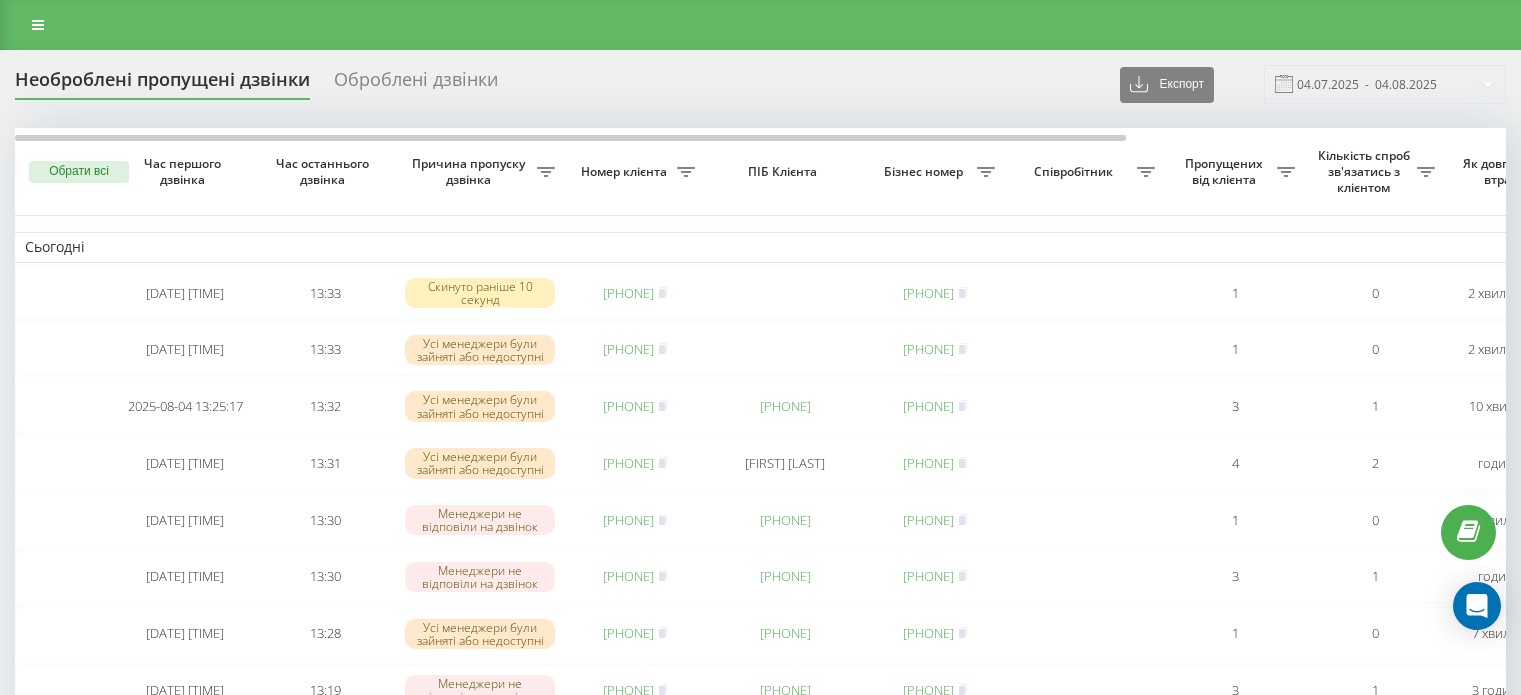 scroll, scrollTop: 0, scrollLeft: 0, axis: both 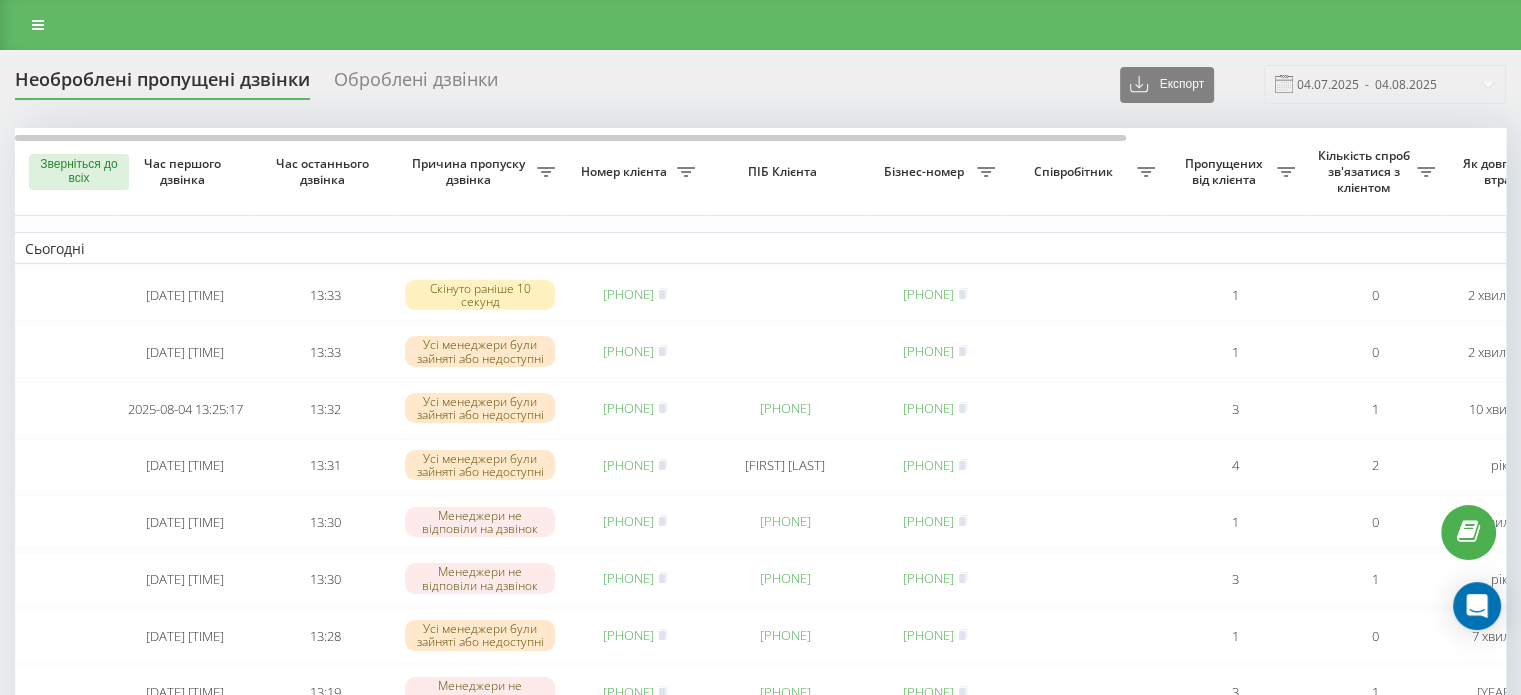 click at bounding box center [760, 25] 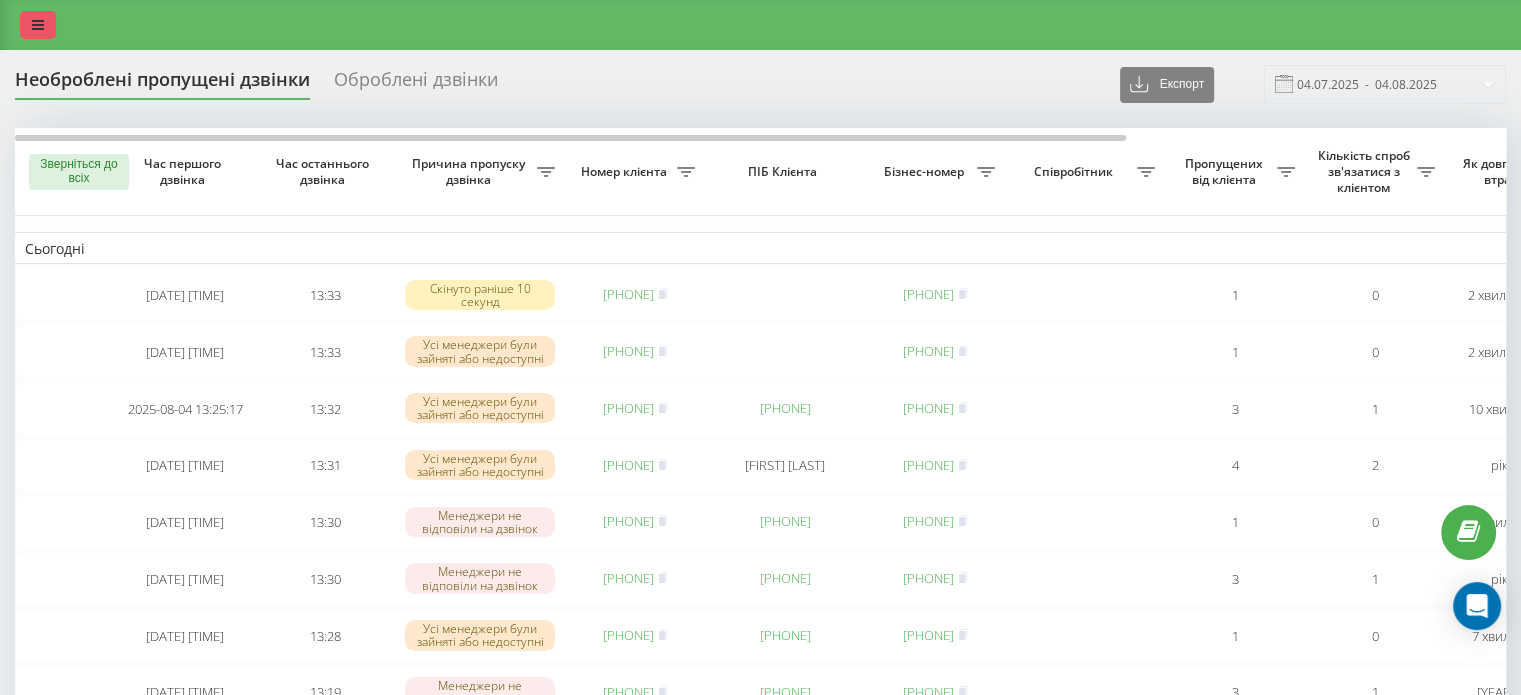 click at bounding box center (38, 25) 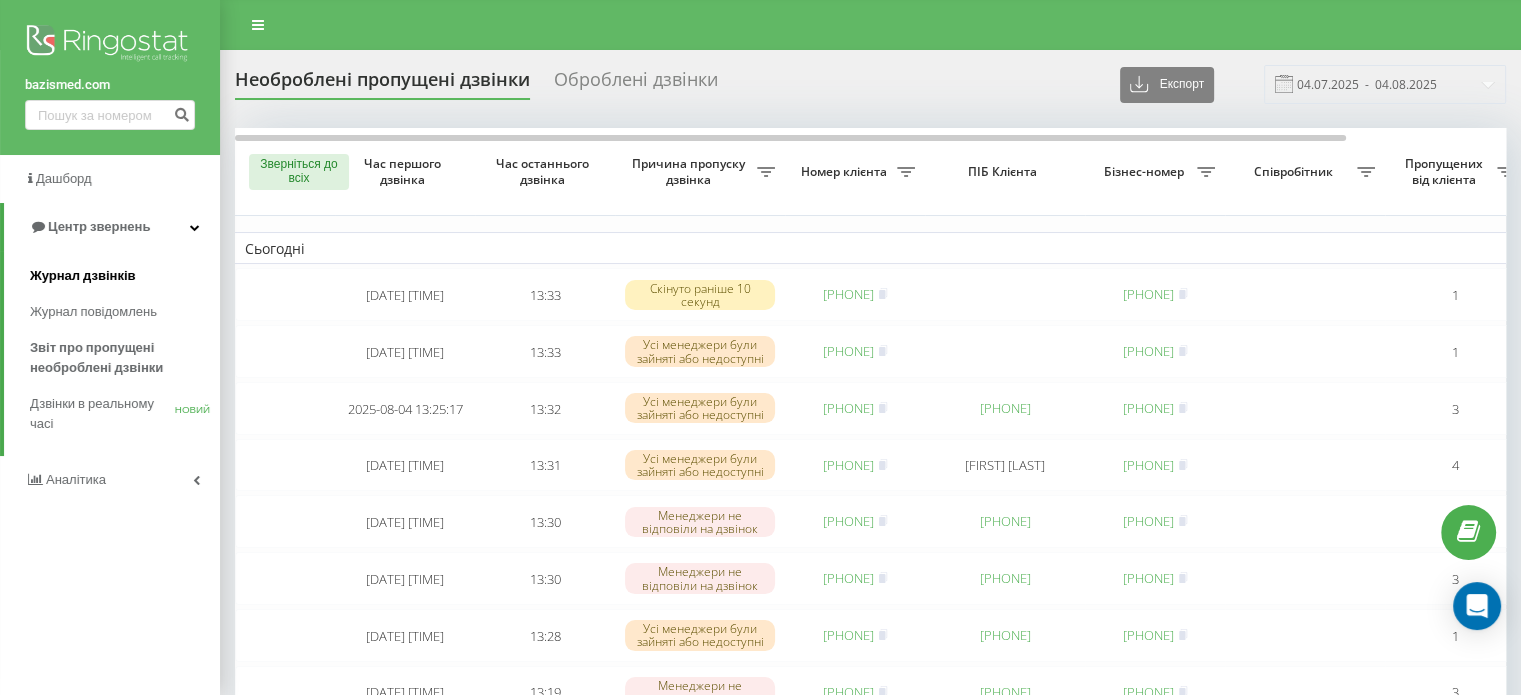click on "Журнал дзвінків" at bounding box center [83, 275] 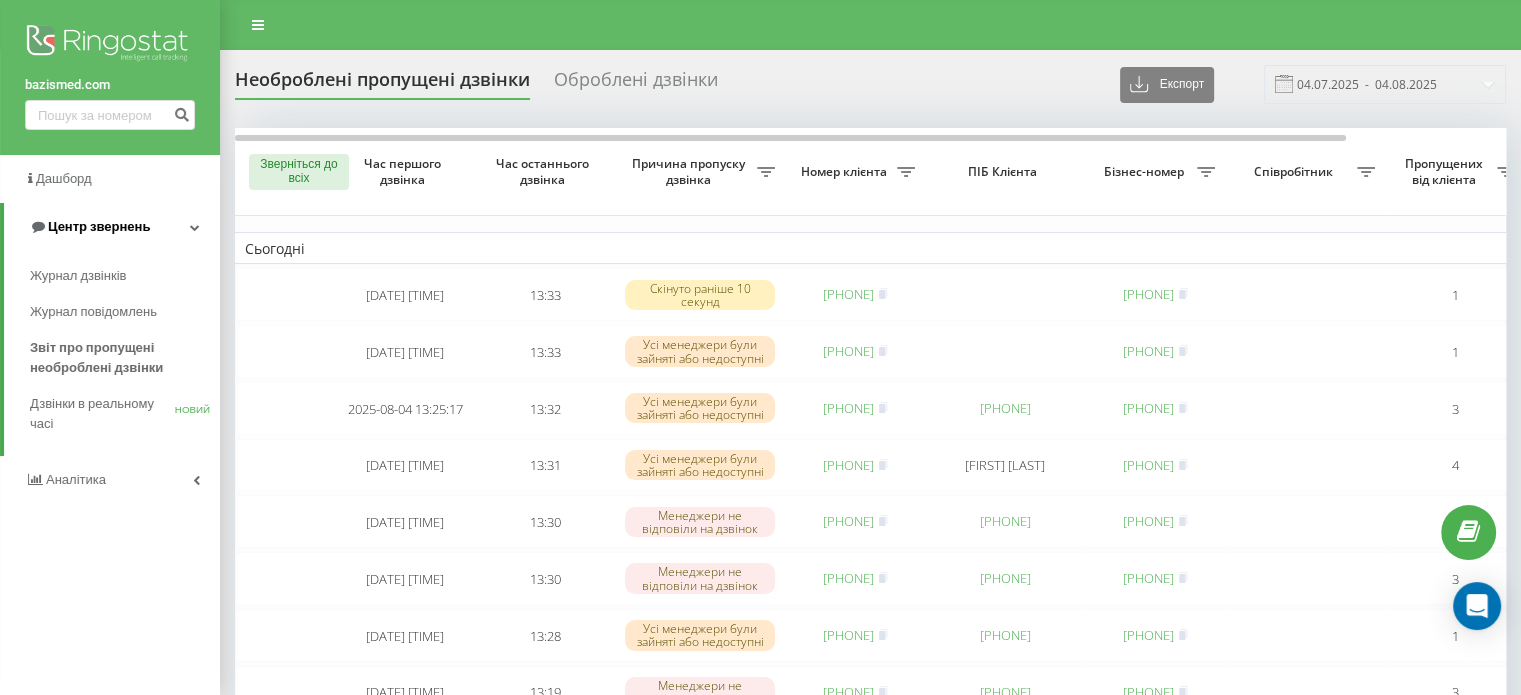 click on "Центр звернень" at bounding box center [89, 227] 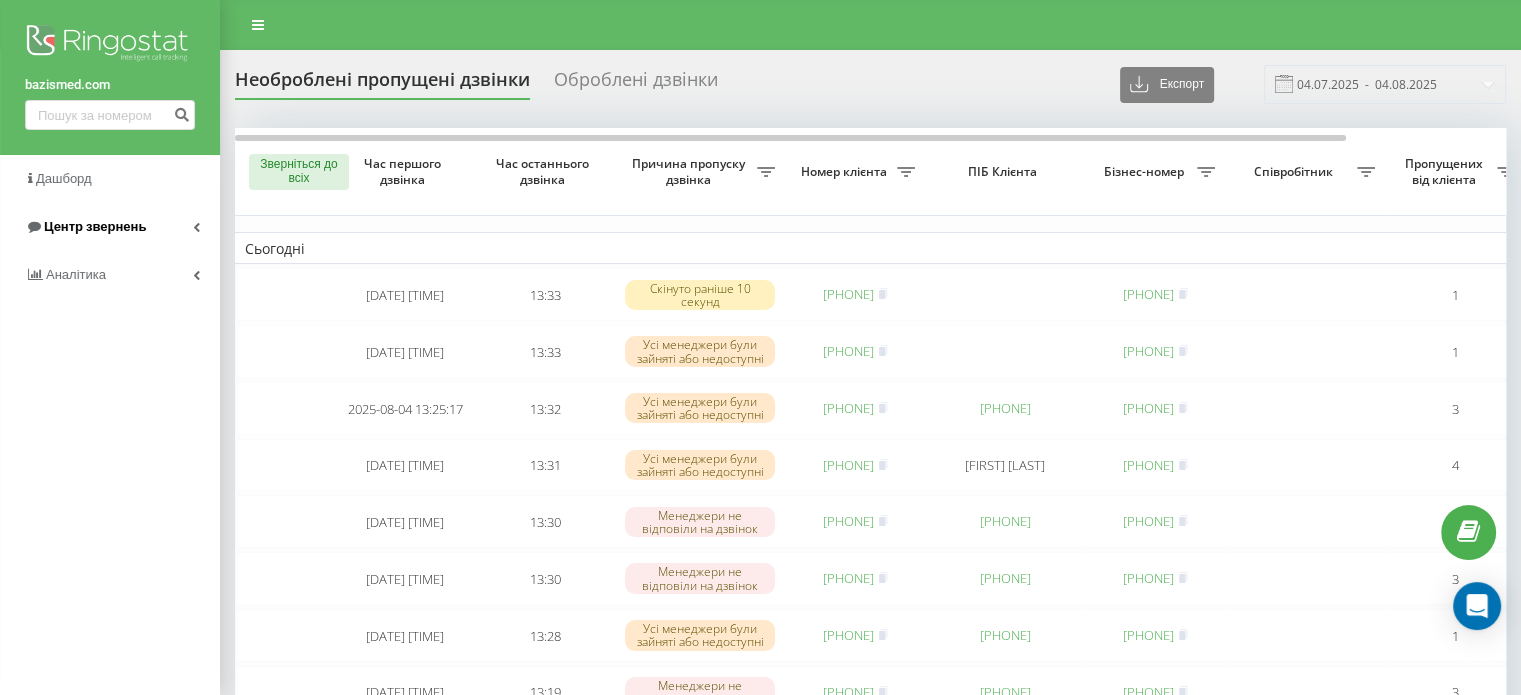 click at bounding box center (34, 226) 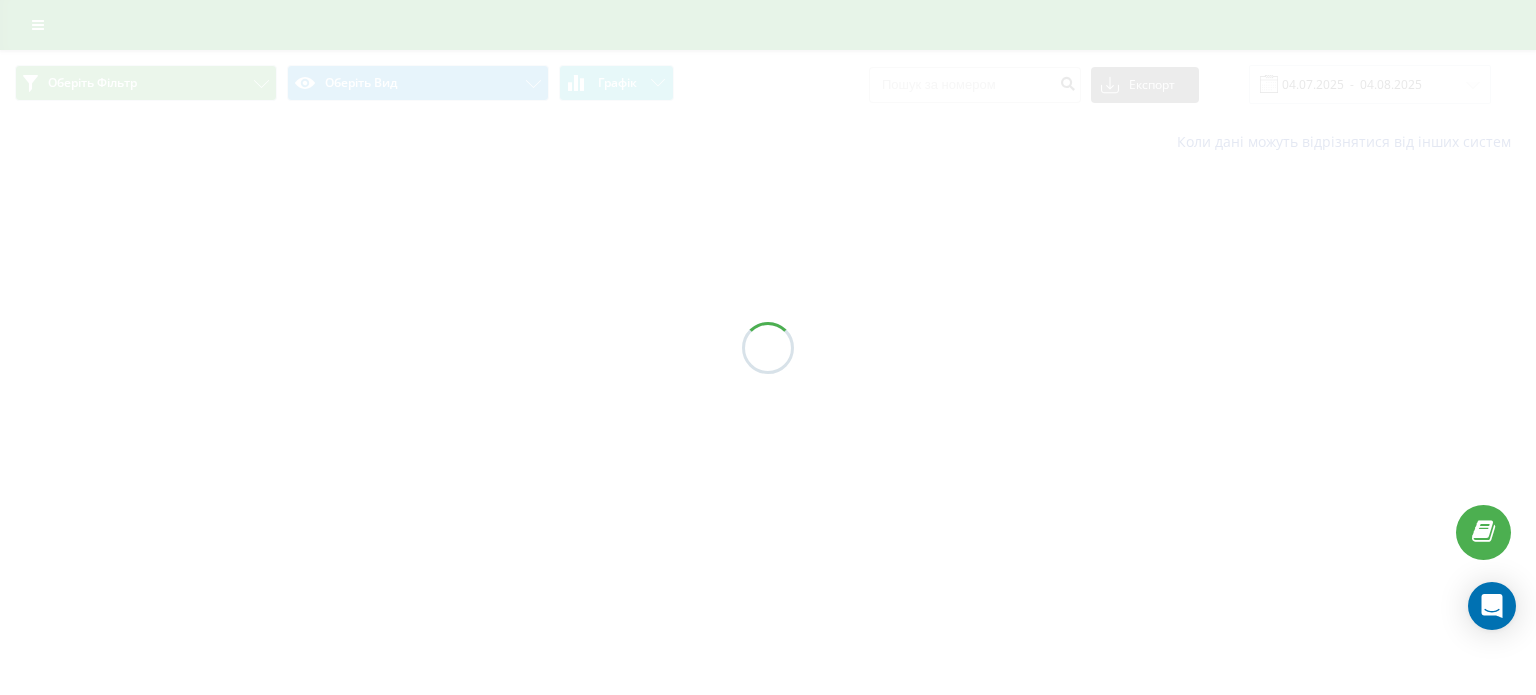 scroll, scrollTop: 0, scrollLeft: 0, axis: both 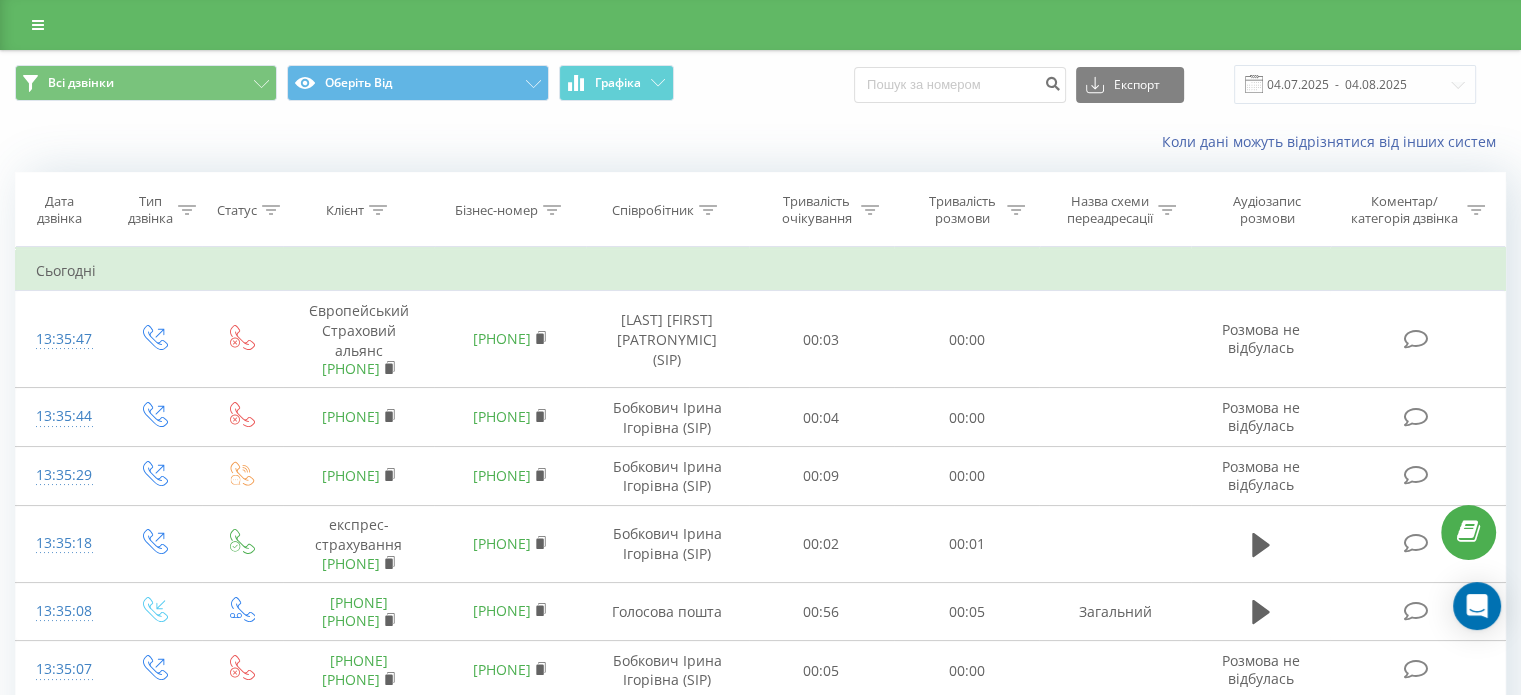 click on "Співробітник" at bounding box center (653, 210) 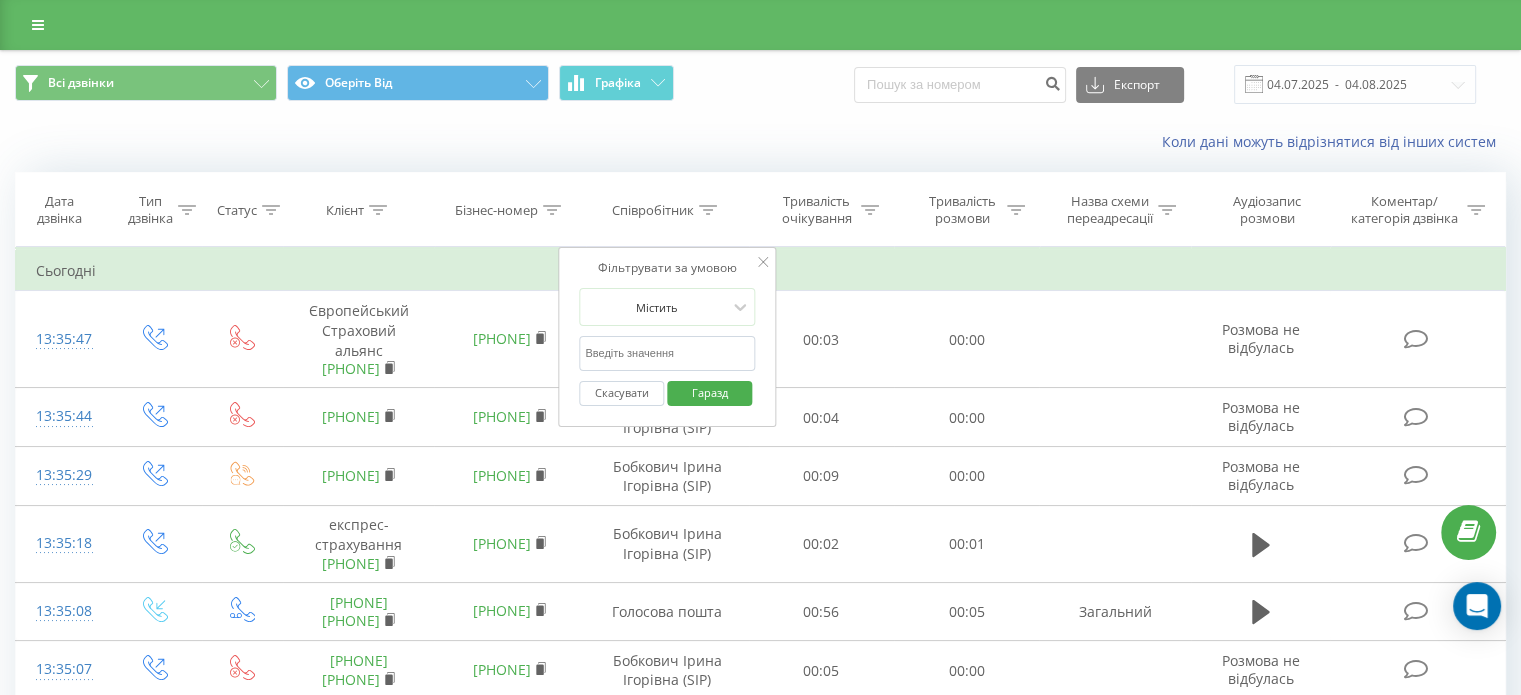 click at bounding box center [667, 353] 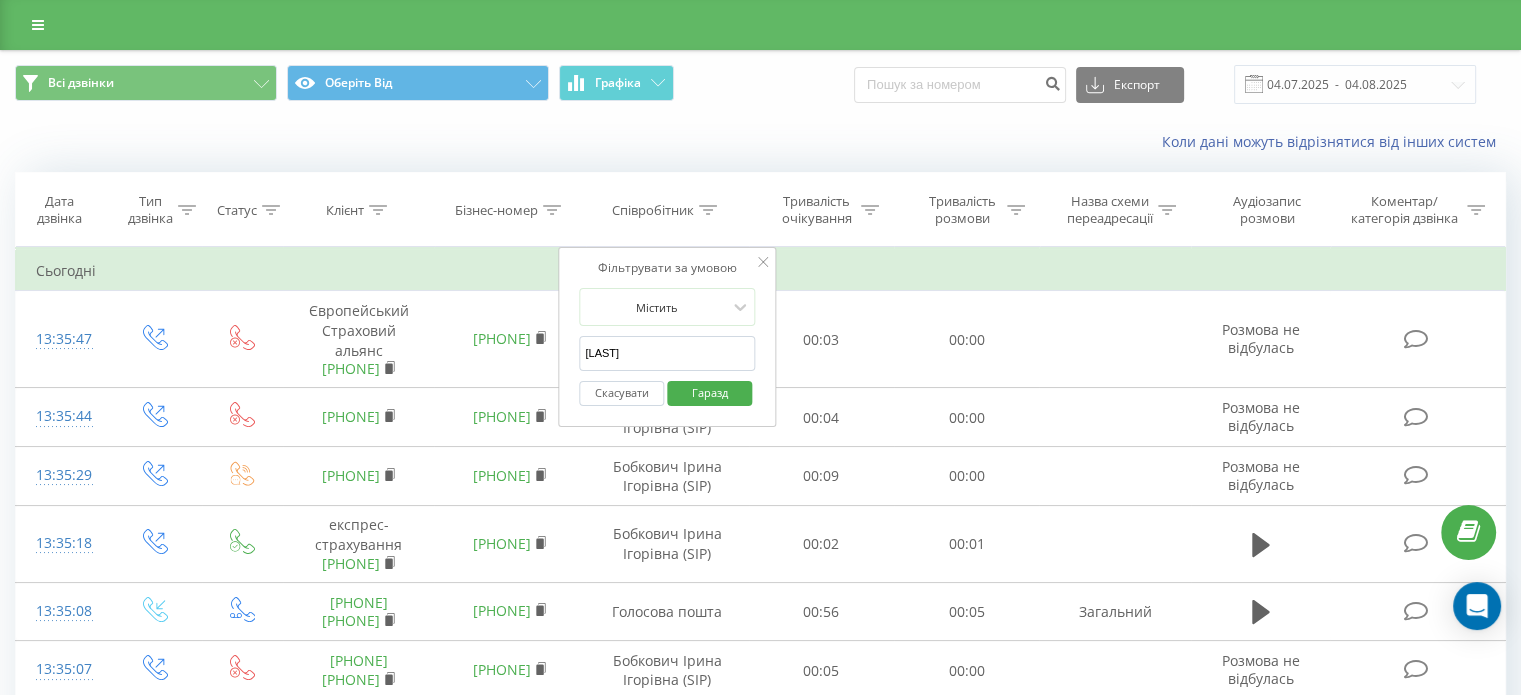 click on "Гаразд" at bounding box center [710, 392] 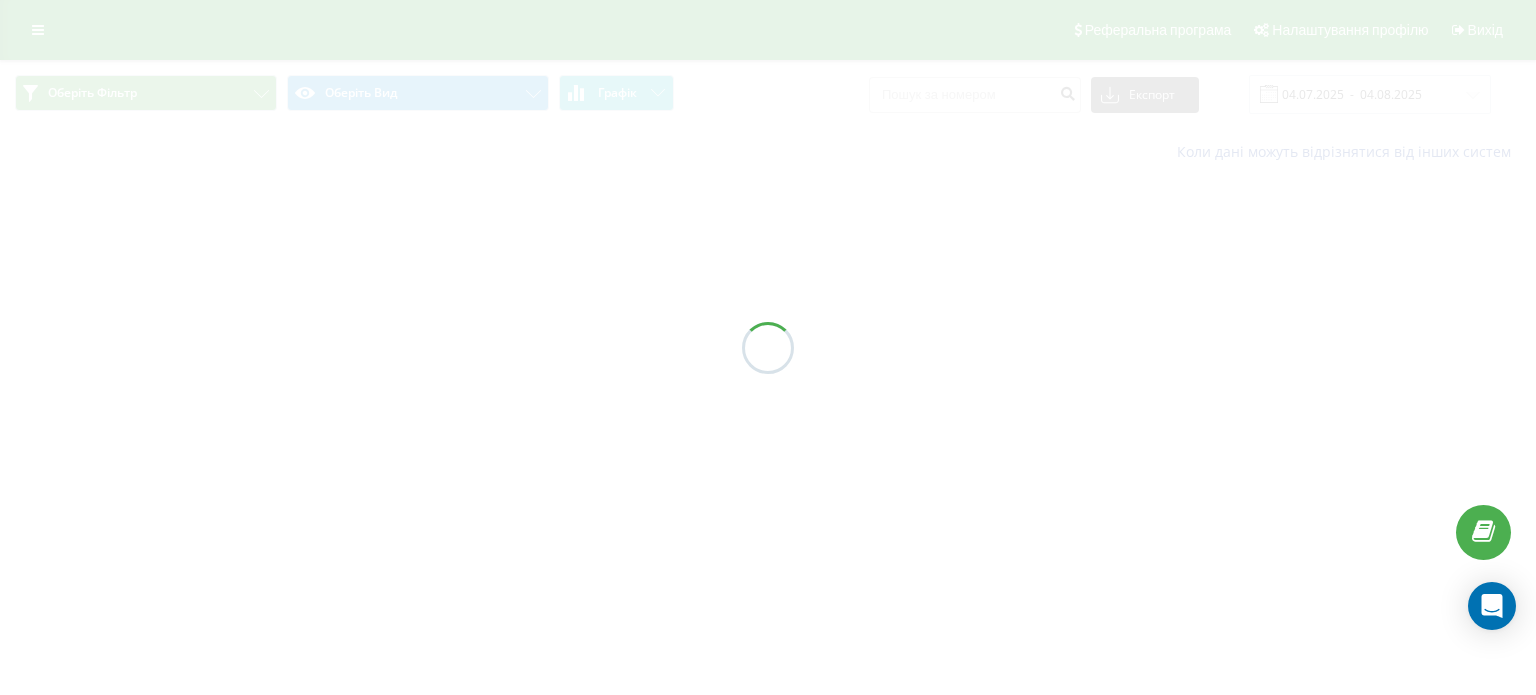 scroll, scrollTop: 0, scrollLeft: 0, axis: both 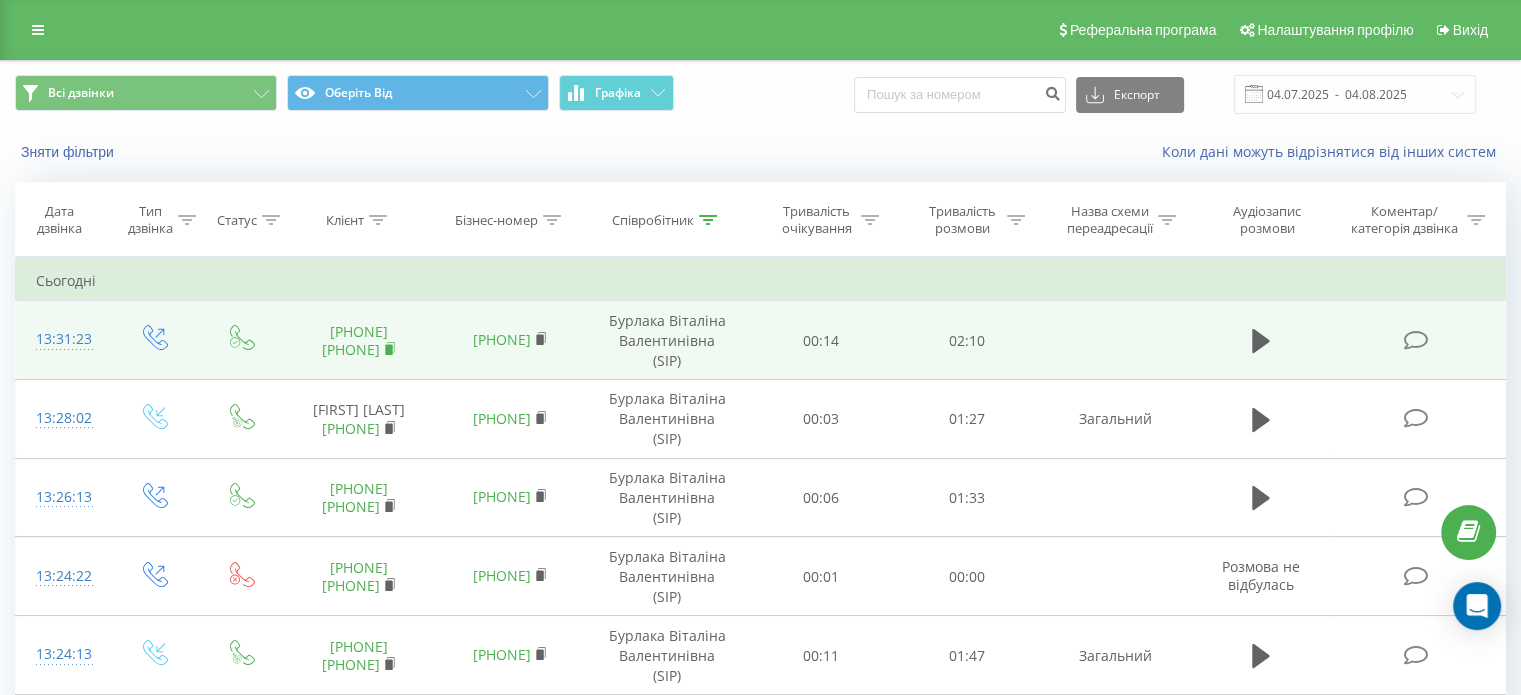 click 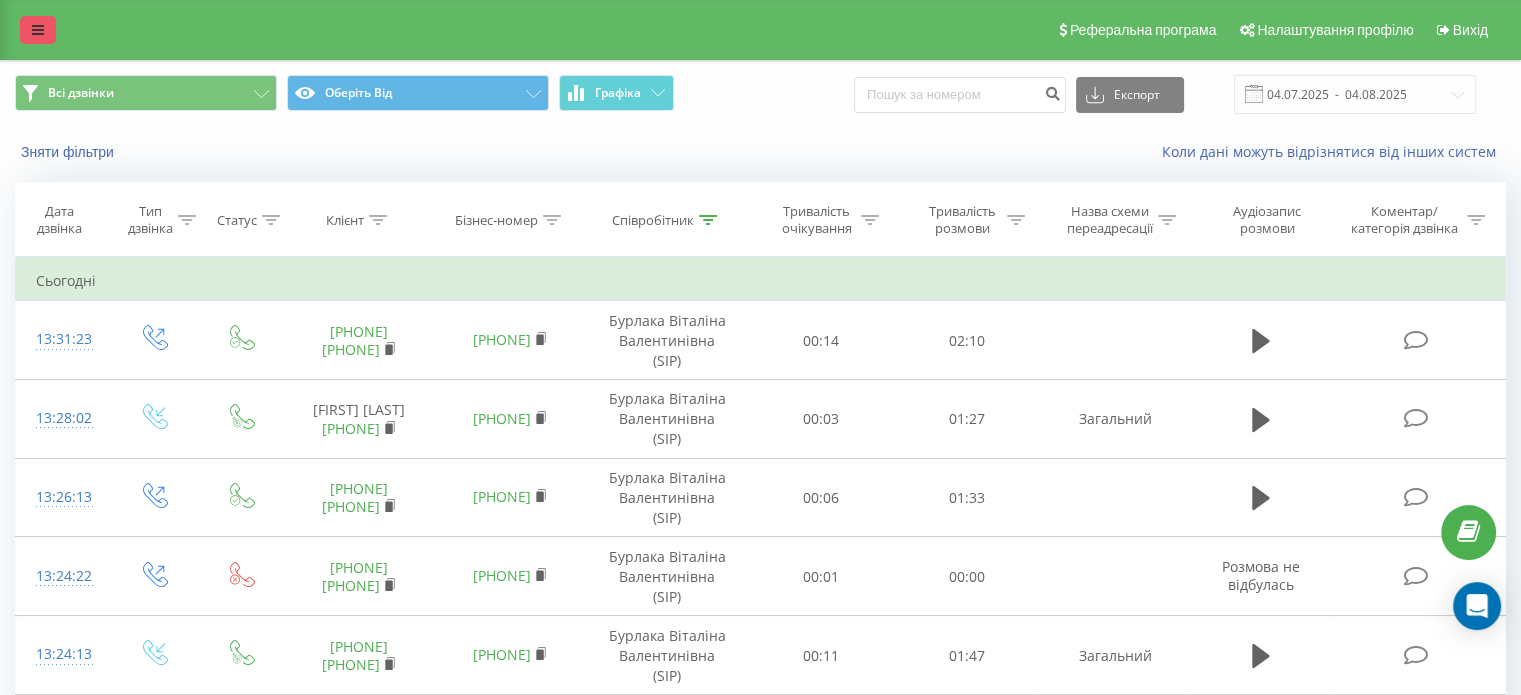 click at bounding box center (38, 30) 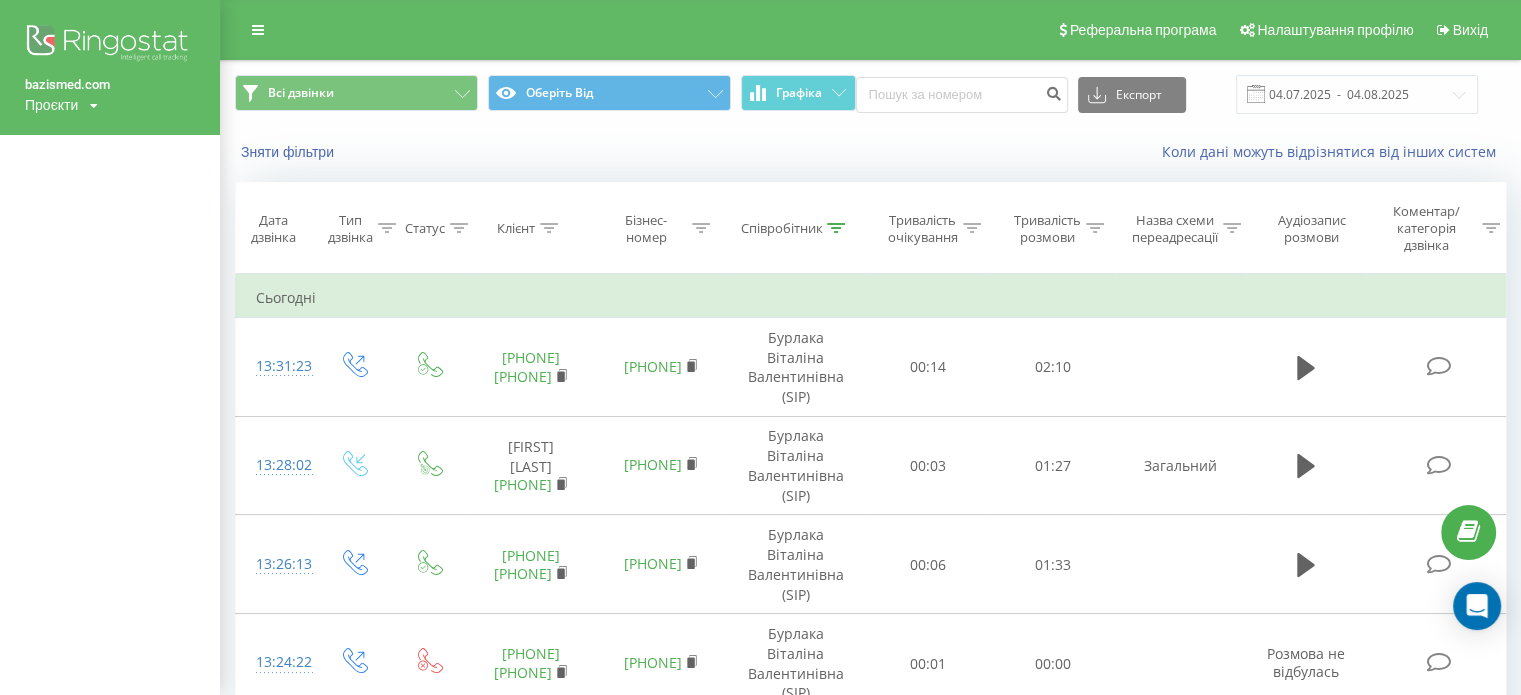 click on "Проєкти" at bounding box center [51, 105] 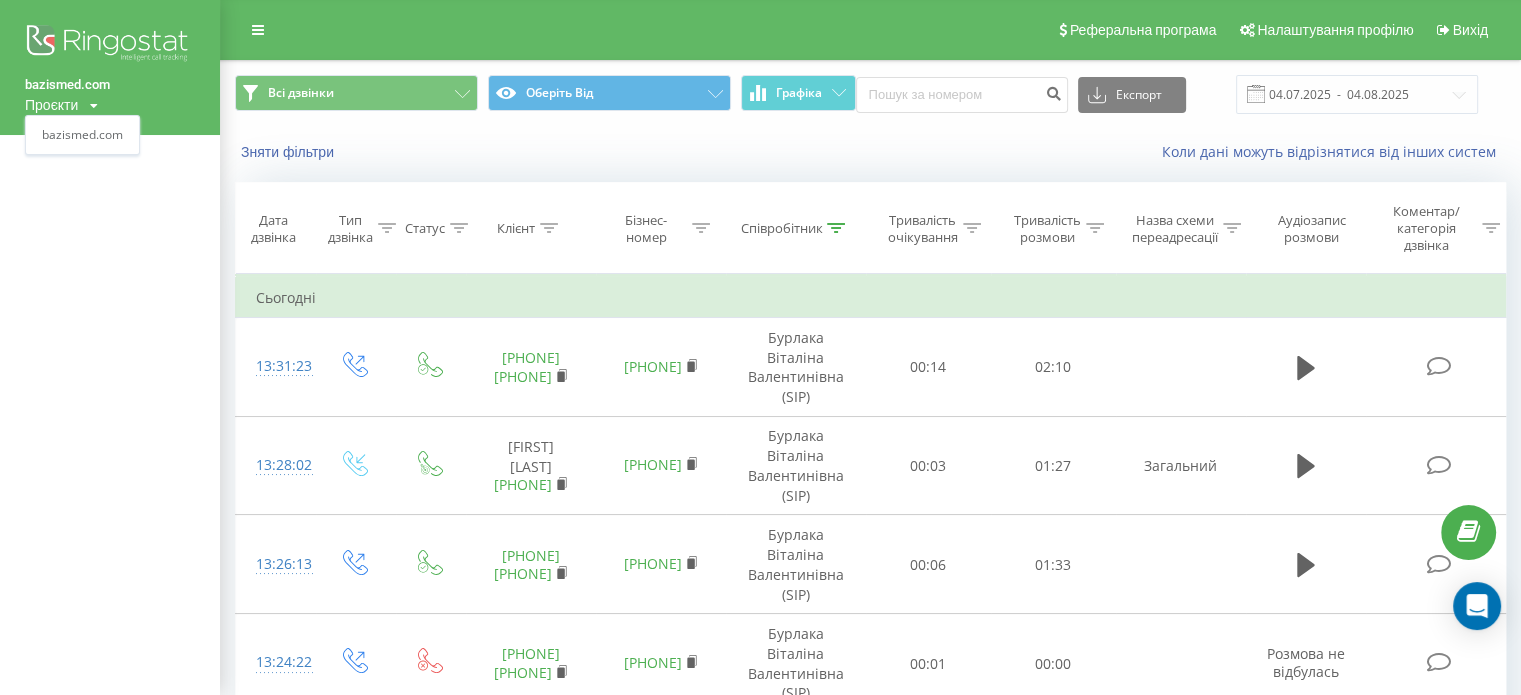 click on "bazismed.com" at bounding box center (67, 84) 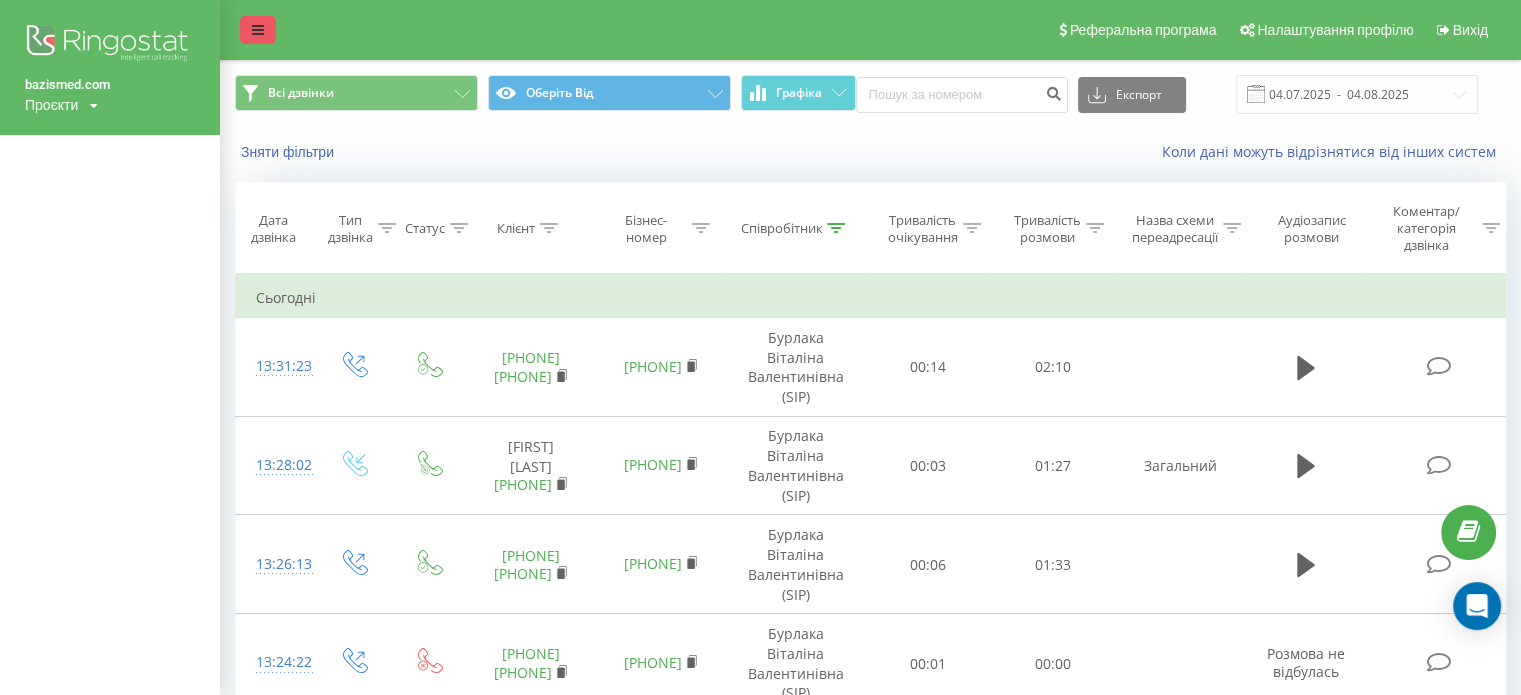 click at bounding box center [258, 30] 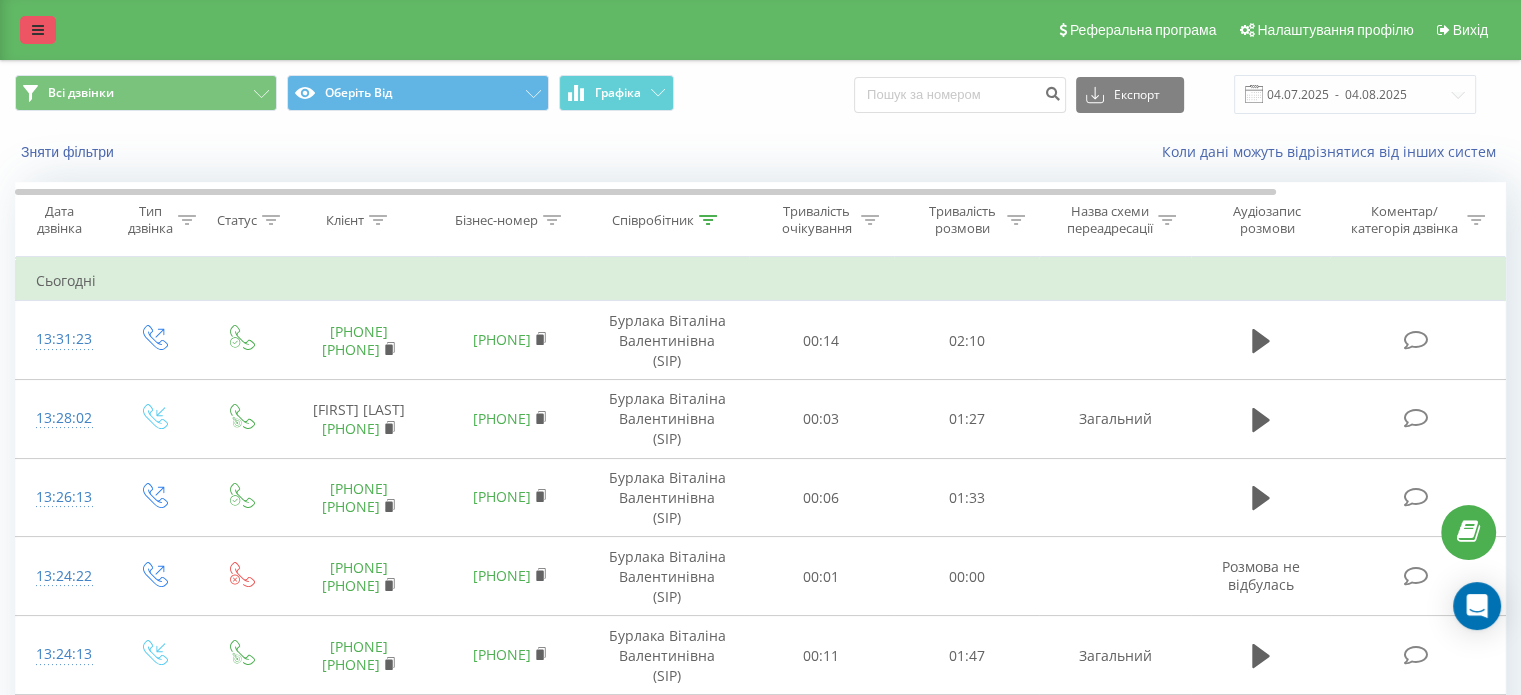 click at bounding box center [38, 30] 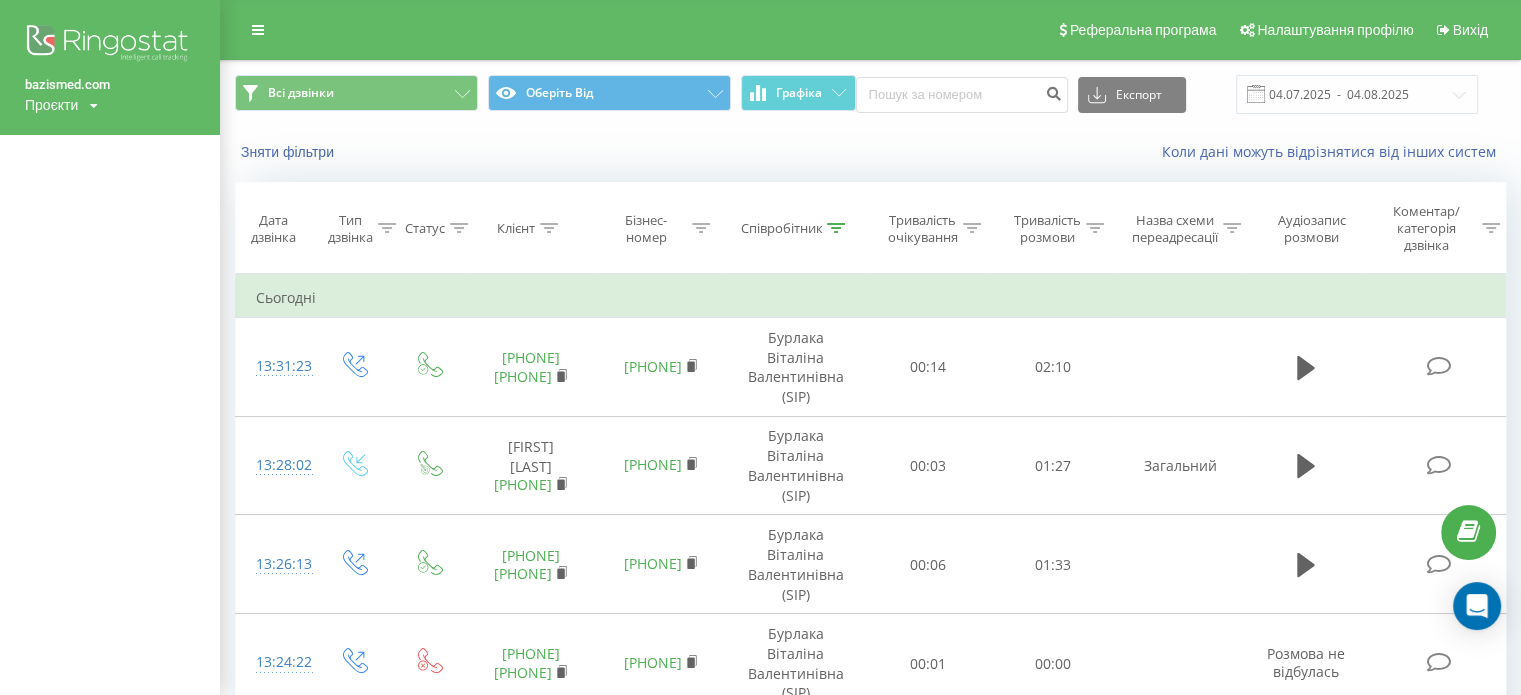 click at bounding box center (110, 45) 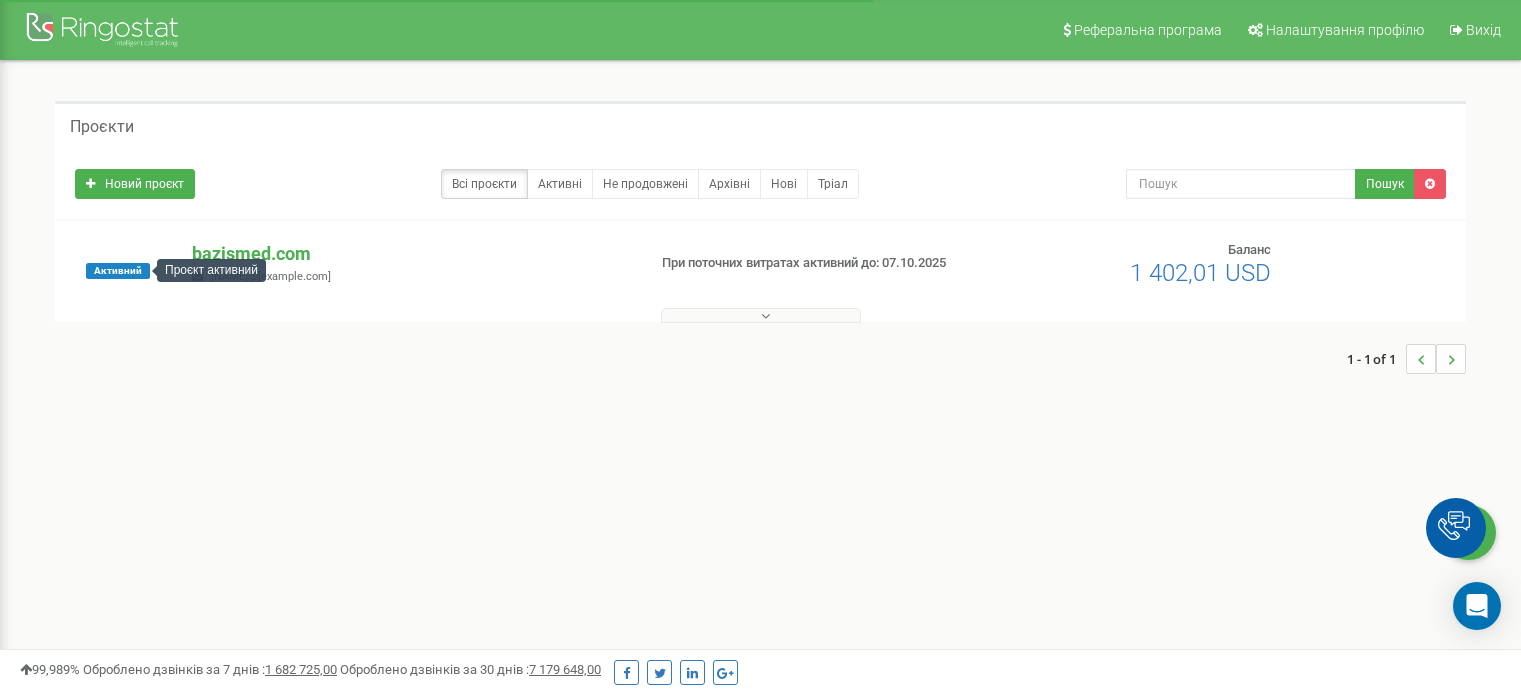 scroll, scrollTop: 0, scrollLeft: 0, axis: both 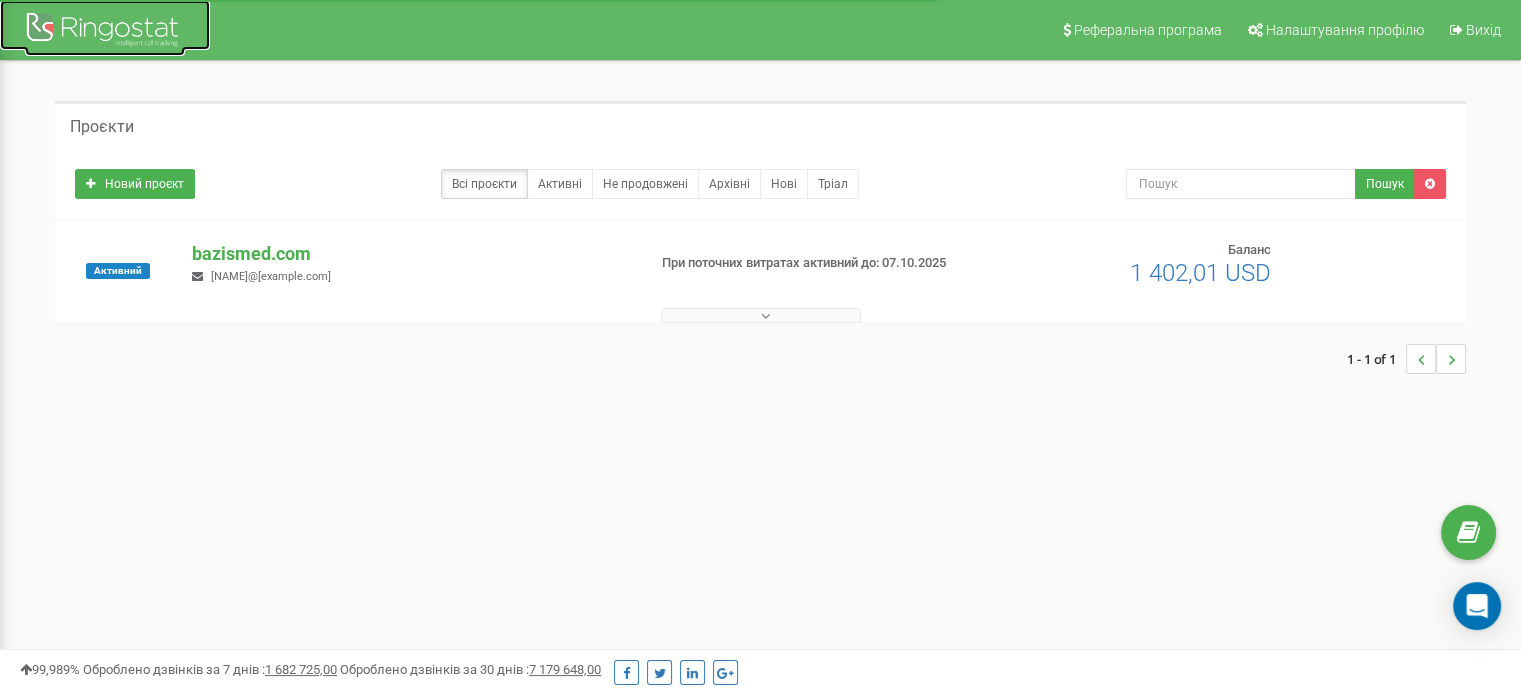click at bounding box center (105, 32) 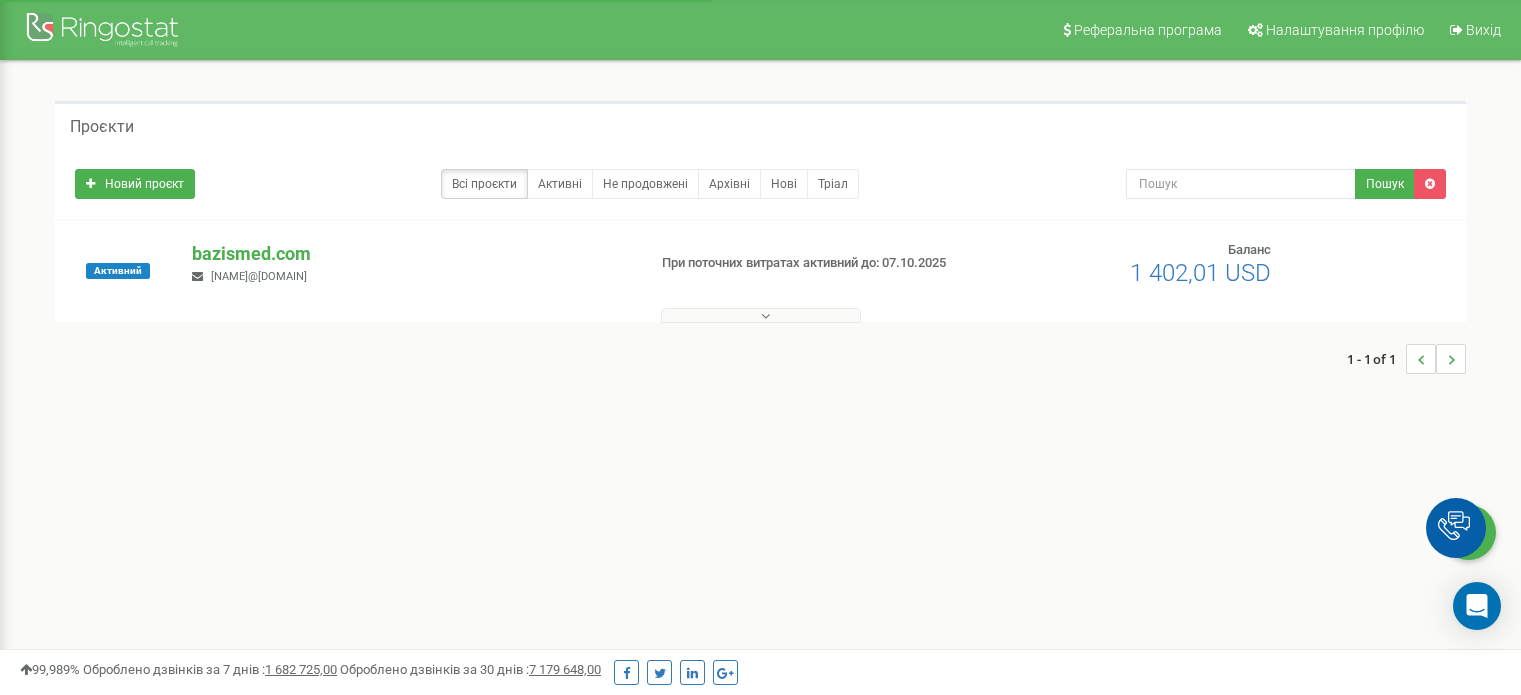 scroll, scrollTop: 0, scrollLeft: 0, axis: both 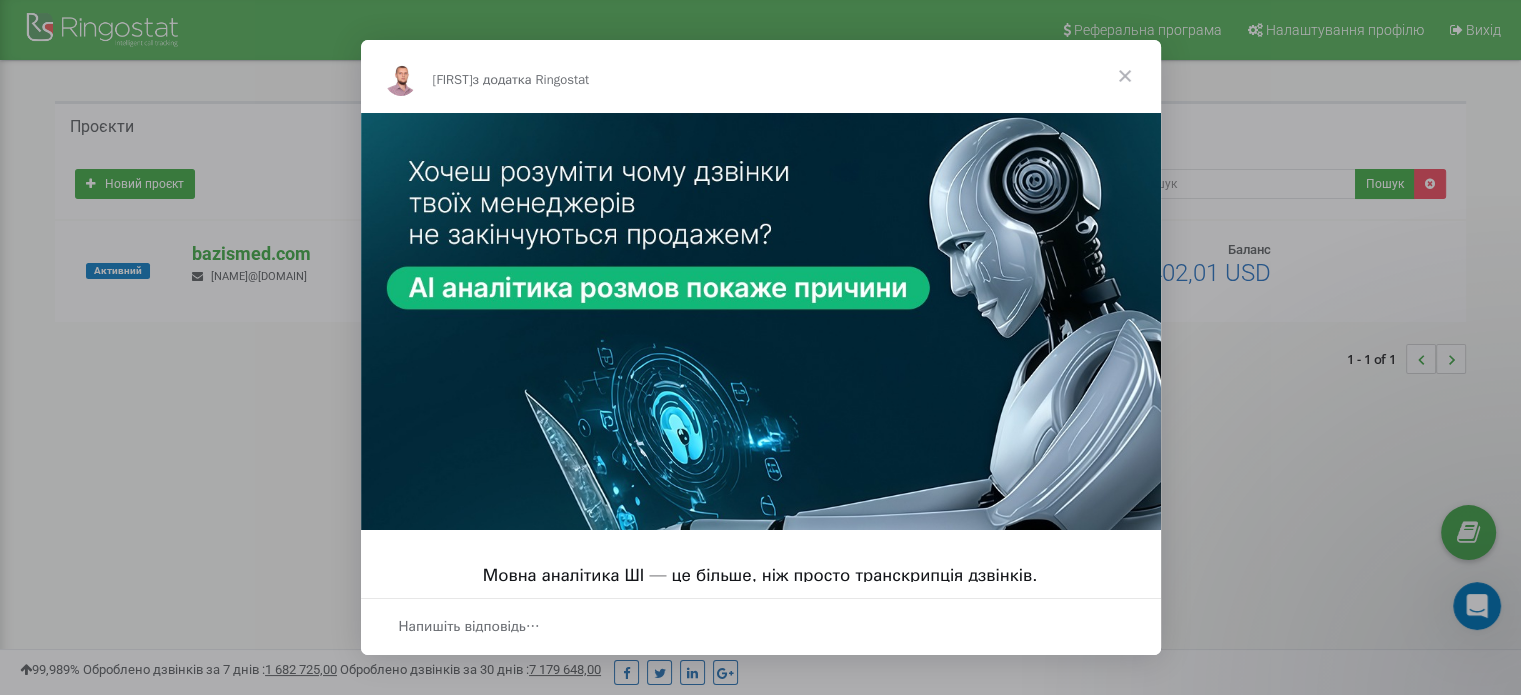 click at bounding box center (1125, 76) 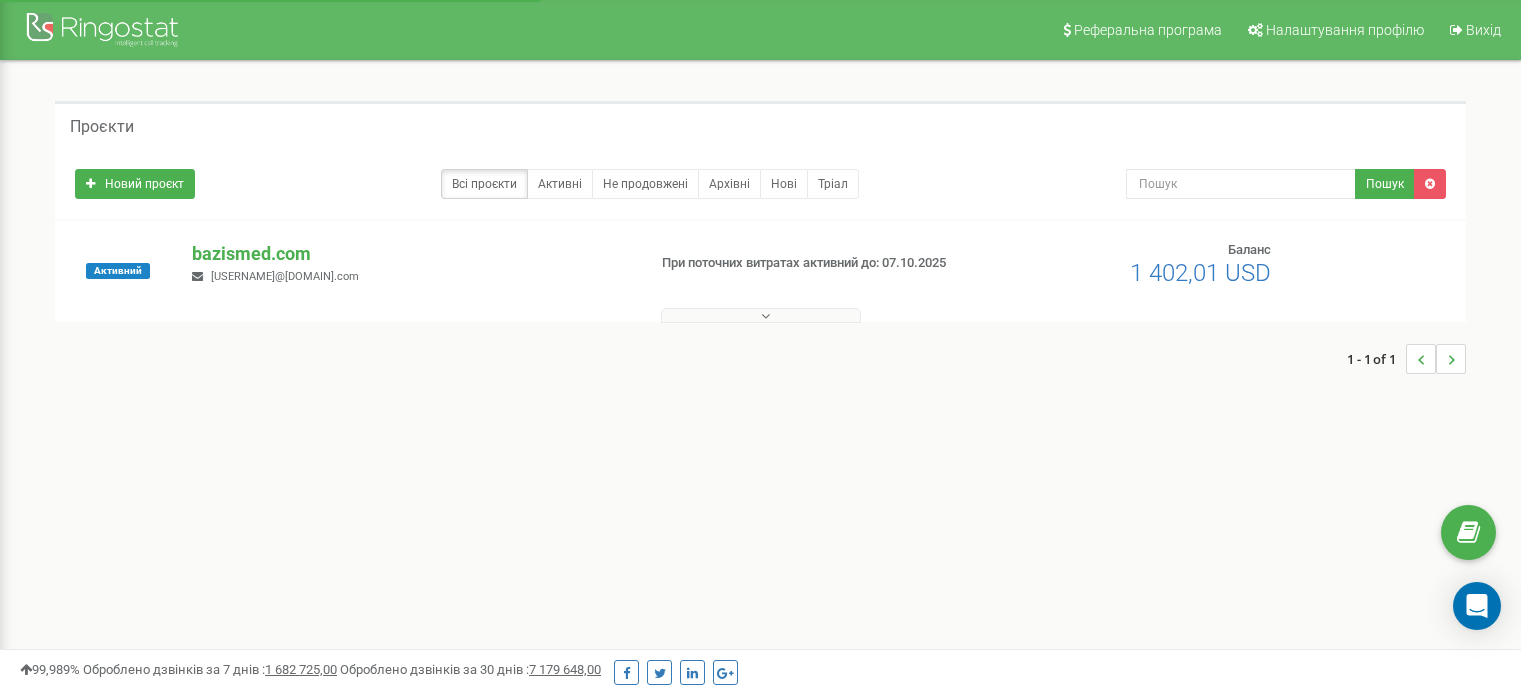 scroll, scrollTop: 0, scrollLeft: 0, axis: both 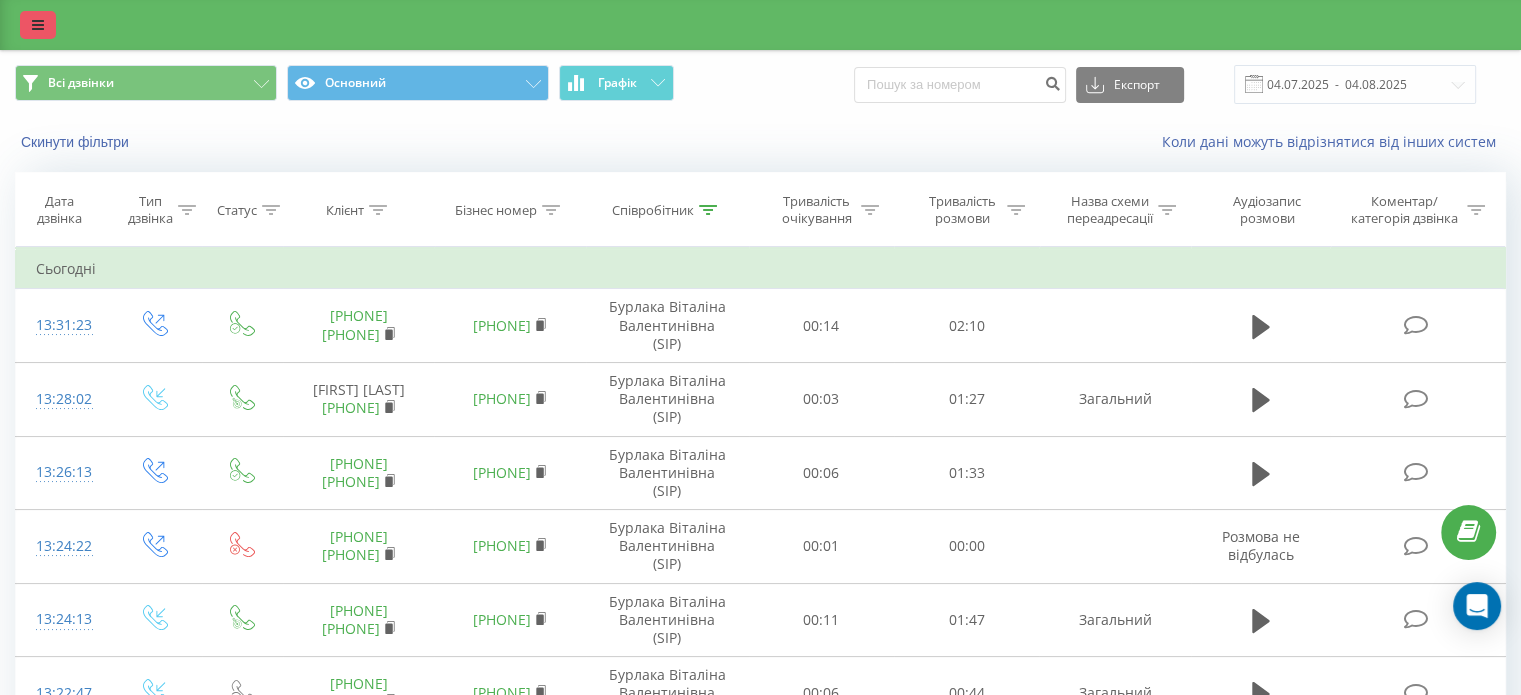 click at bounding box center [38, 25] 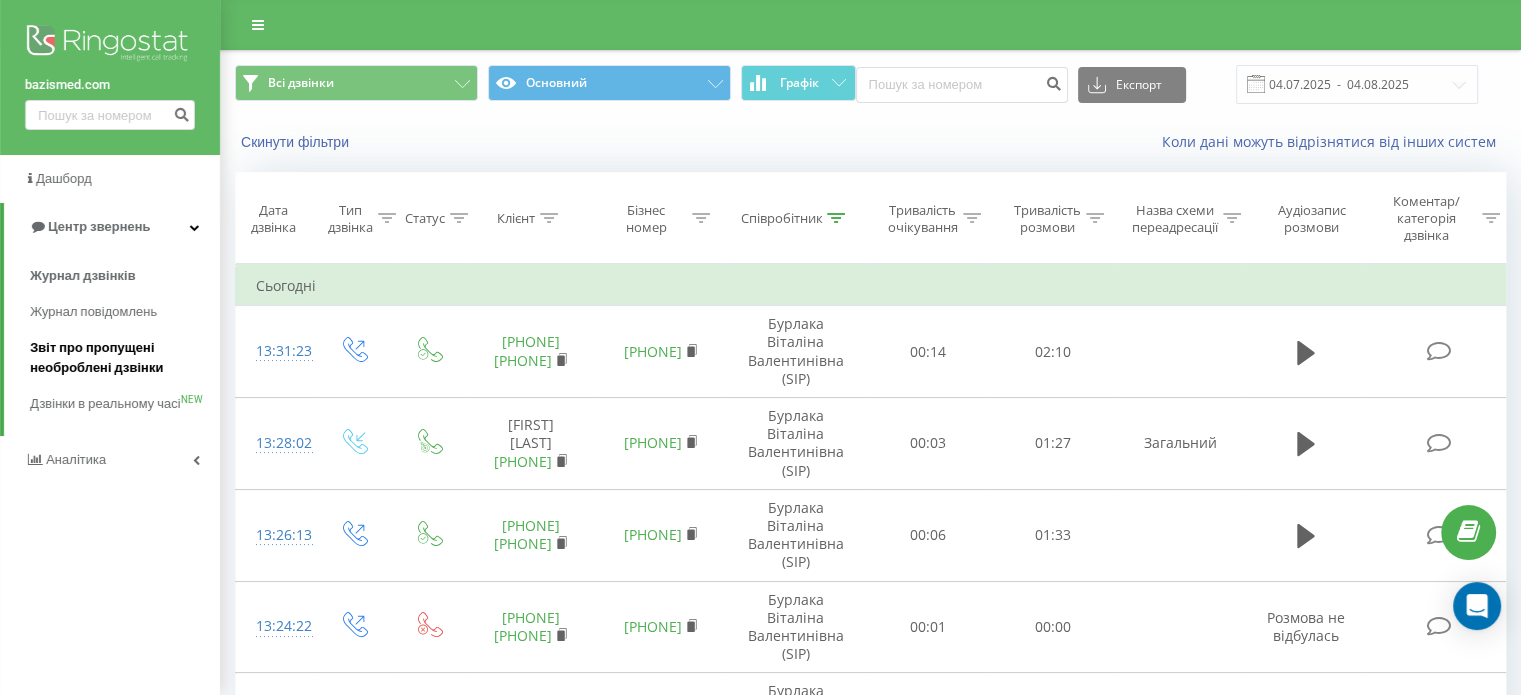 click on "Звіт про пропущені необроблені дзвінки" at bounding box center (120, 358) 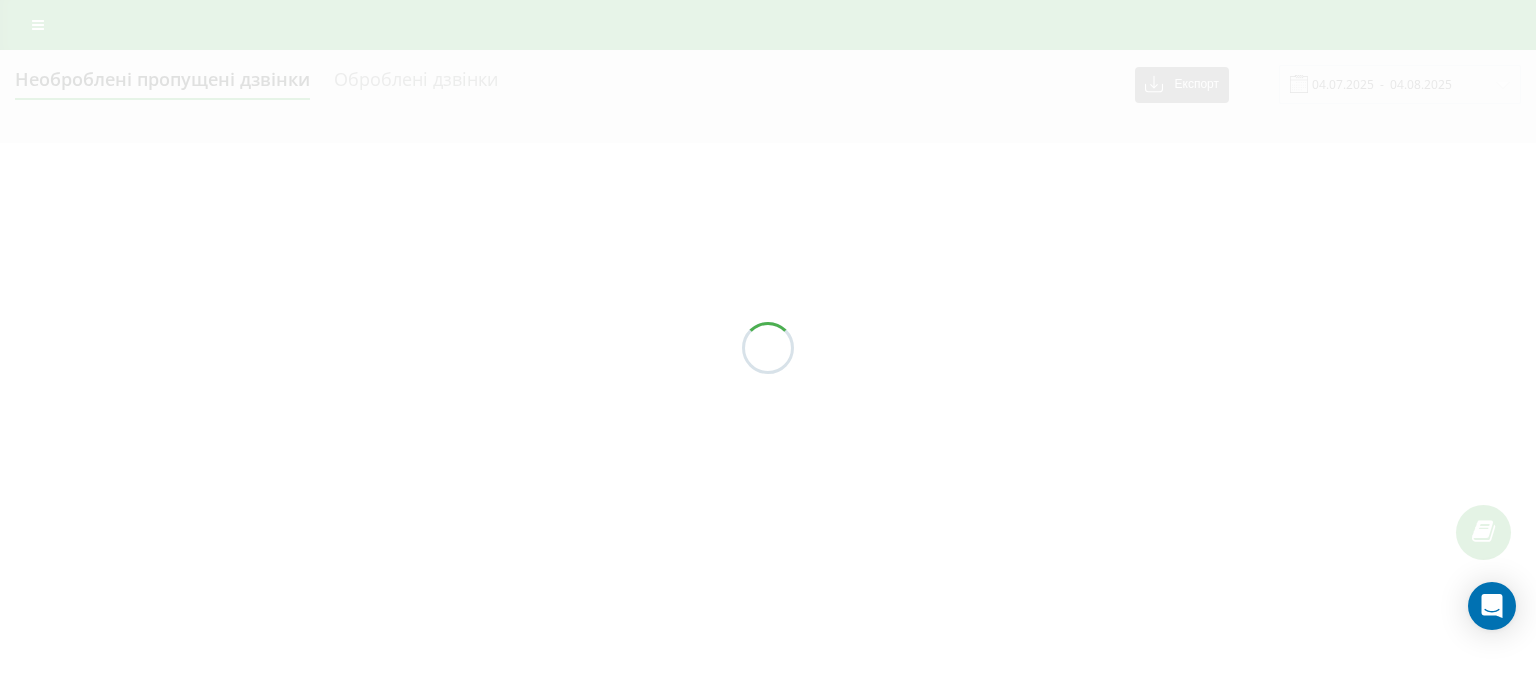 scroll, scrollTop: 0, scrollLeft: 0, axis: both 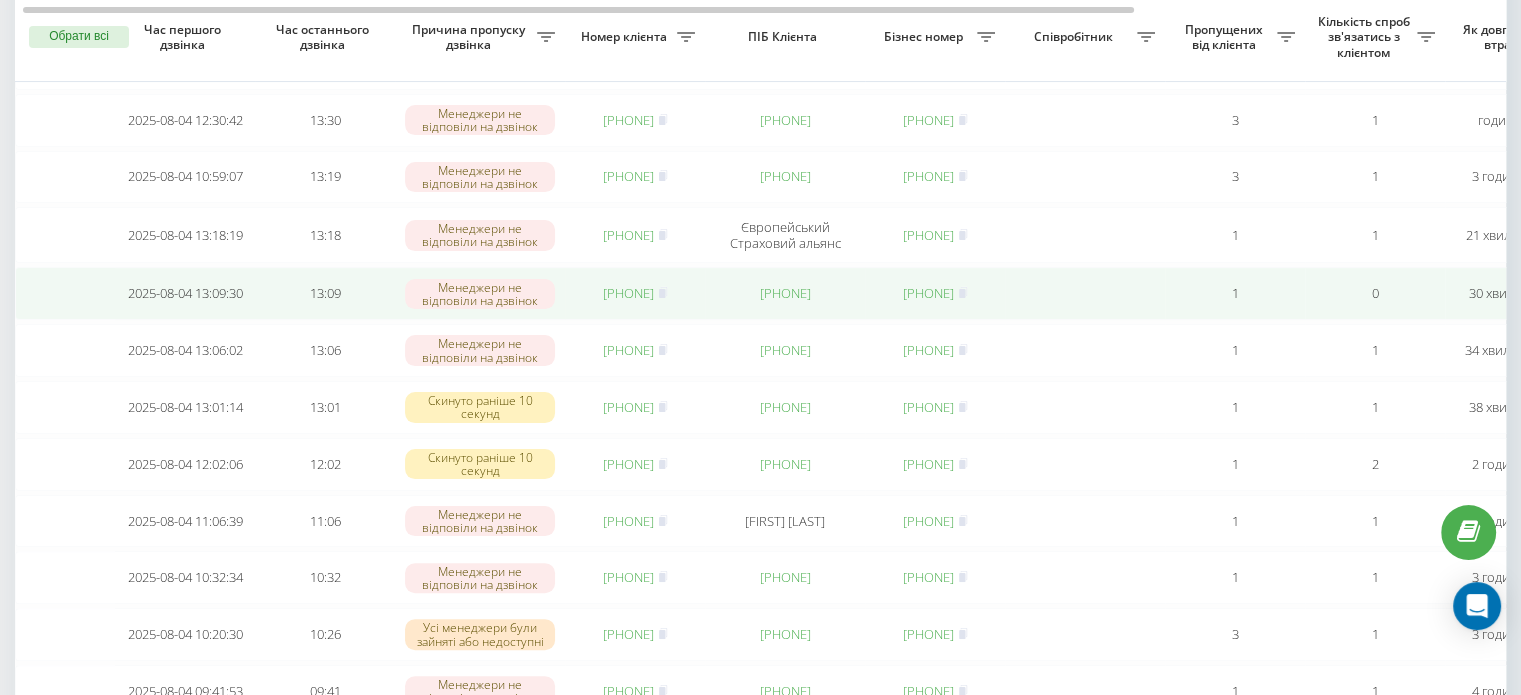 click on "[PHONE]" at bounding box center [628, 293] 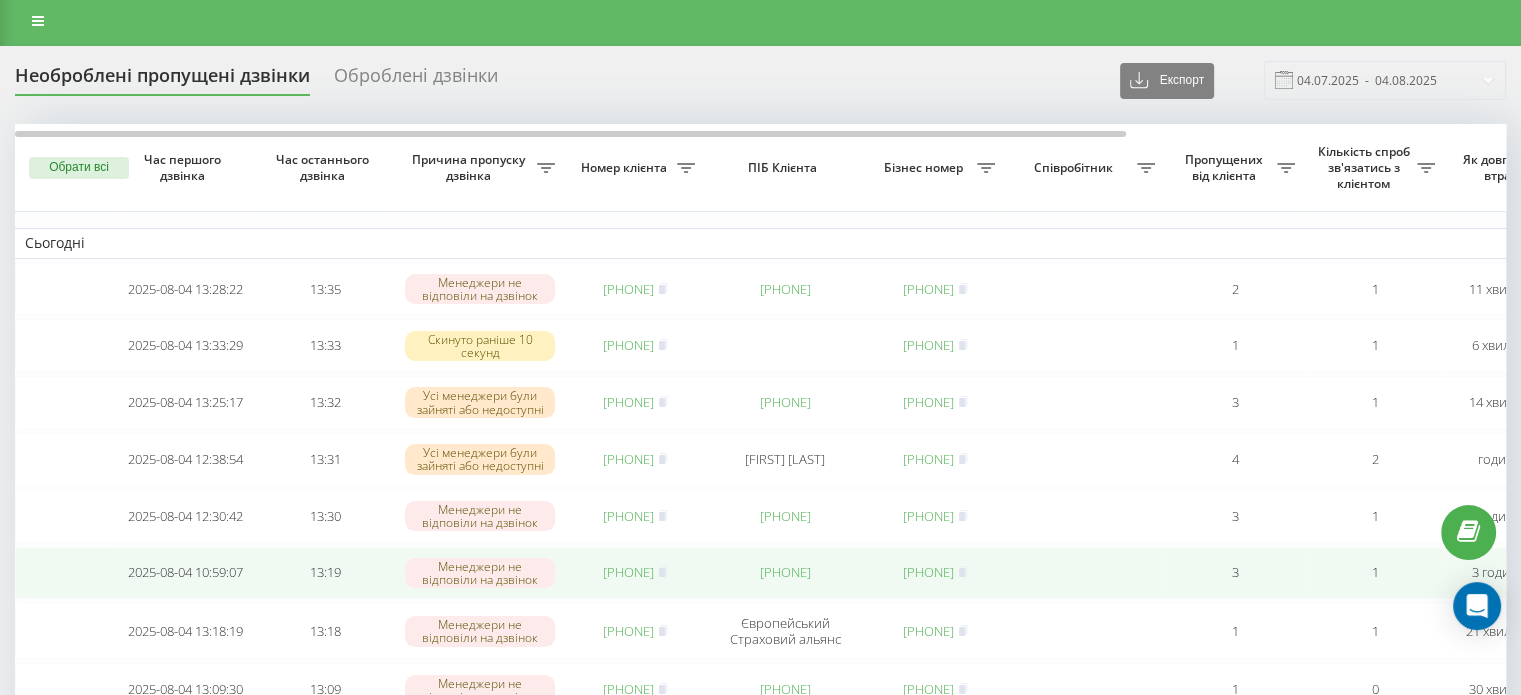 scroll, scrollTop: 0, scrollLeft: 0, axis: both 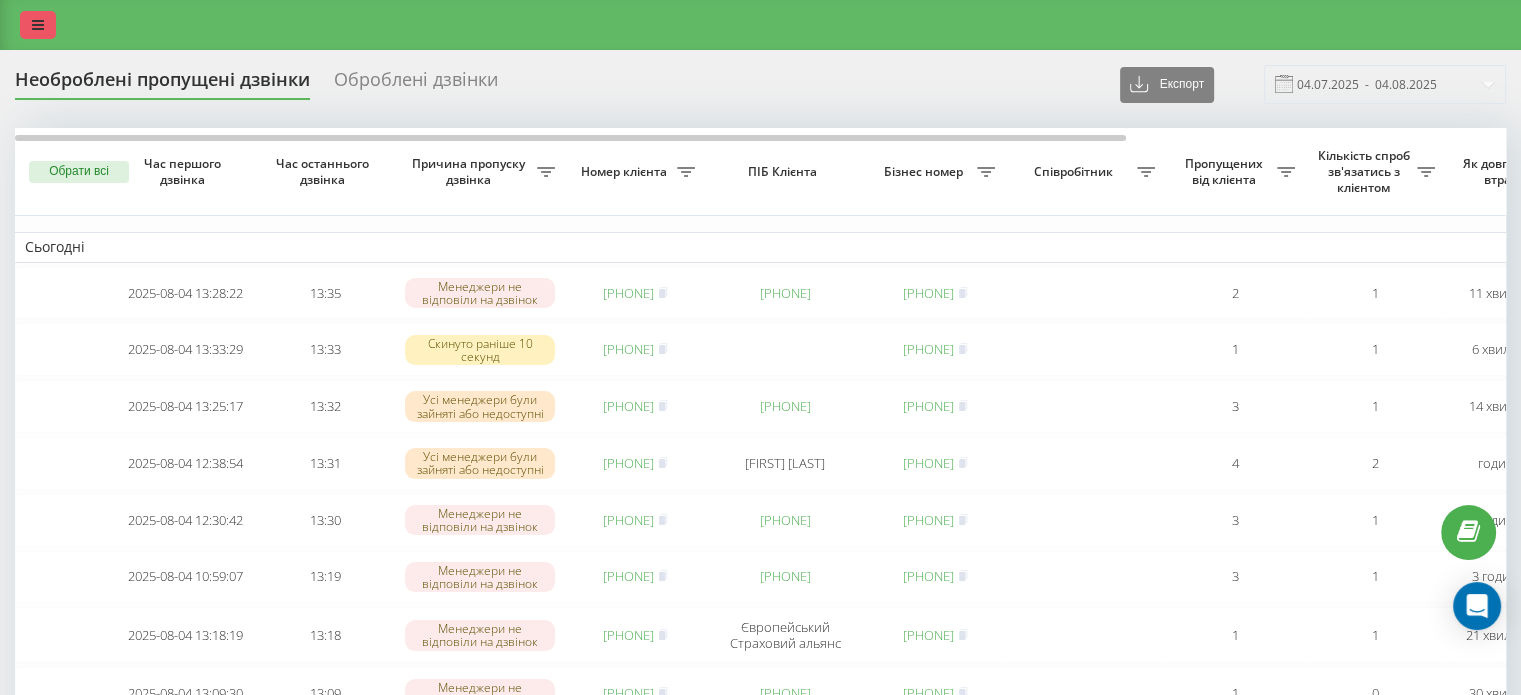 click at bounding box center (38, 25) 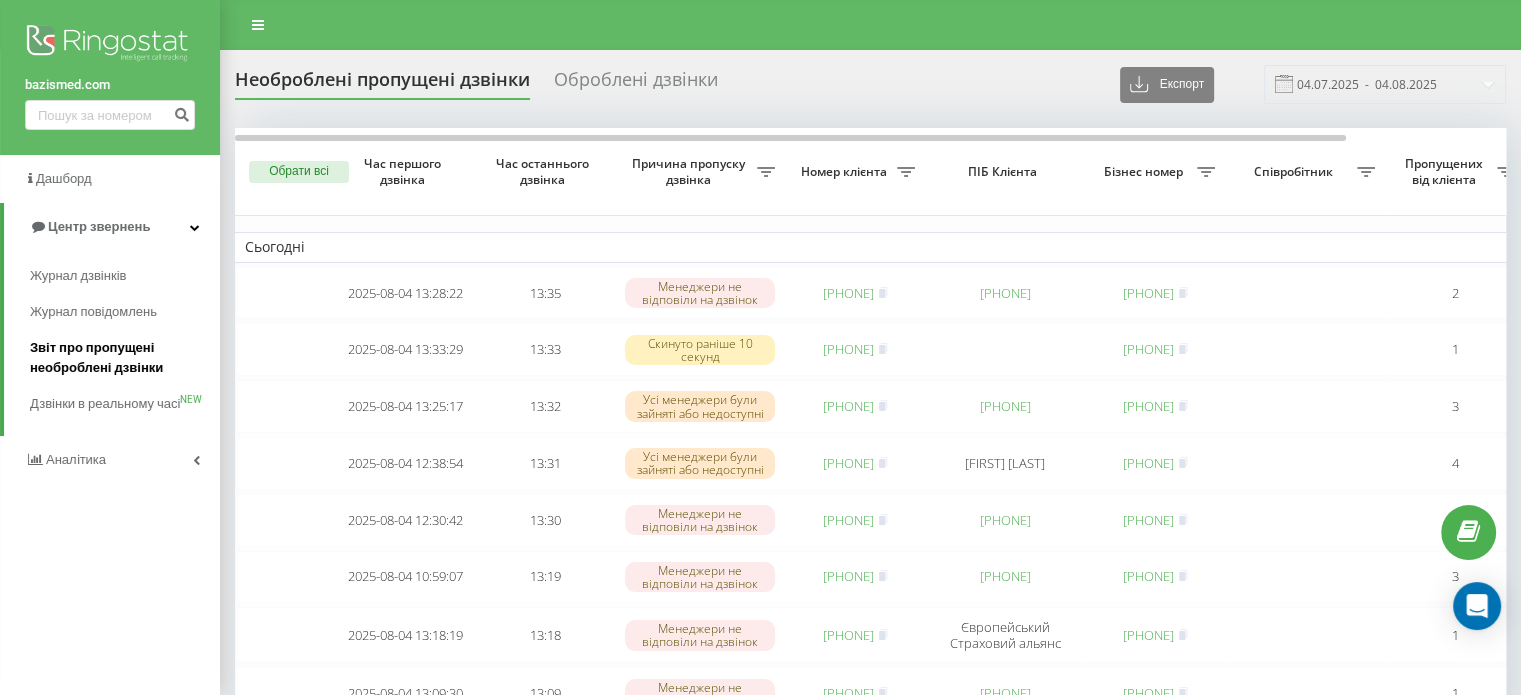 click on "Звіт про пропущені необроблені дзвінки" at bounding box center [120, 358] 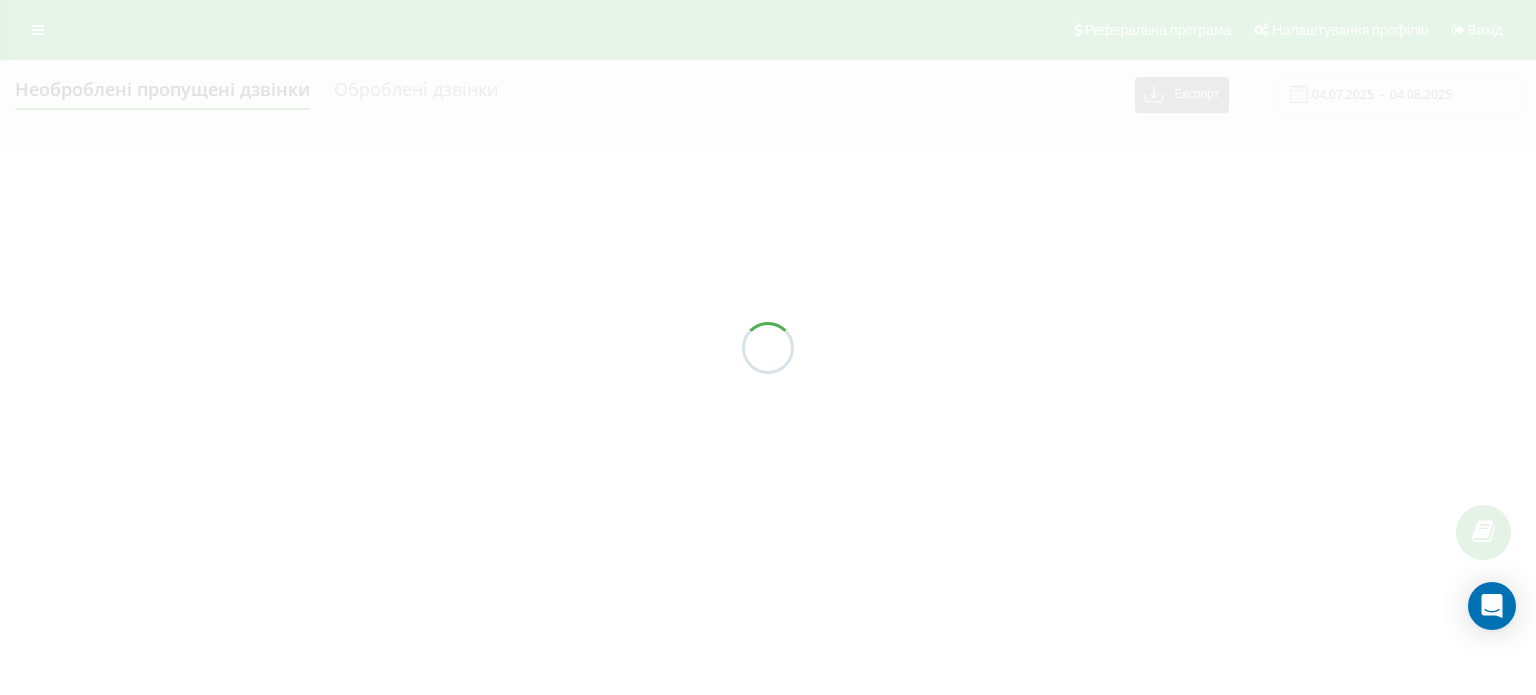 scroll, scrollTop: 0, scrollLeft: 0, axis: both 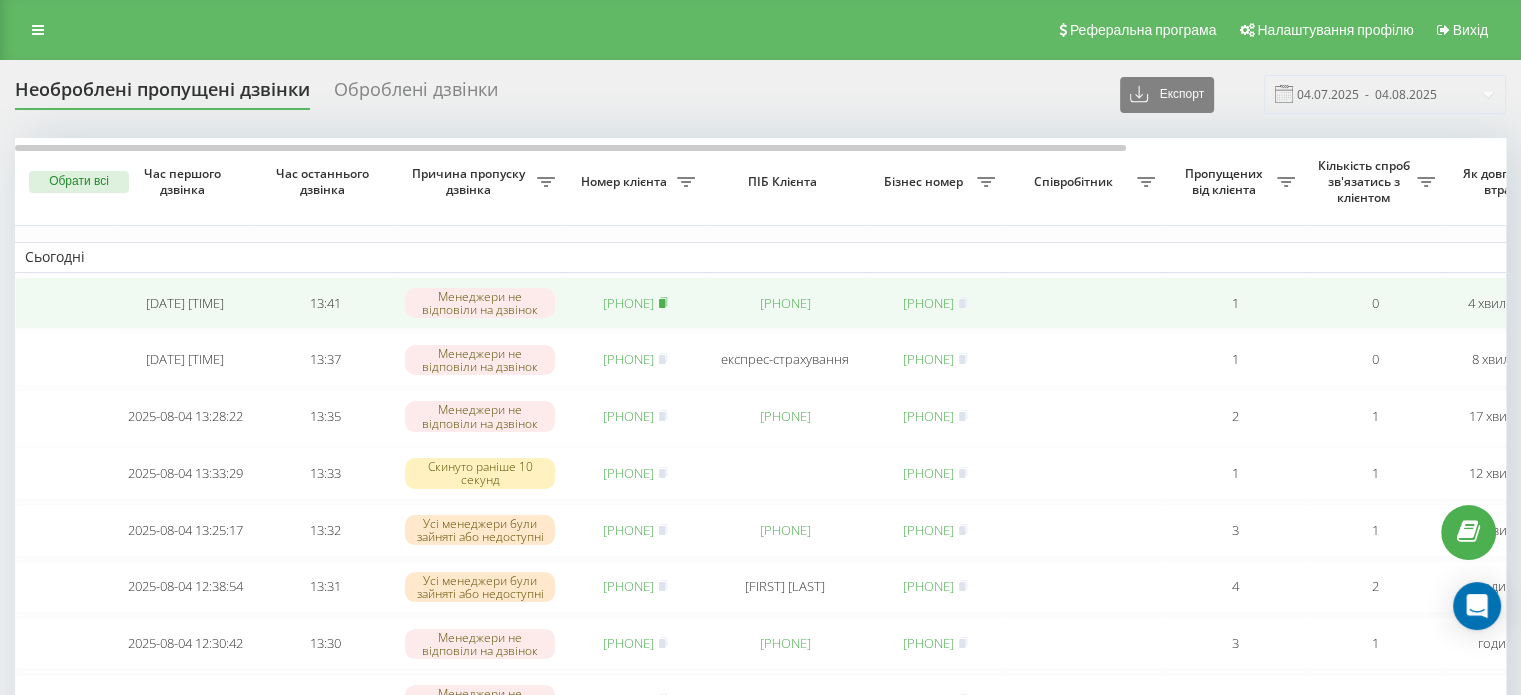 click 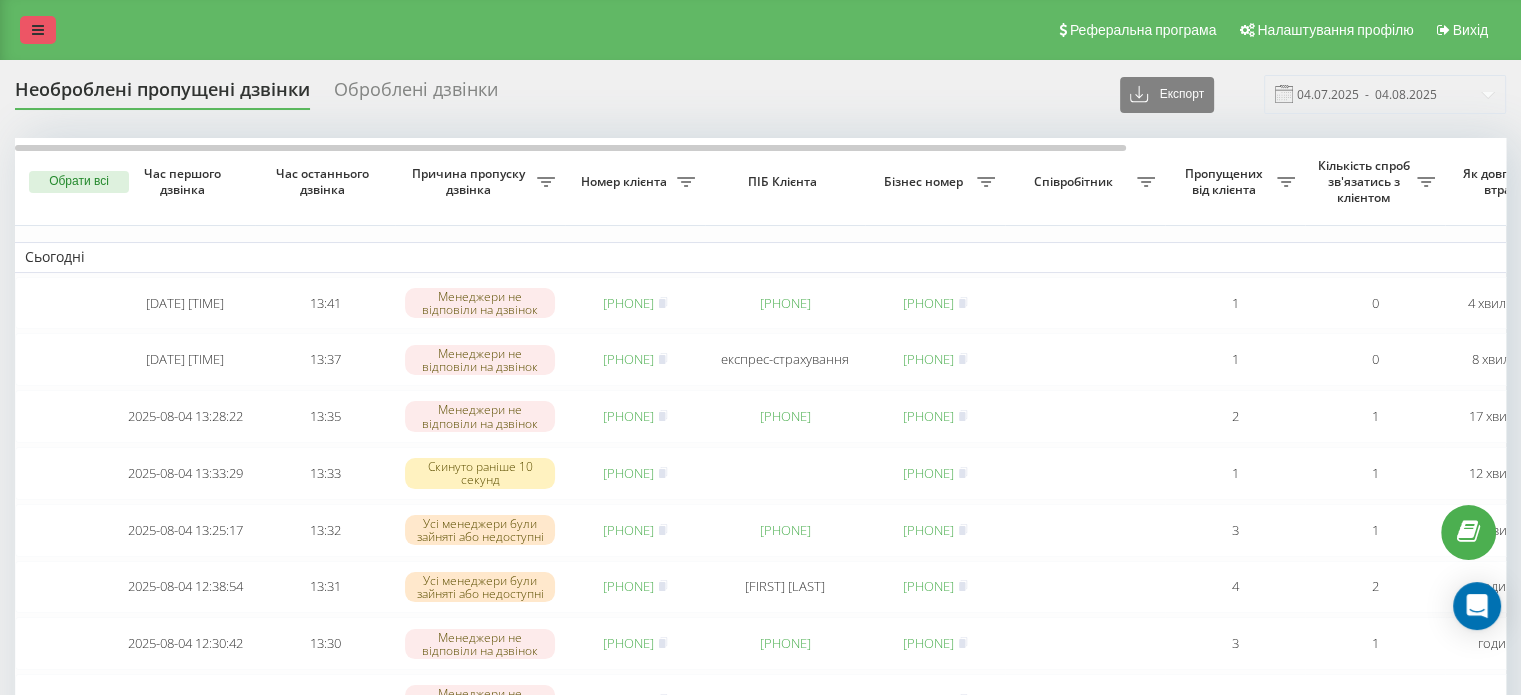 drag, startPoint x: 6, startPoint y: 22, endPoint x: 24, endPoint y: 31, distance: 20.12461 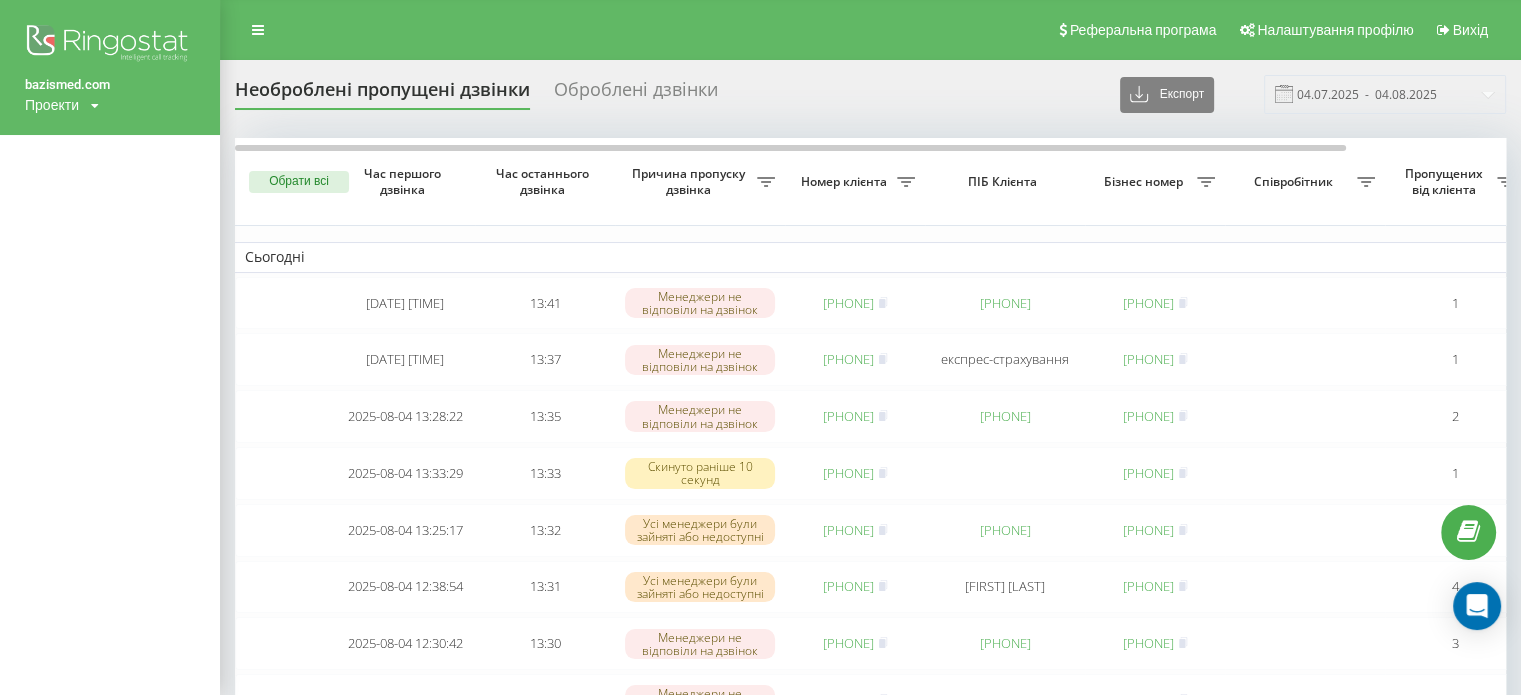click on "bazismed.com" at bounding box center (110, 85) 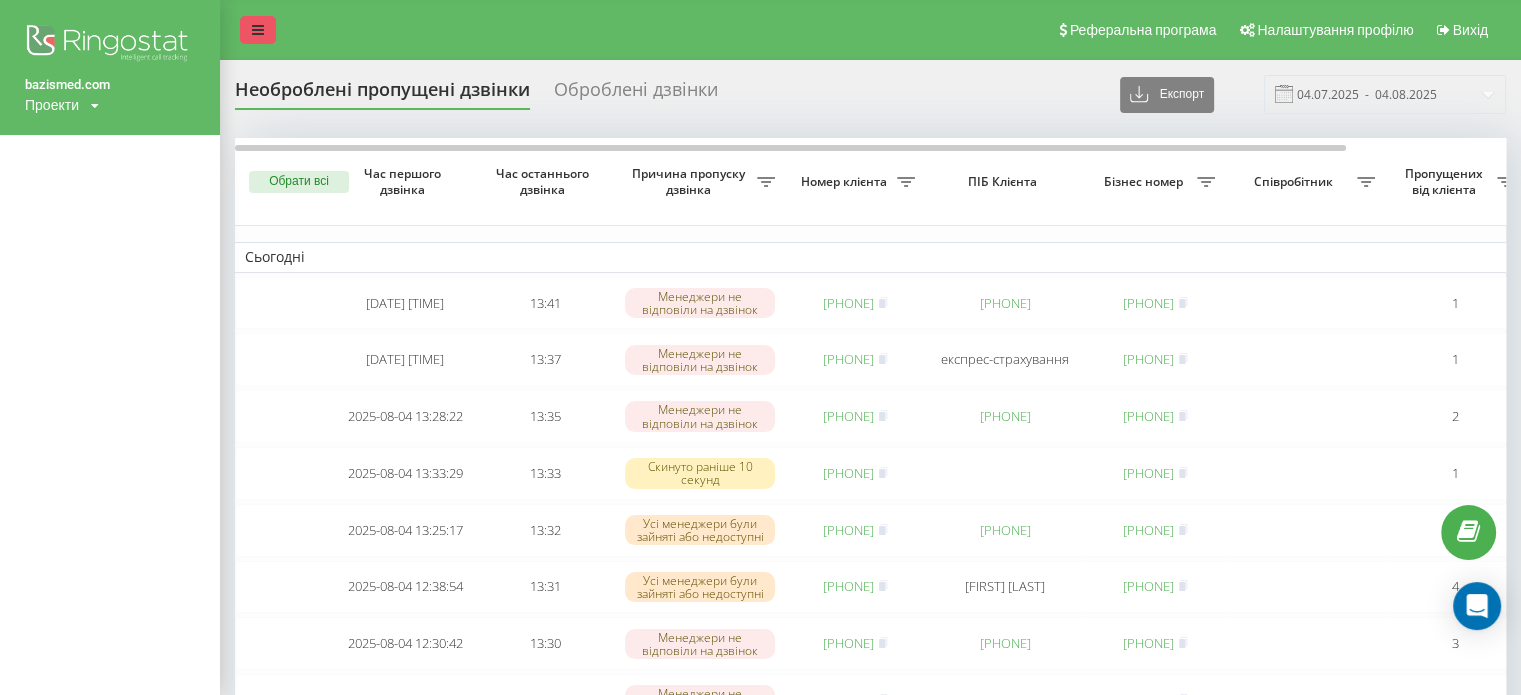 click at bounding box center [258, 30] 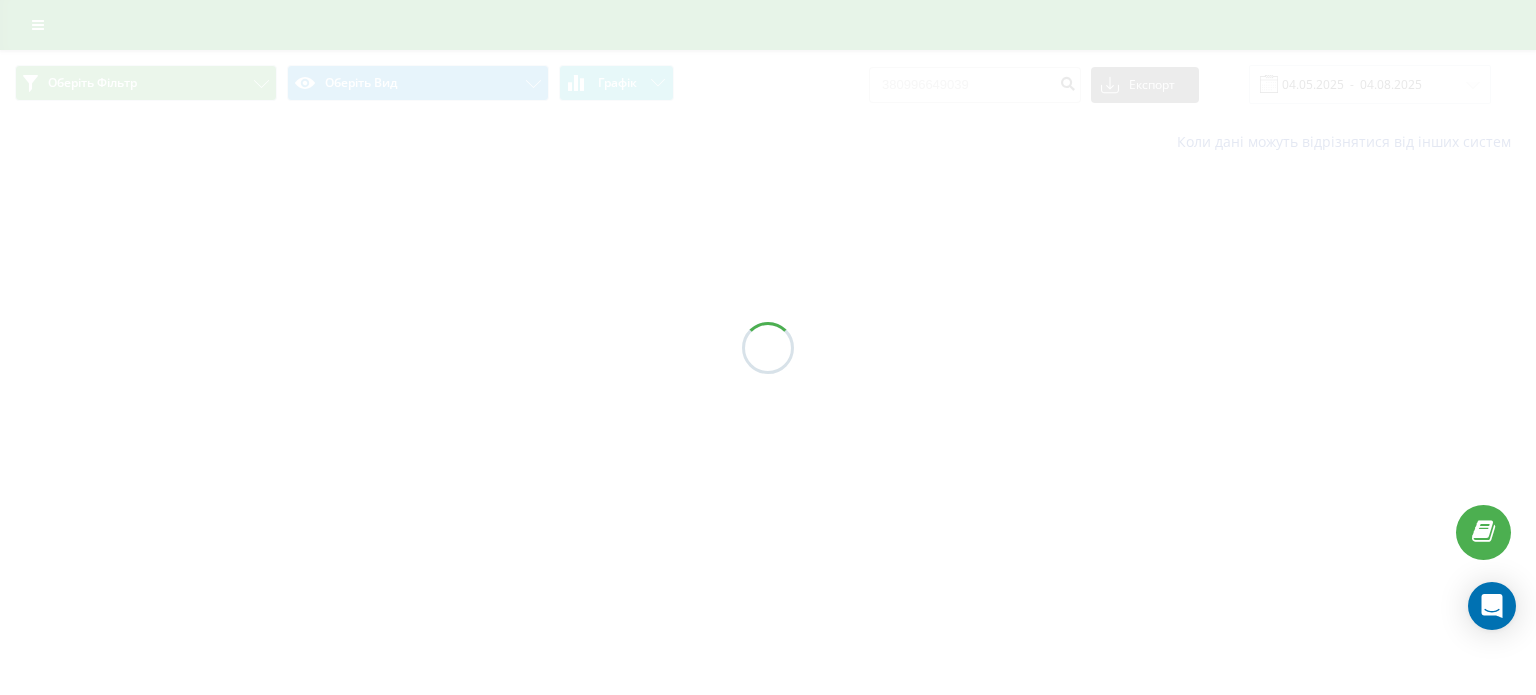 scroll, scrollTop: 0, scrollLeft: 0, axis: both 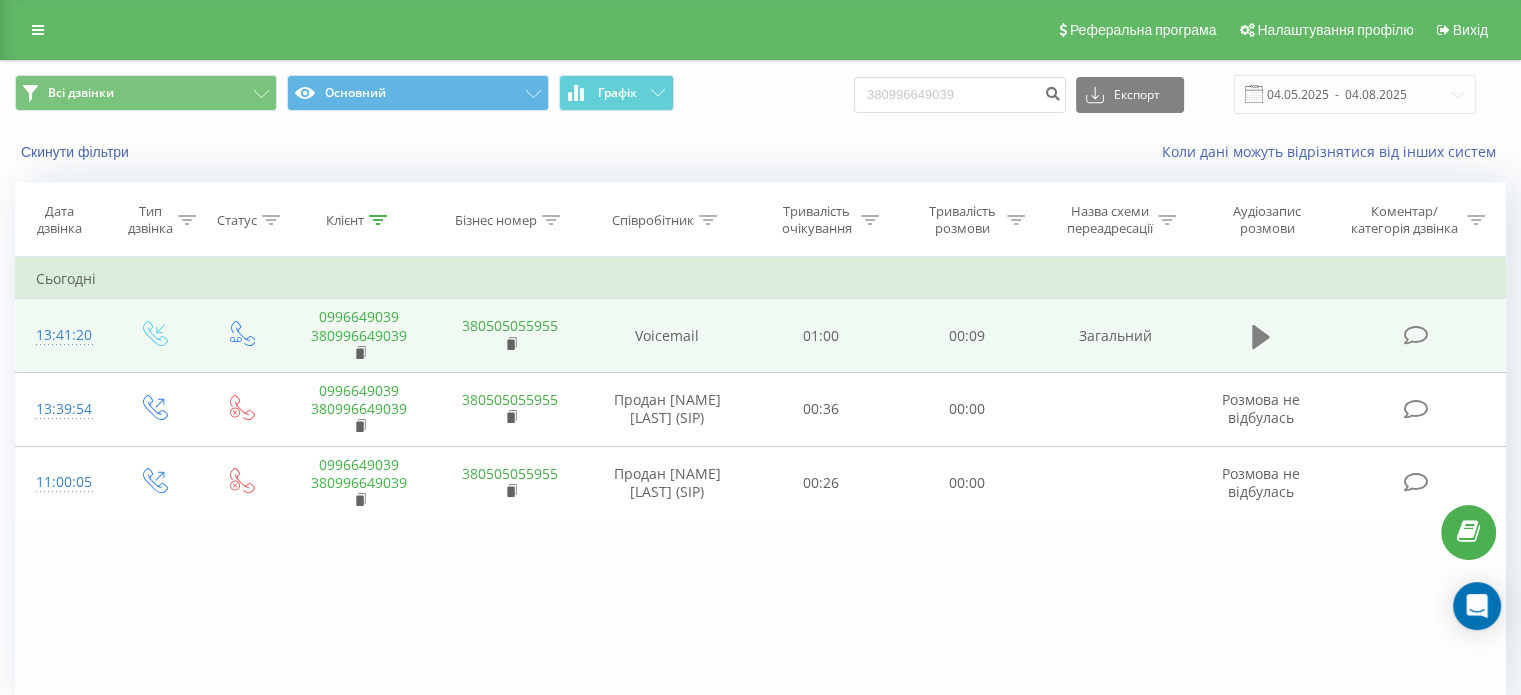 click 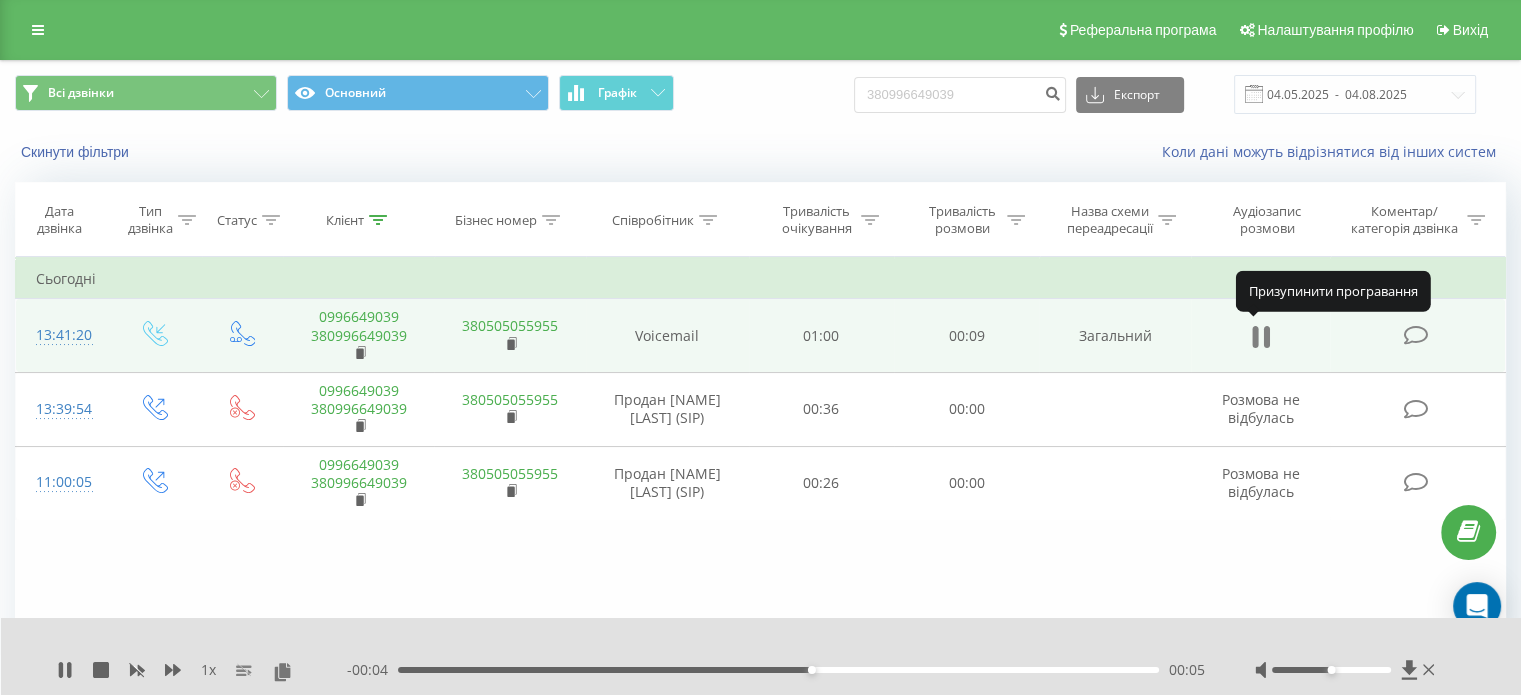 click 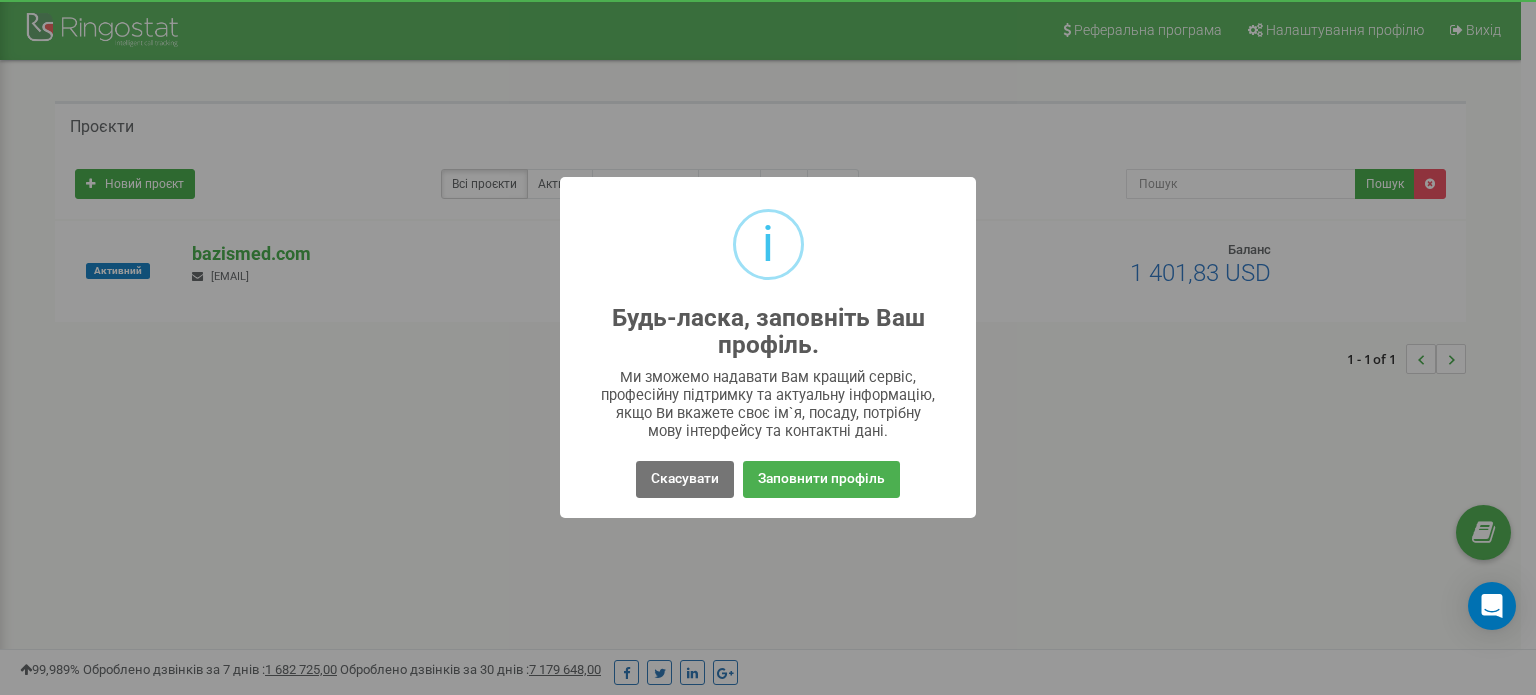 scroll, scrollTop: 0, scrollLeft: 0, axis: both 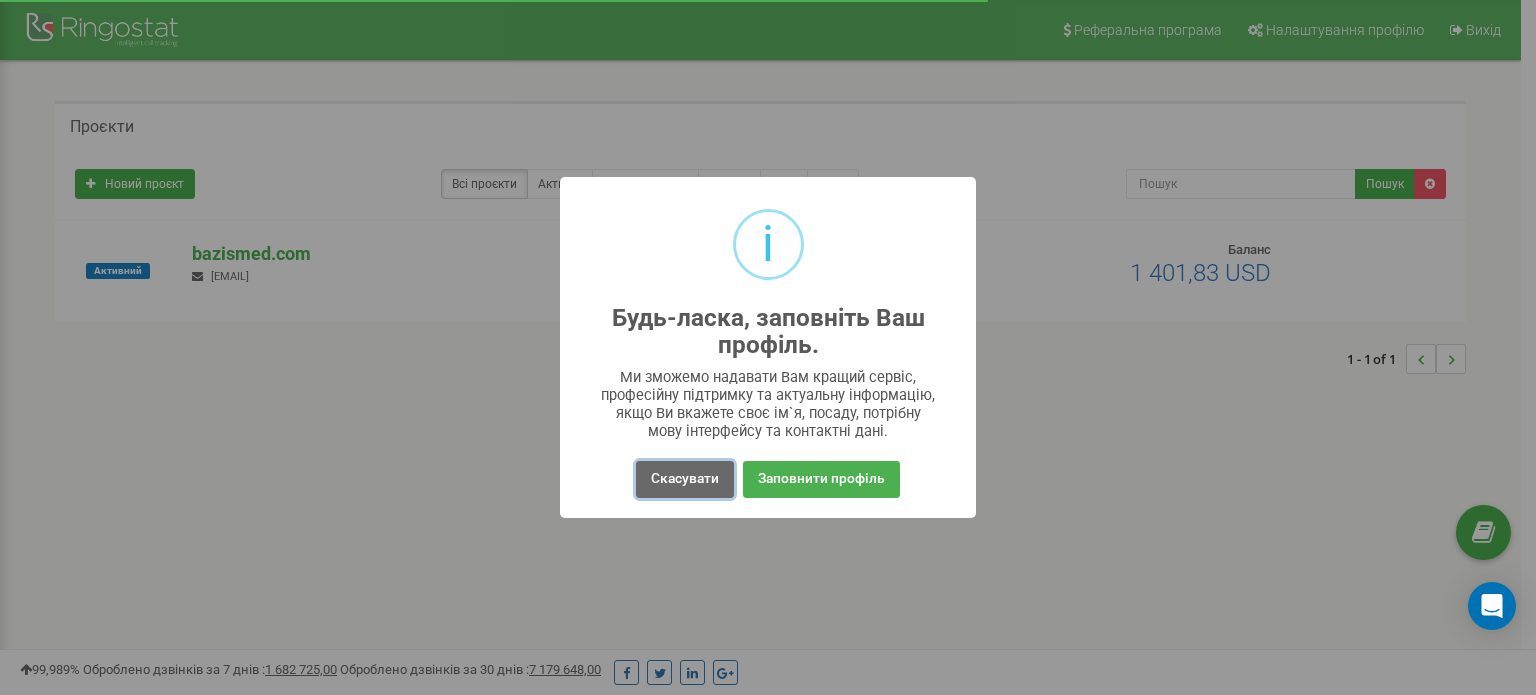 click on "Скасувати" at bounding box center (685, 479) 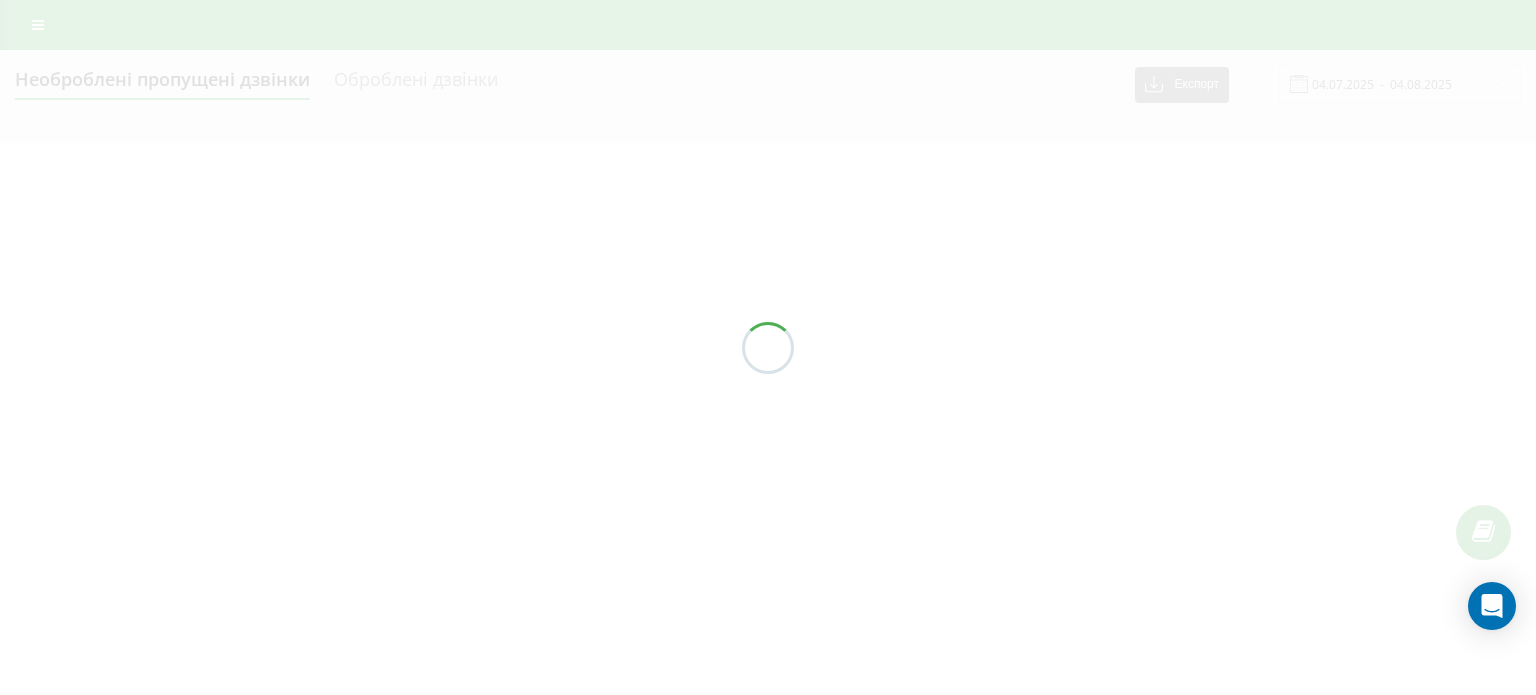 scroll, scrollTop: 0, scrollLeft: 0, axis: both 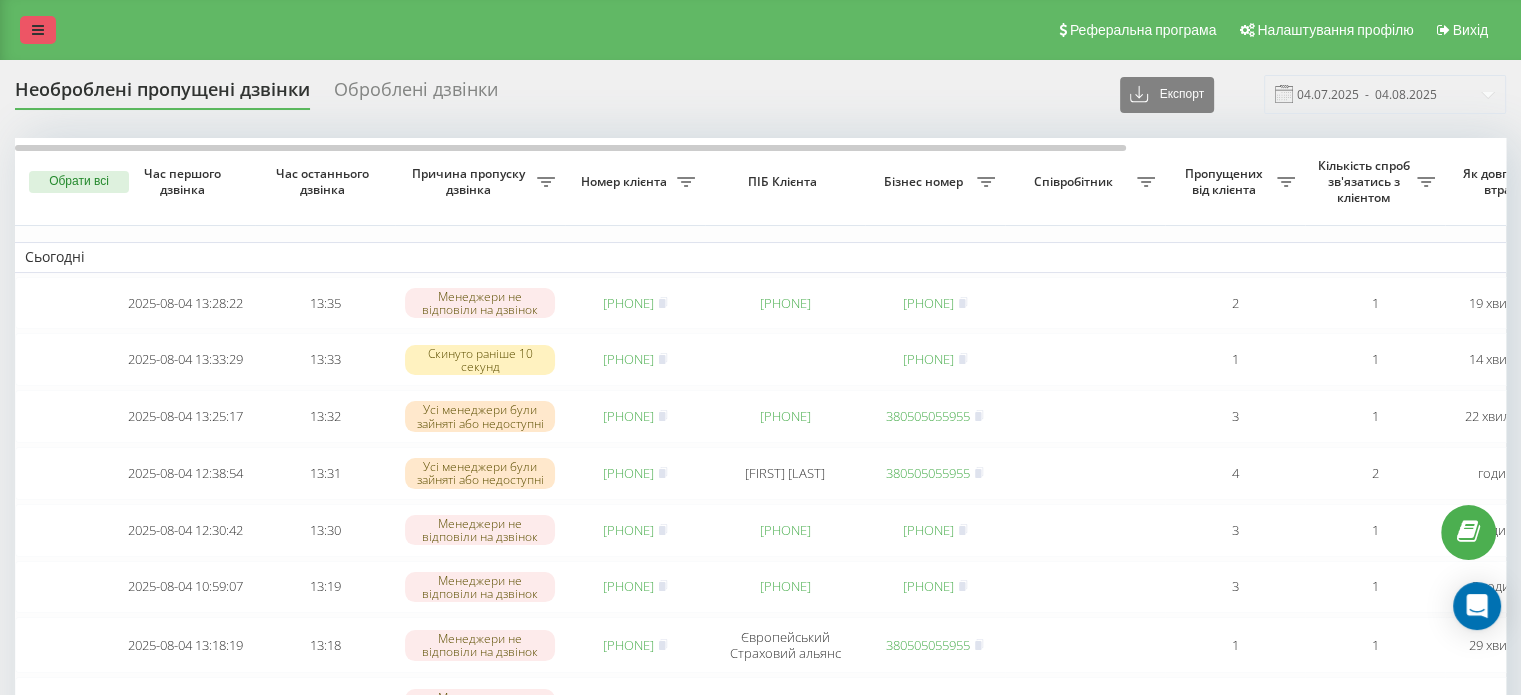 click at bounding box center (38, 30) 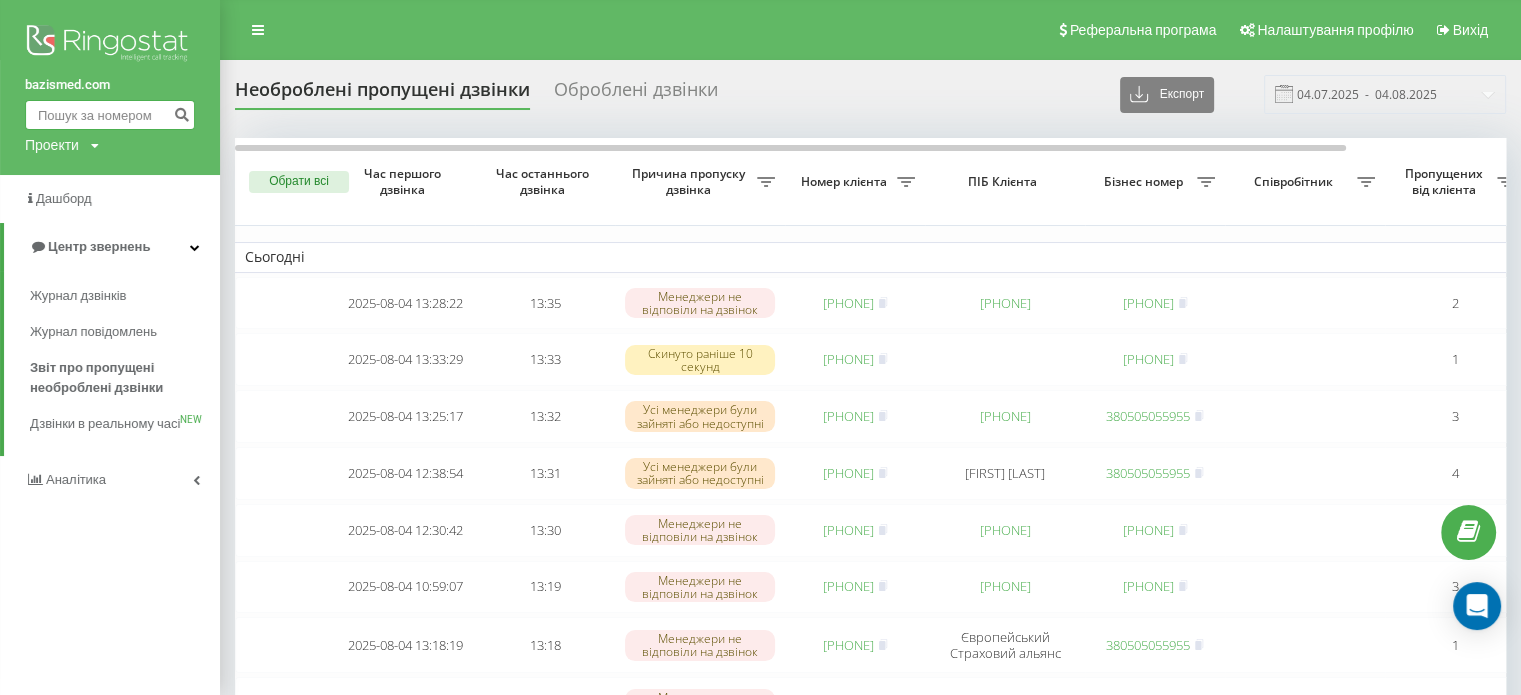 click at bounding box center (110, 115) 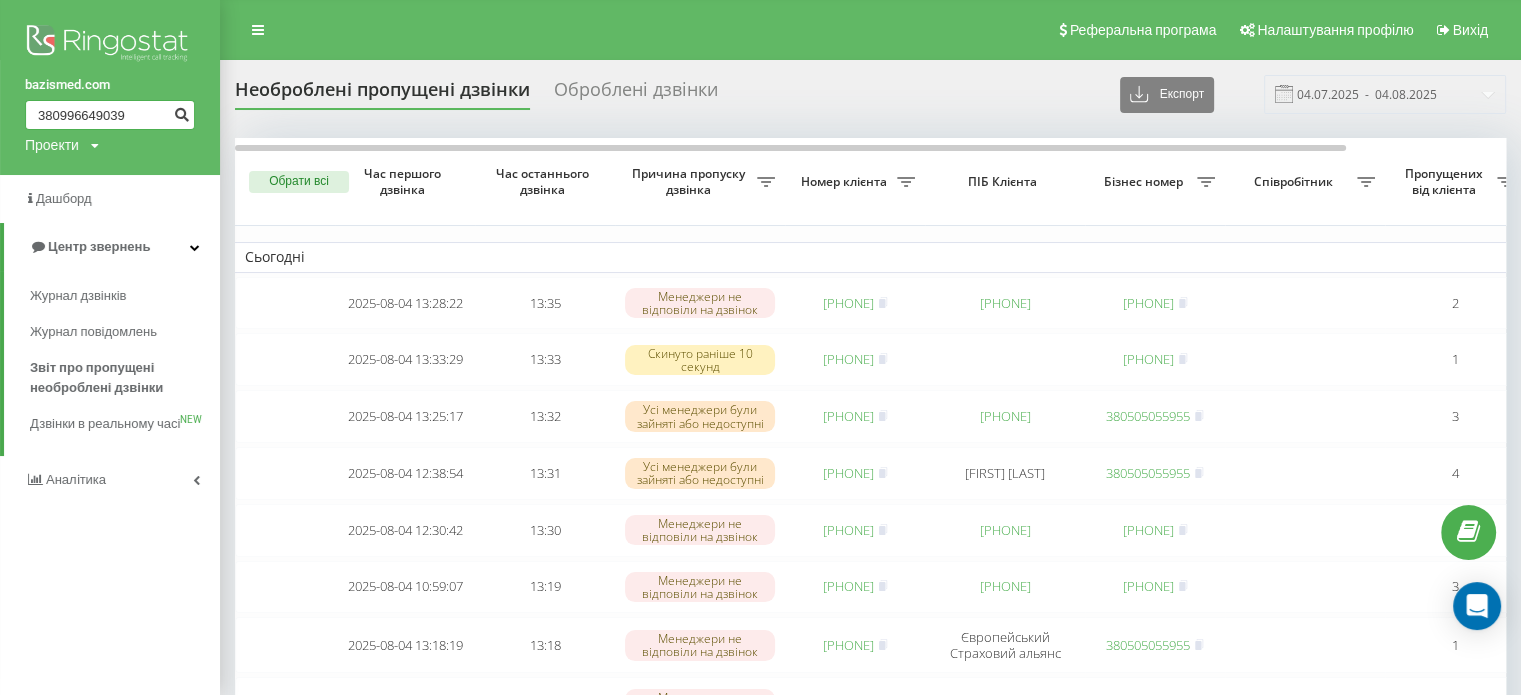 type on "380996649039" 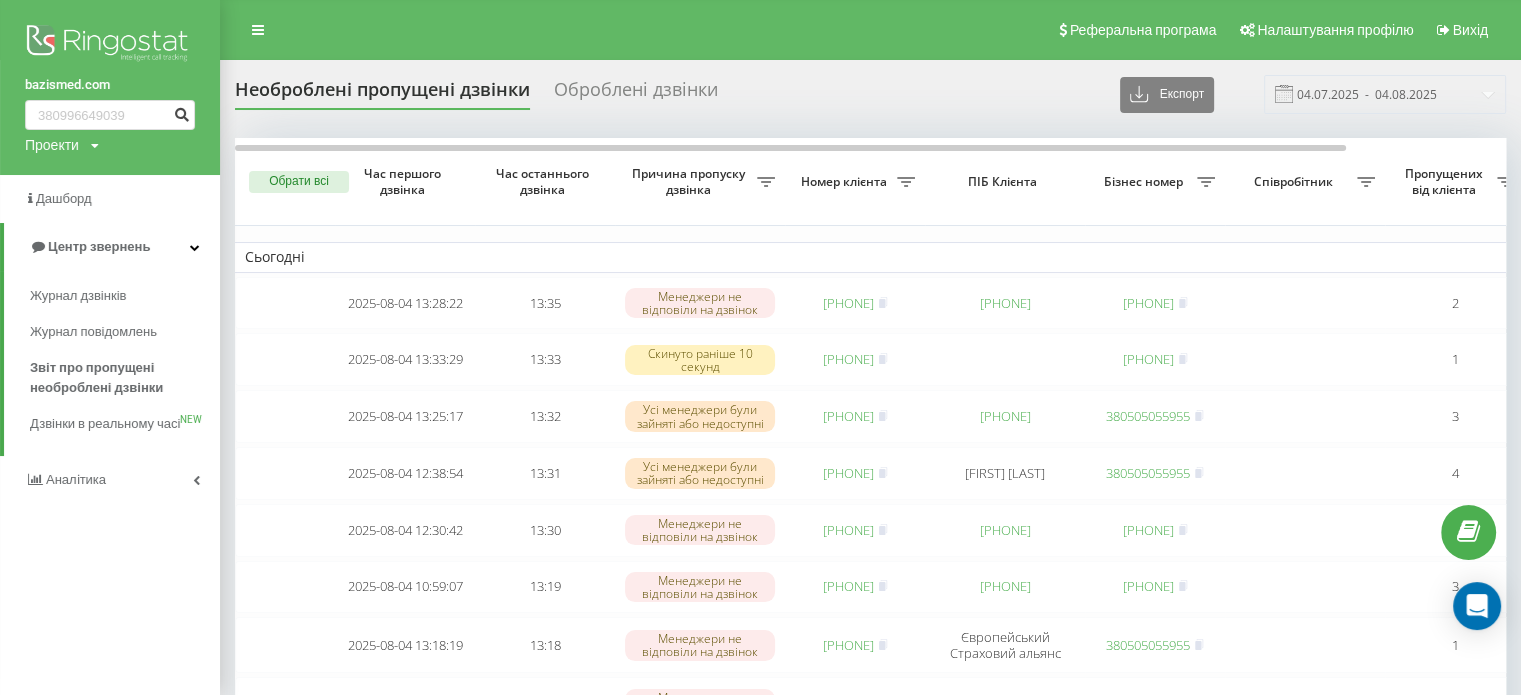 click at bounding box center (181, 115) 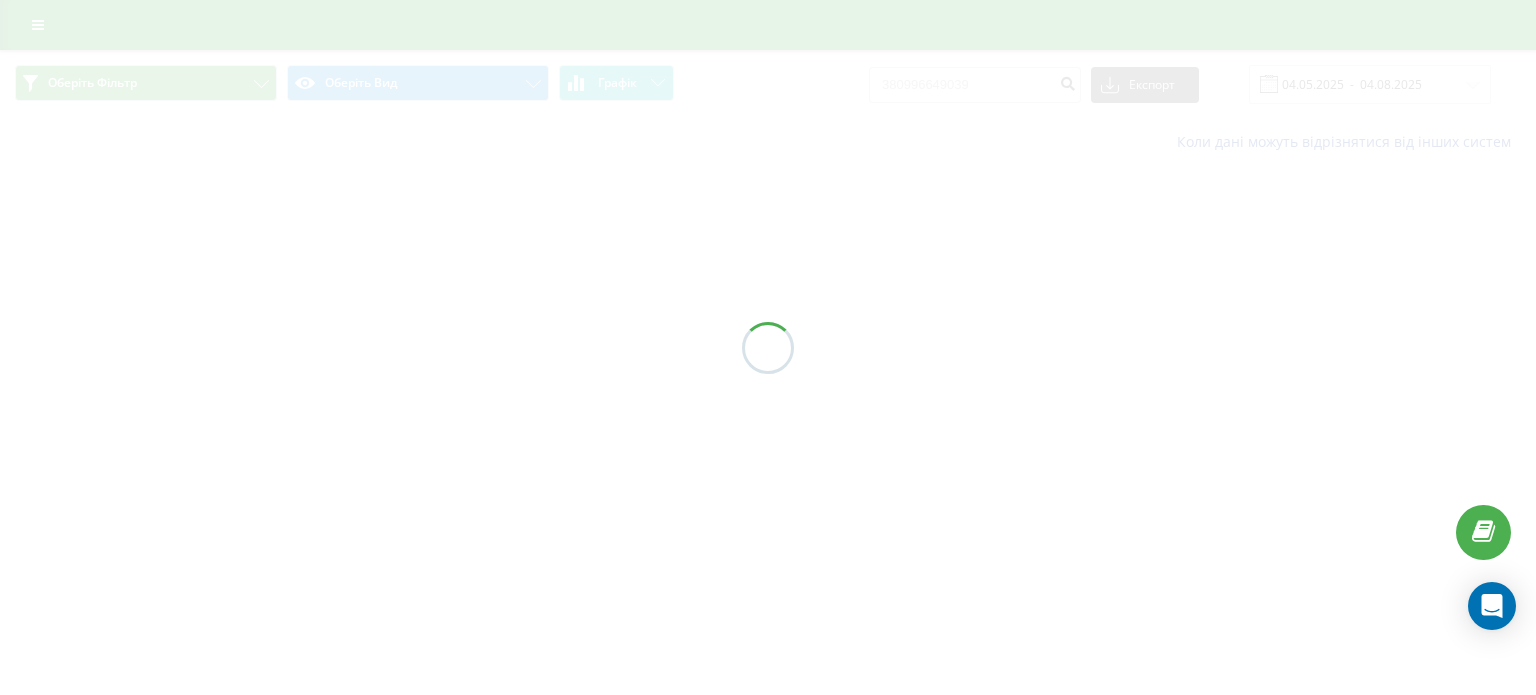 scroll, scrollTop: 0, scrollLeft: 0, axis: both 